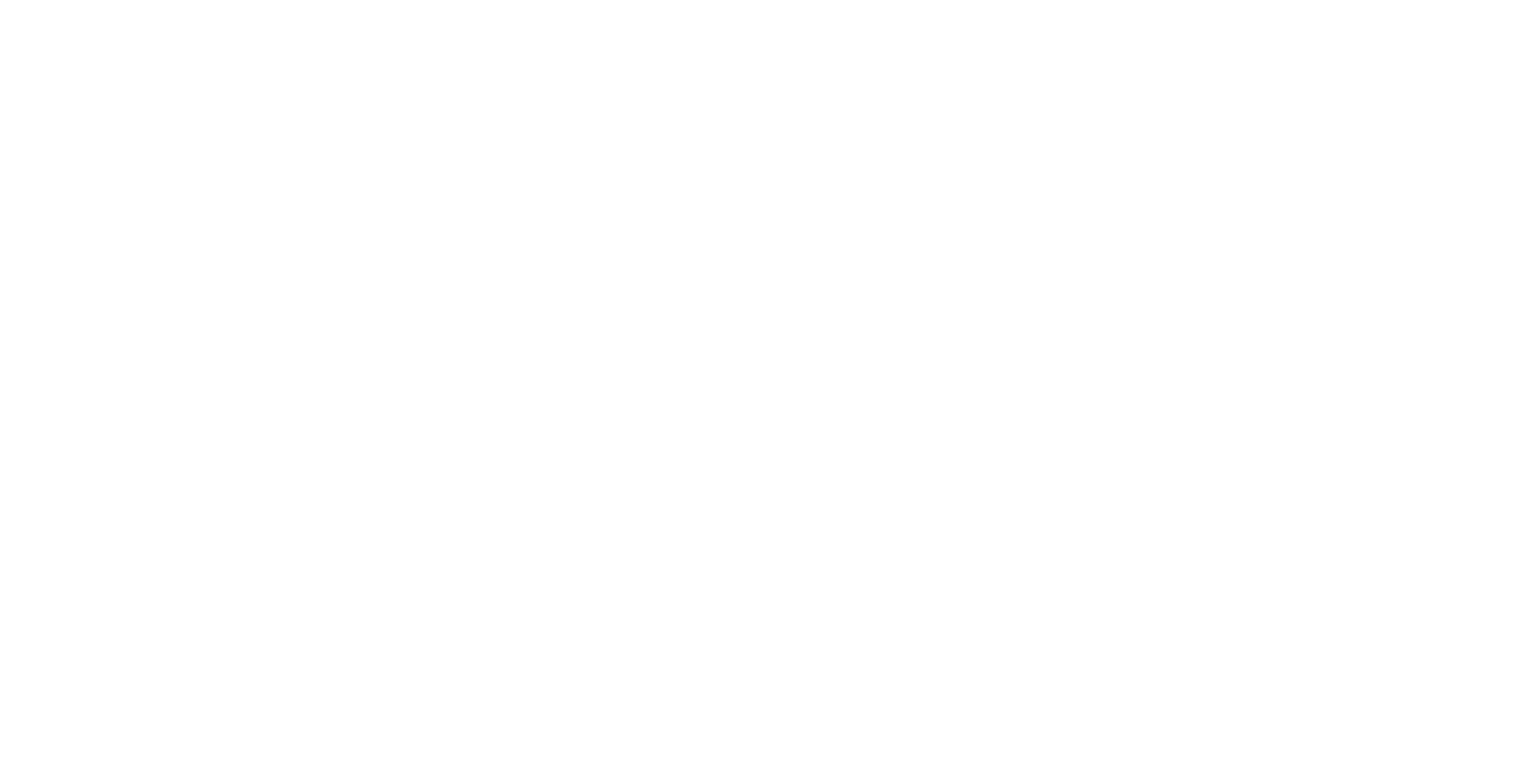 scroll, scrollTop: 0, scrollLeft: 0, axis: both 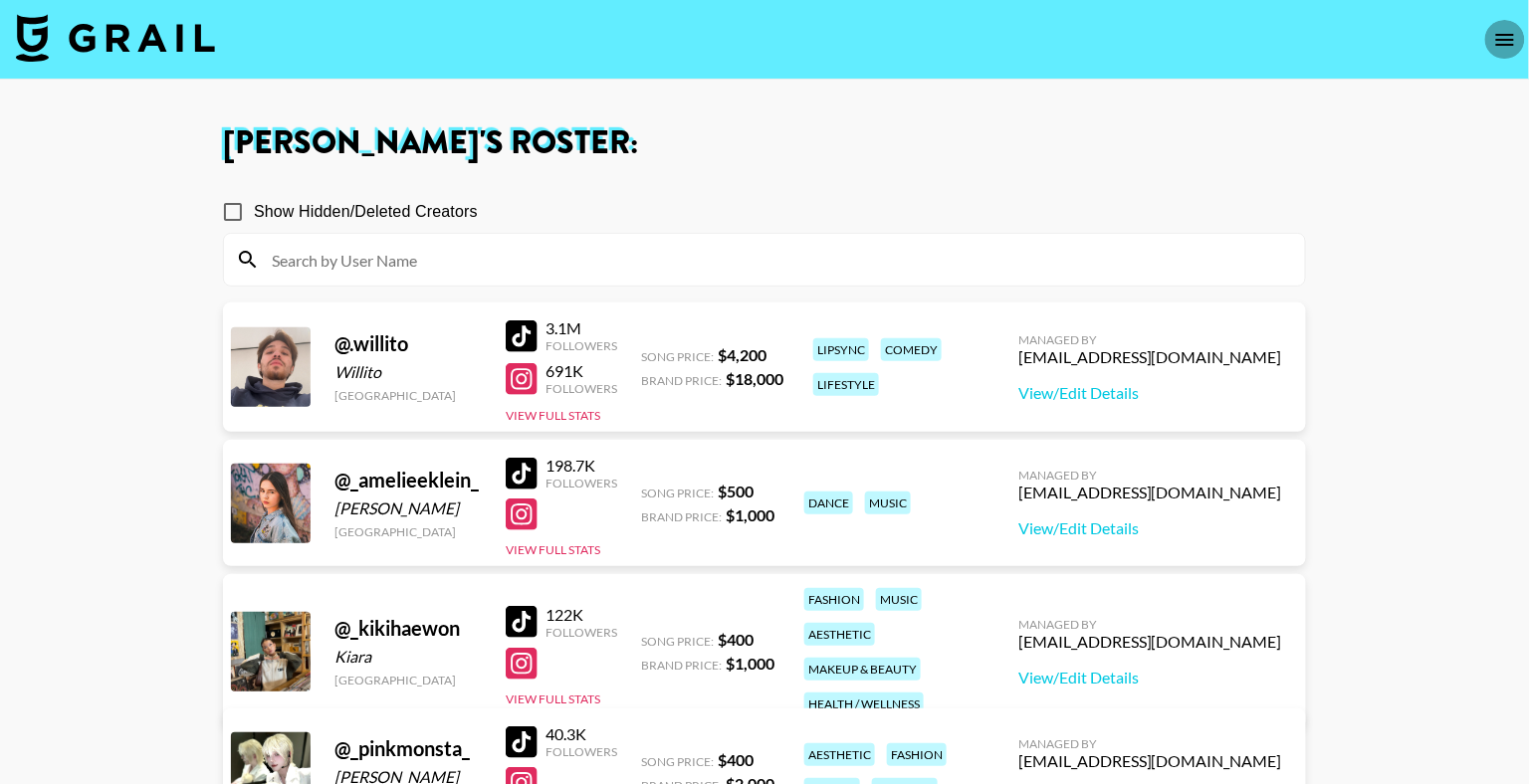 click 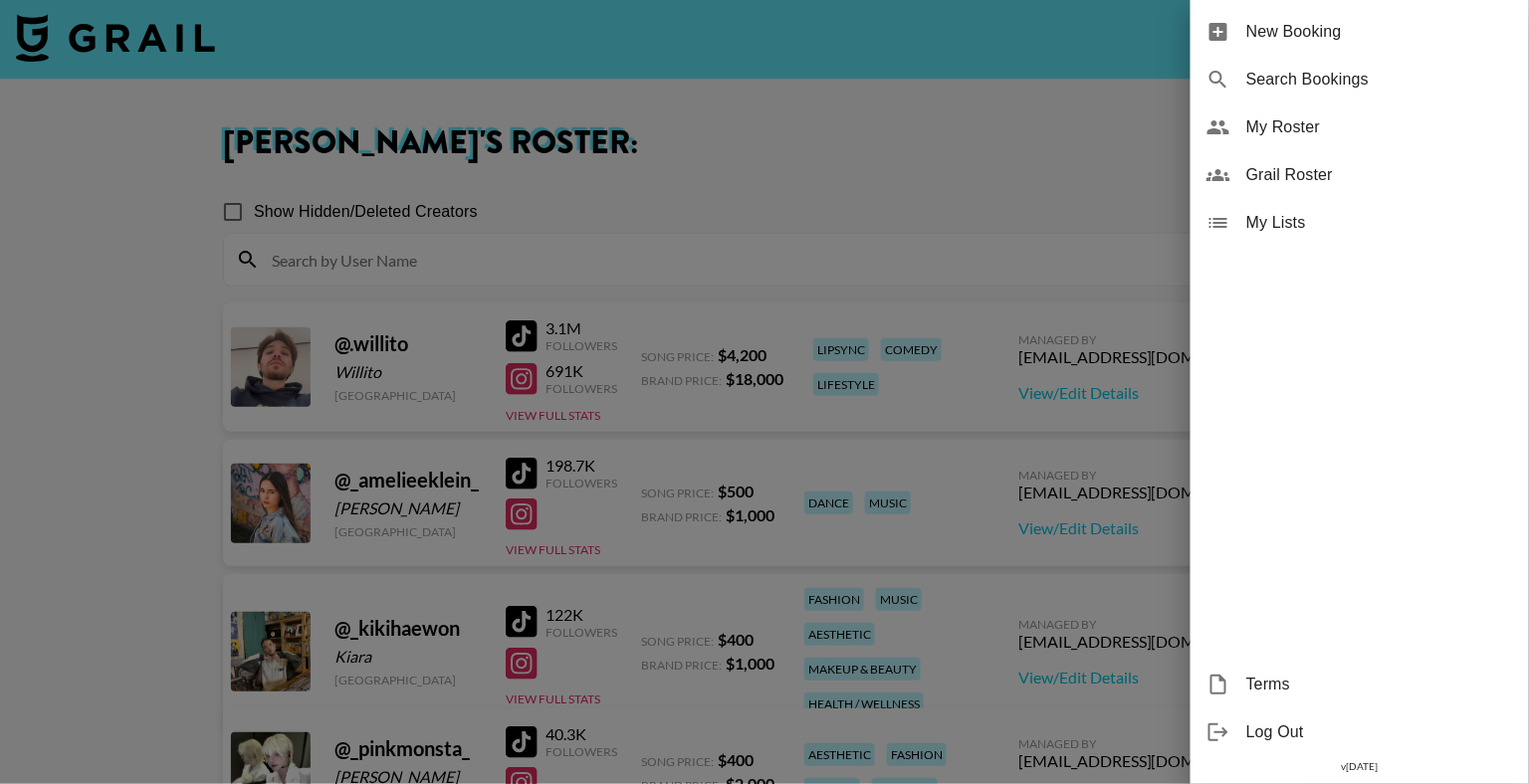 click on "Grail Roster" at bounding box center (1380, 175) 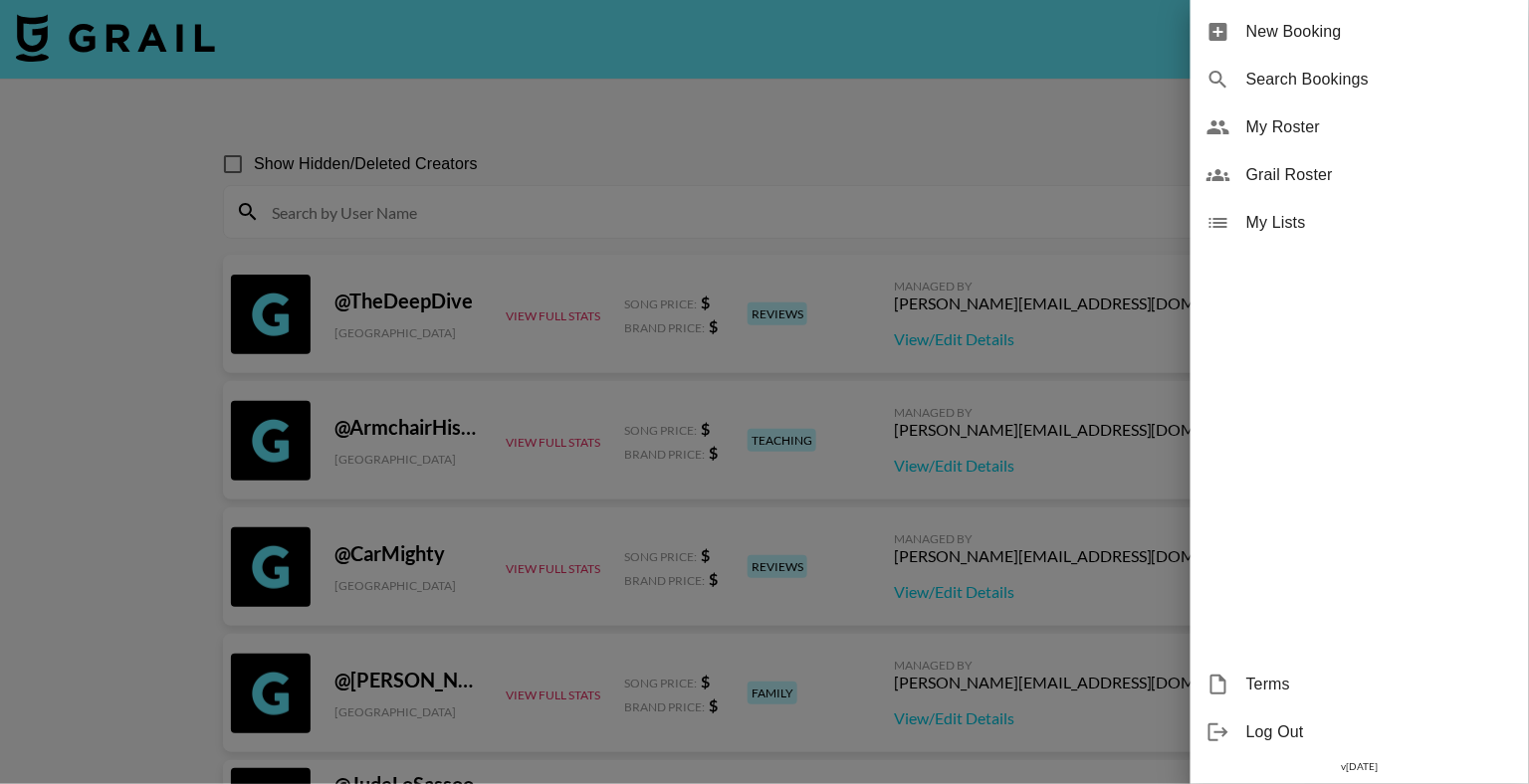 click at bounding box center (764, 392) 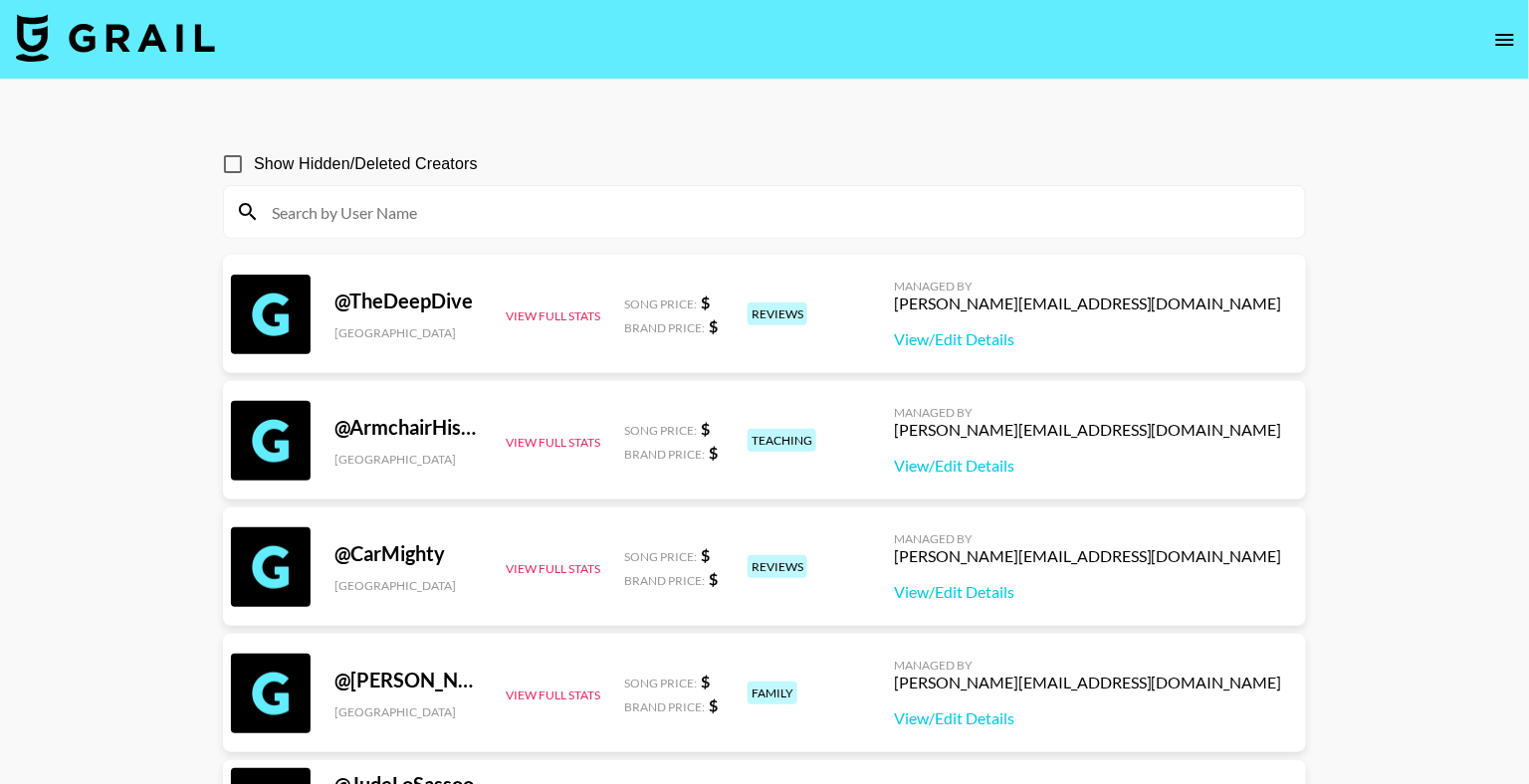 click at bounding box center [776, 212] 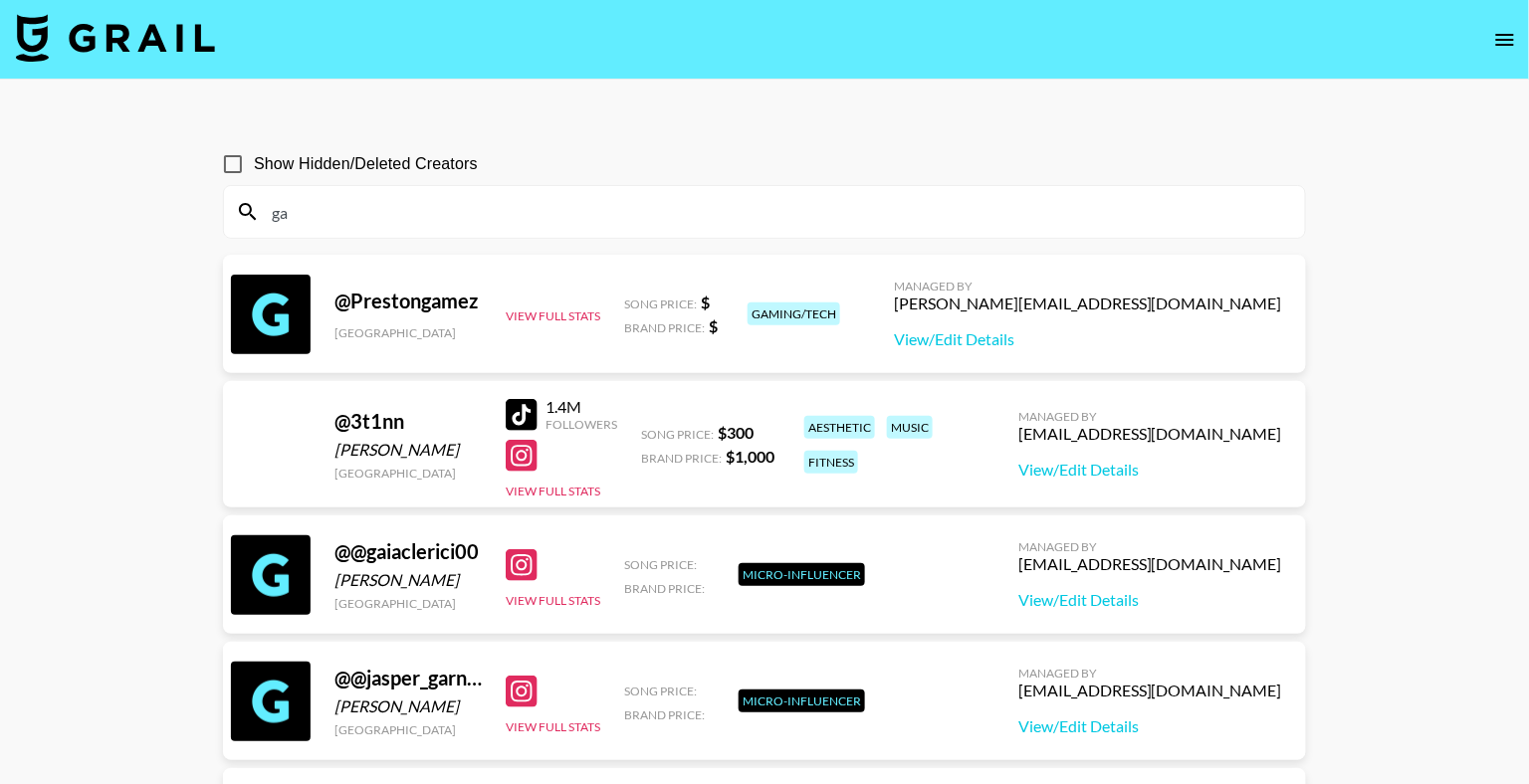 type on "g" 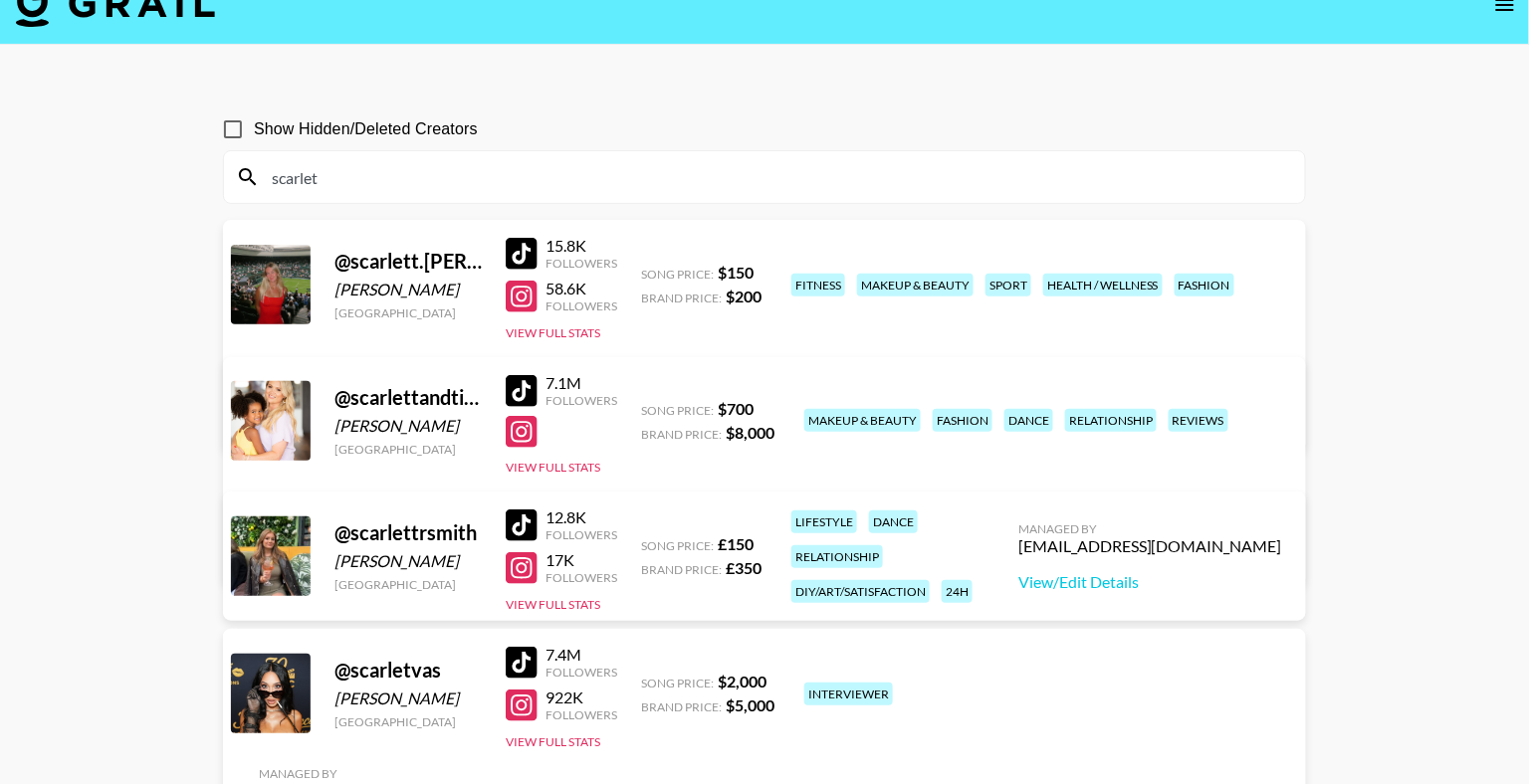 scroll, scrollTop: 32, scrollLeft: 0, axis: vertical 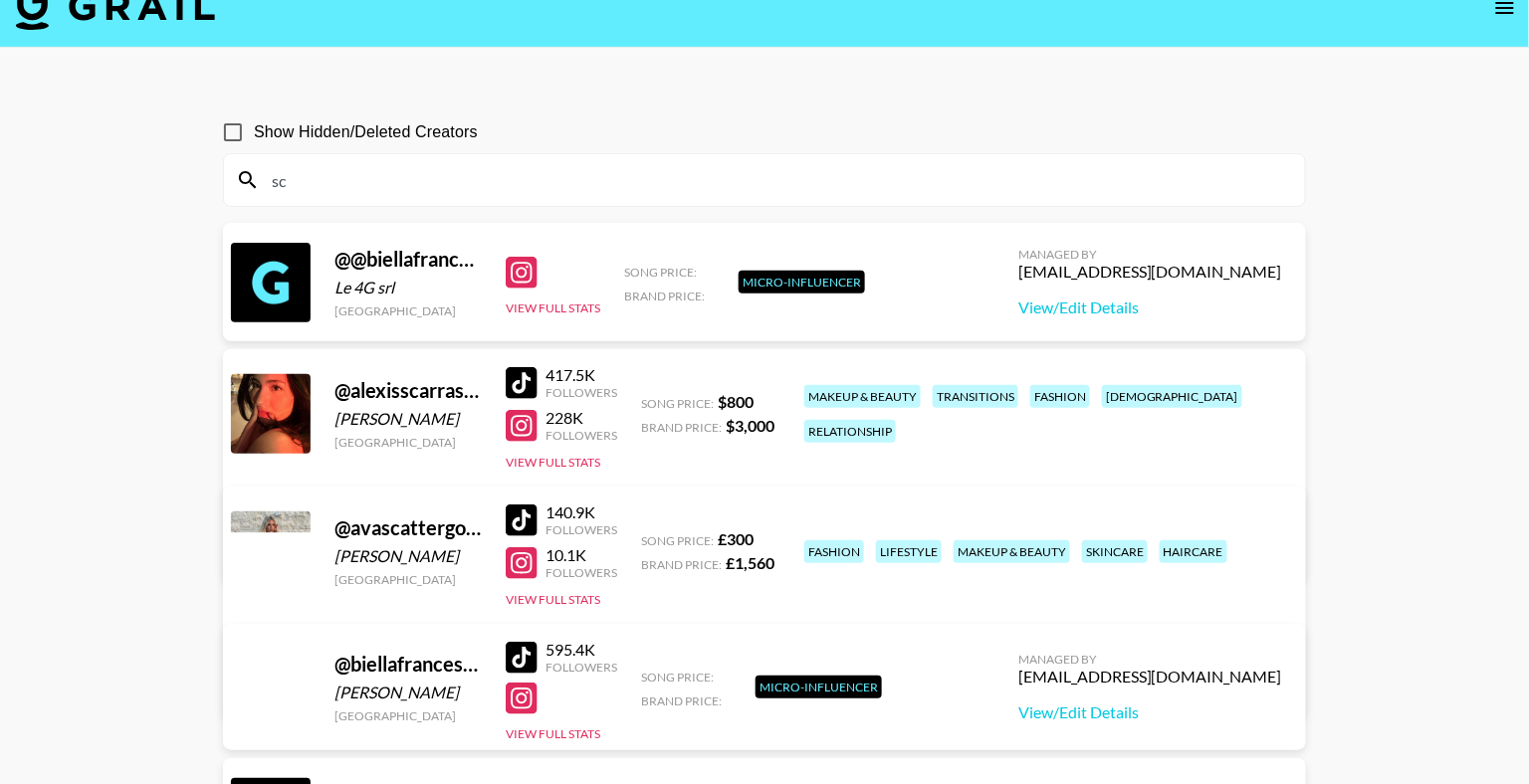 type on "s" 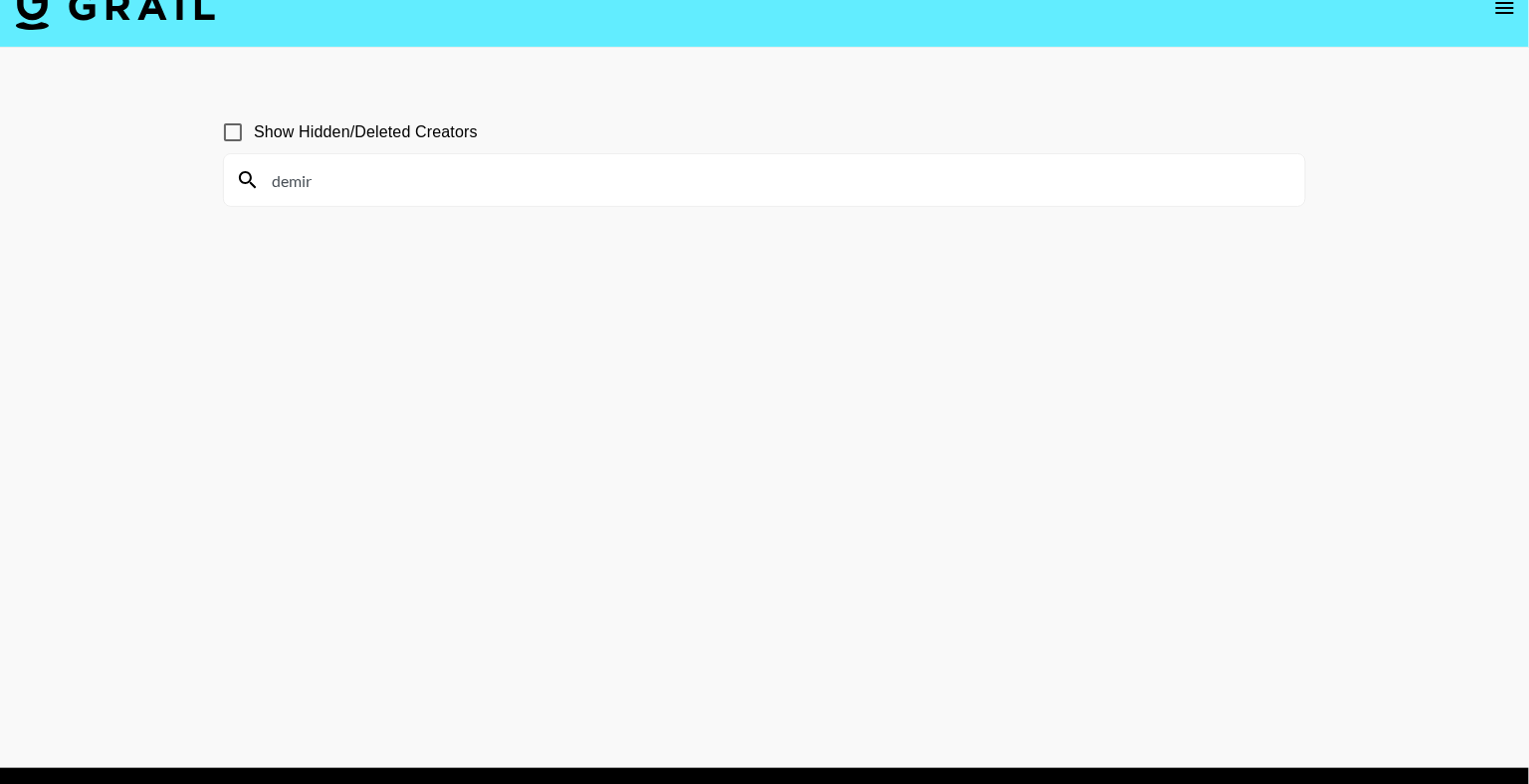 drag, startPoint x: 340, startPoint y: 185, endPoint x: 176, endPoint y: 183, distance: 164.01219 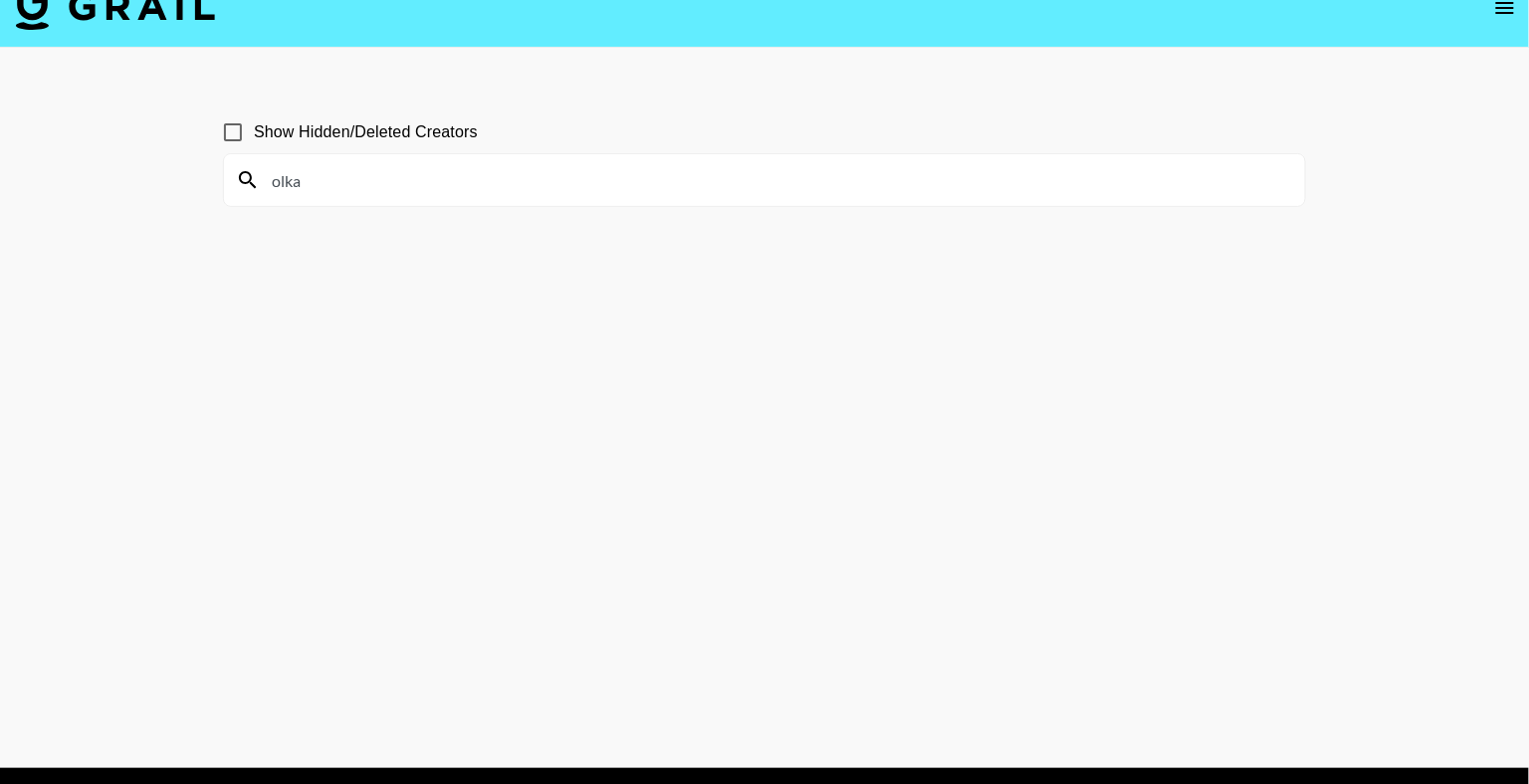 drag, startPoint x: 306, startPoint y: 177, endPoint x: 159, endPoint y: 177, distance: 147 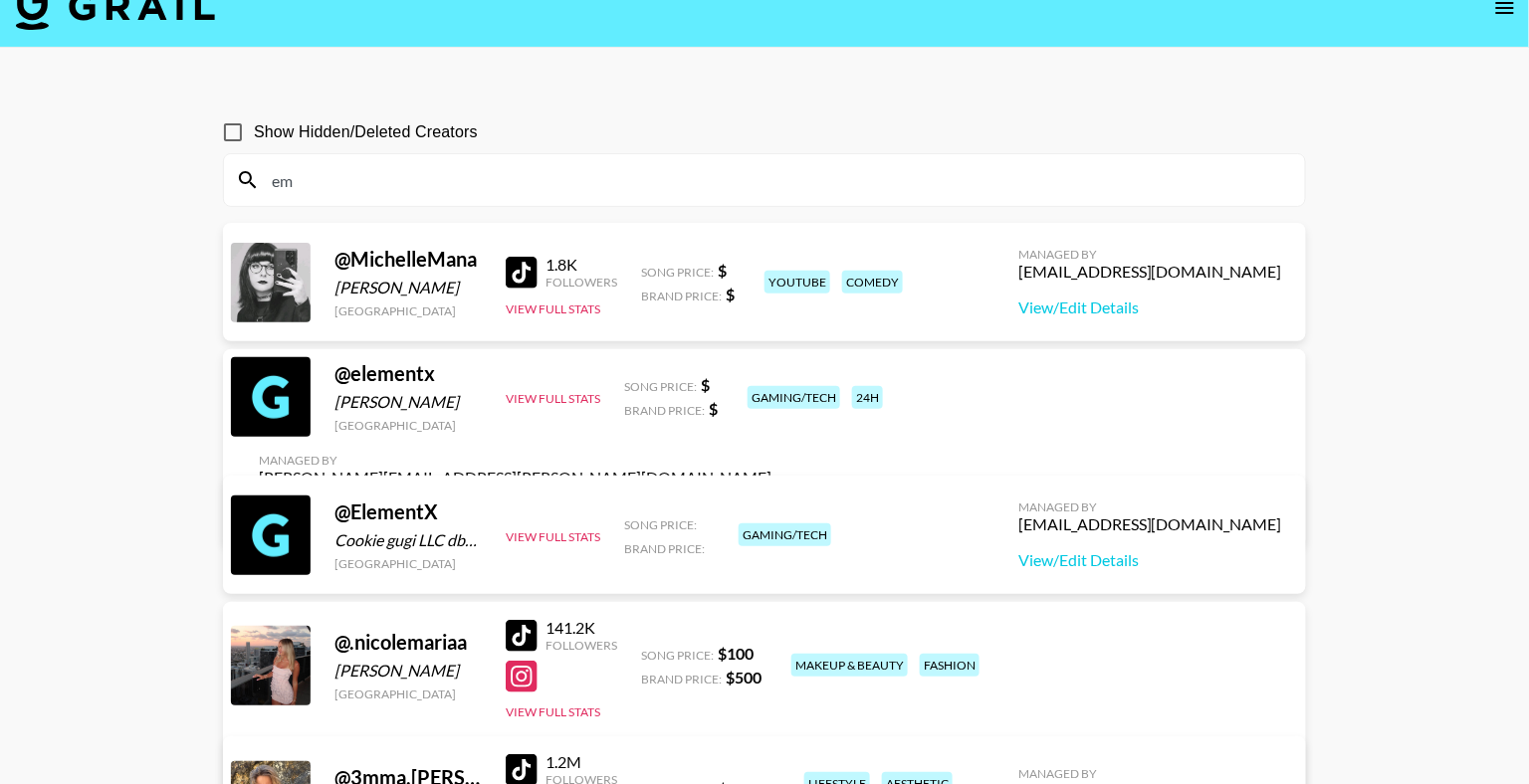 scroll, scrollTop: 24, scrollLeft: 0, axis: vertical 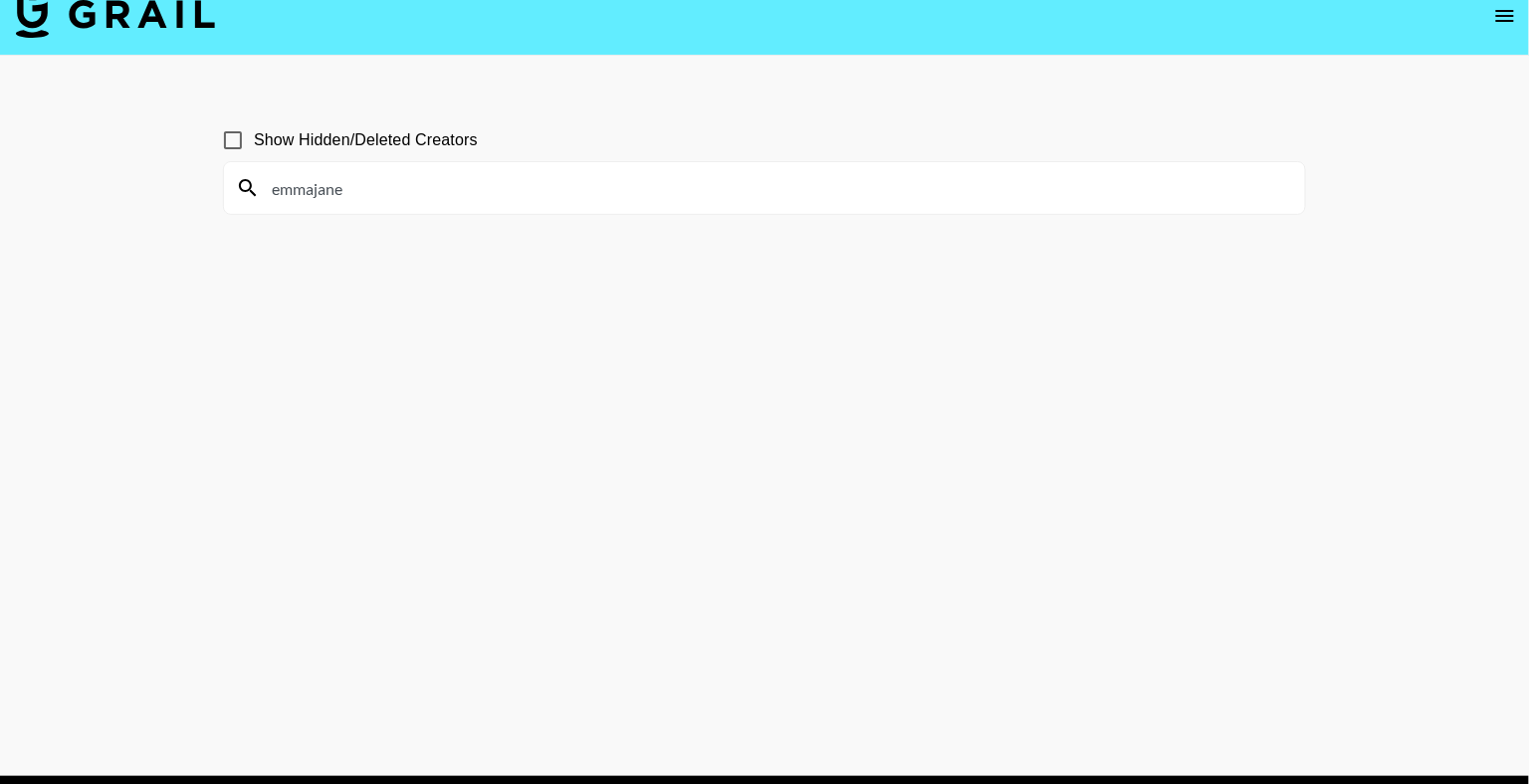 click on "emmajane" at bounding box center [764, 188] 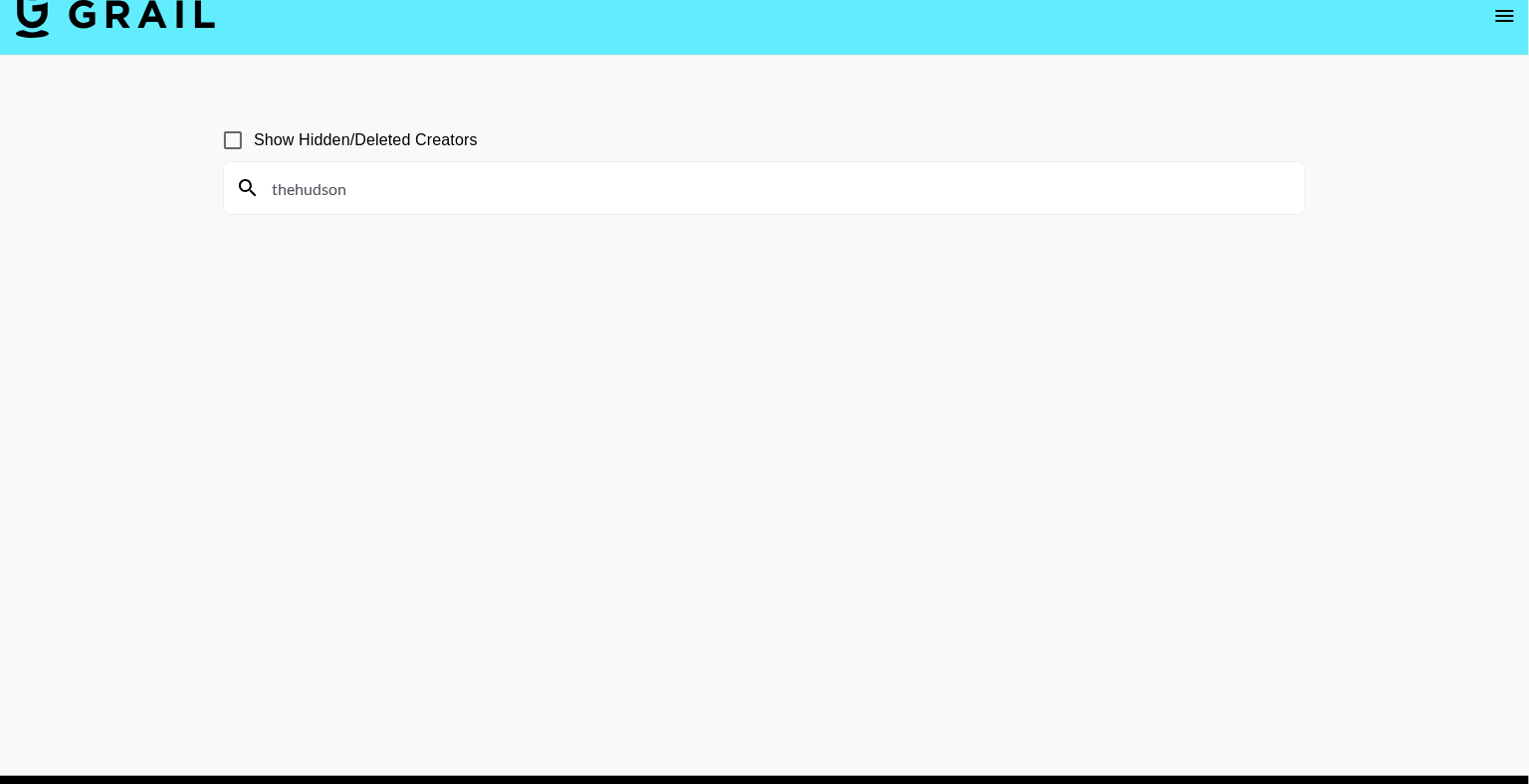 type on "thehudson" 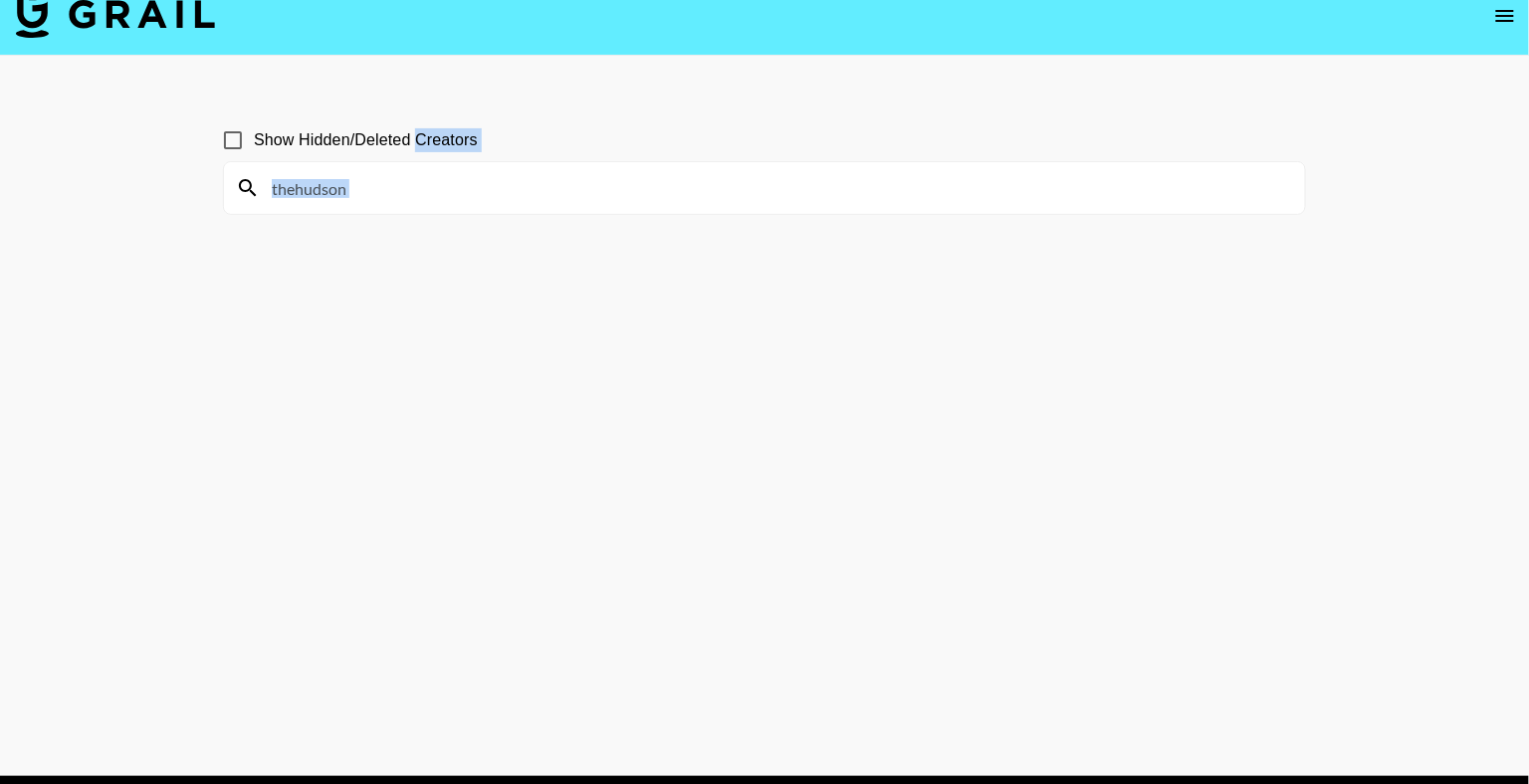 click on "thehudson" at bounding box center (764, 188) 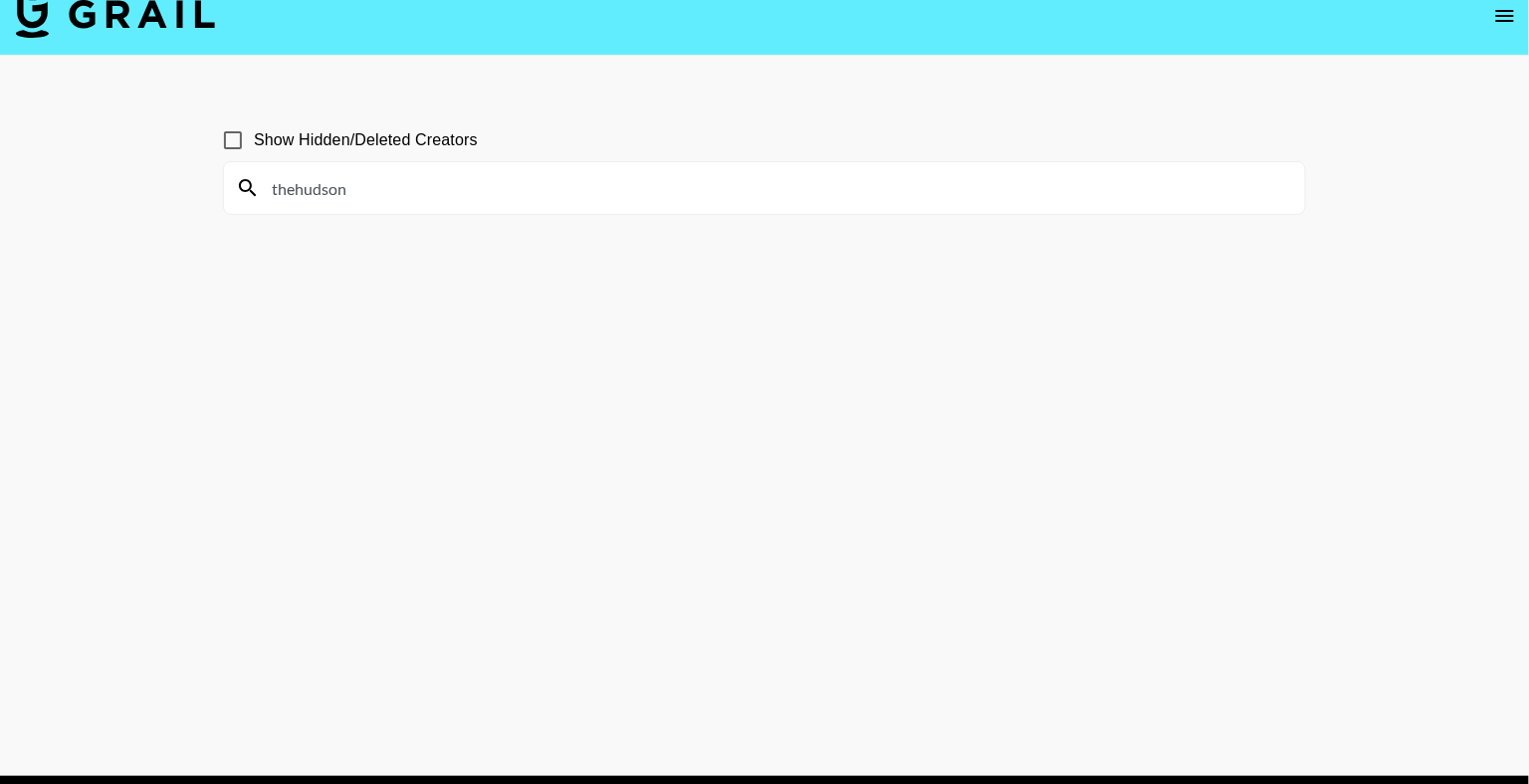 click on "thehudson" at bounding box center [776, 188] 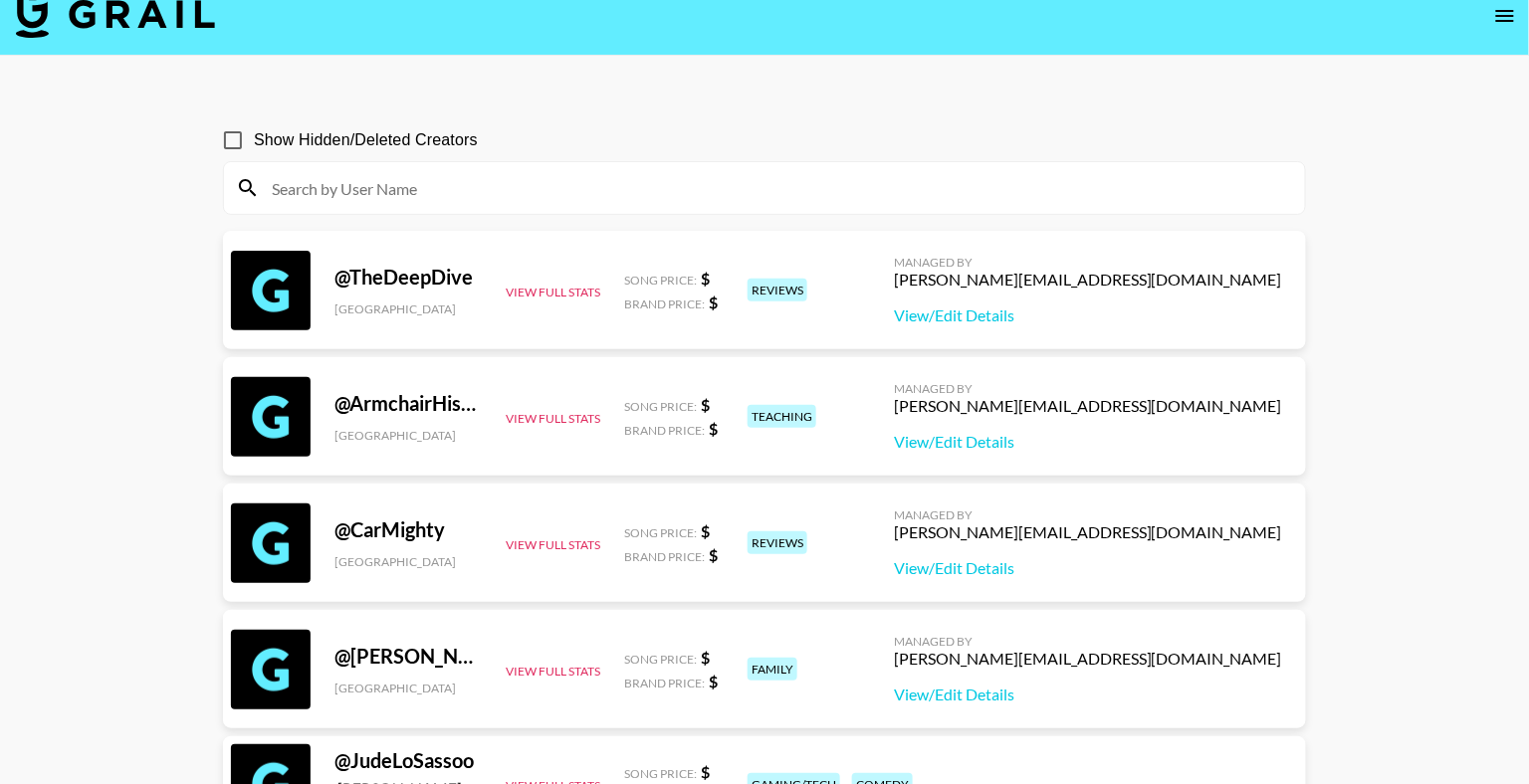 scroll, scrollTop: 13, scrollLeft: 0, axis: vertical 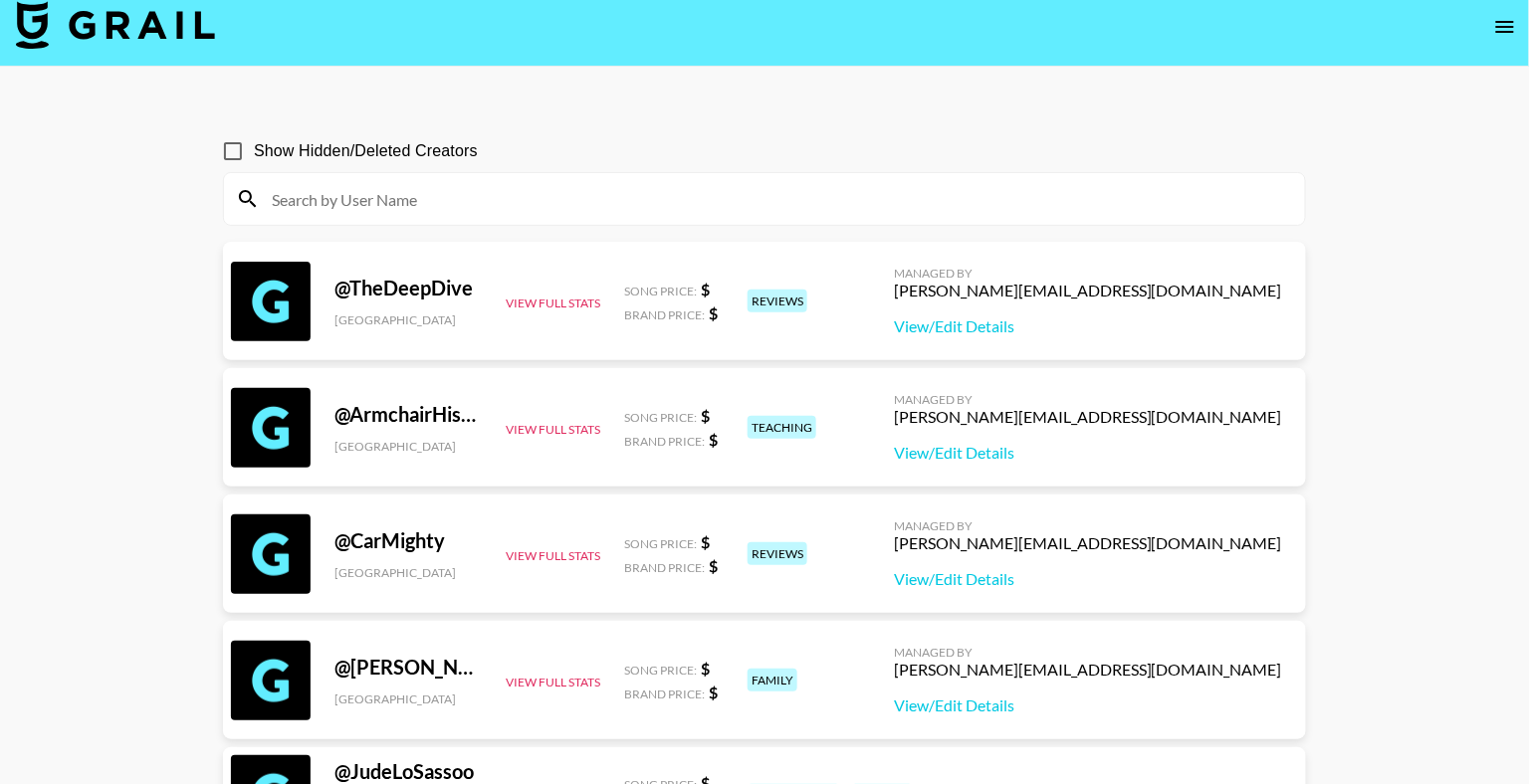 type 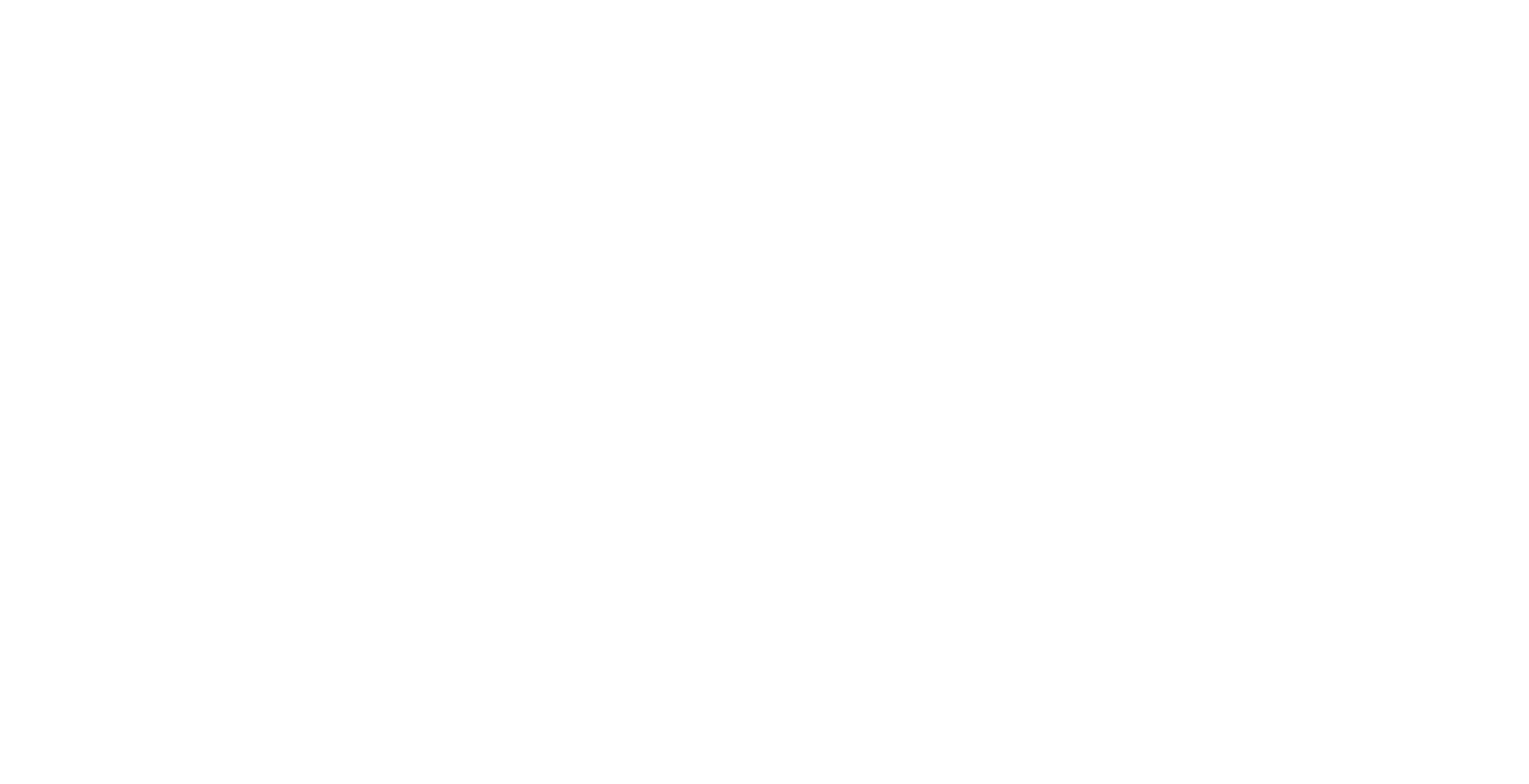 scroll, scrollTop: 0, scrollLeft: 0, axis: both 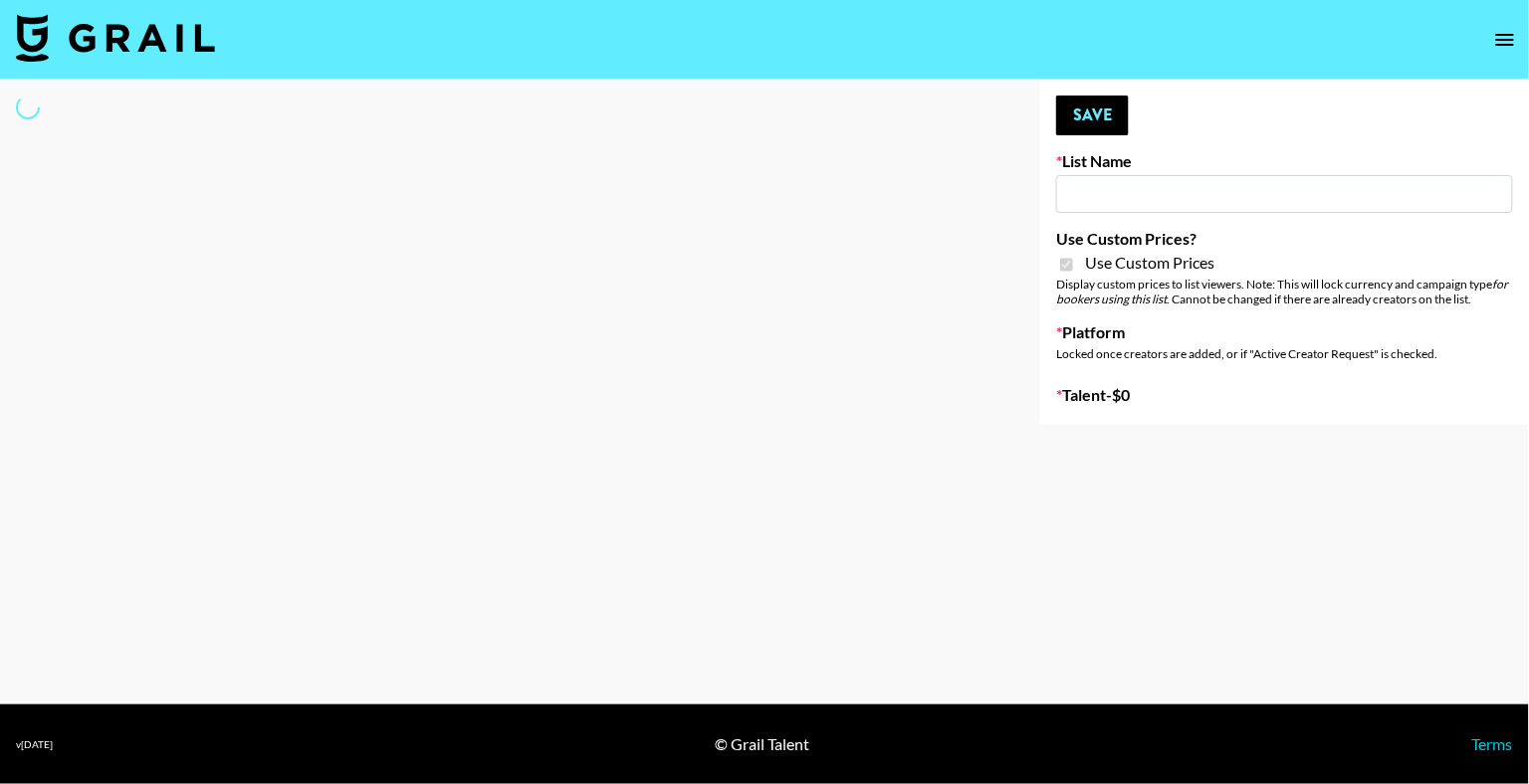 select on "Brand" 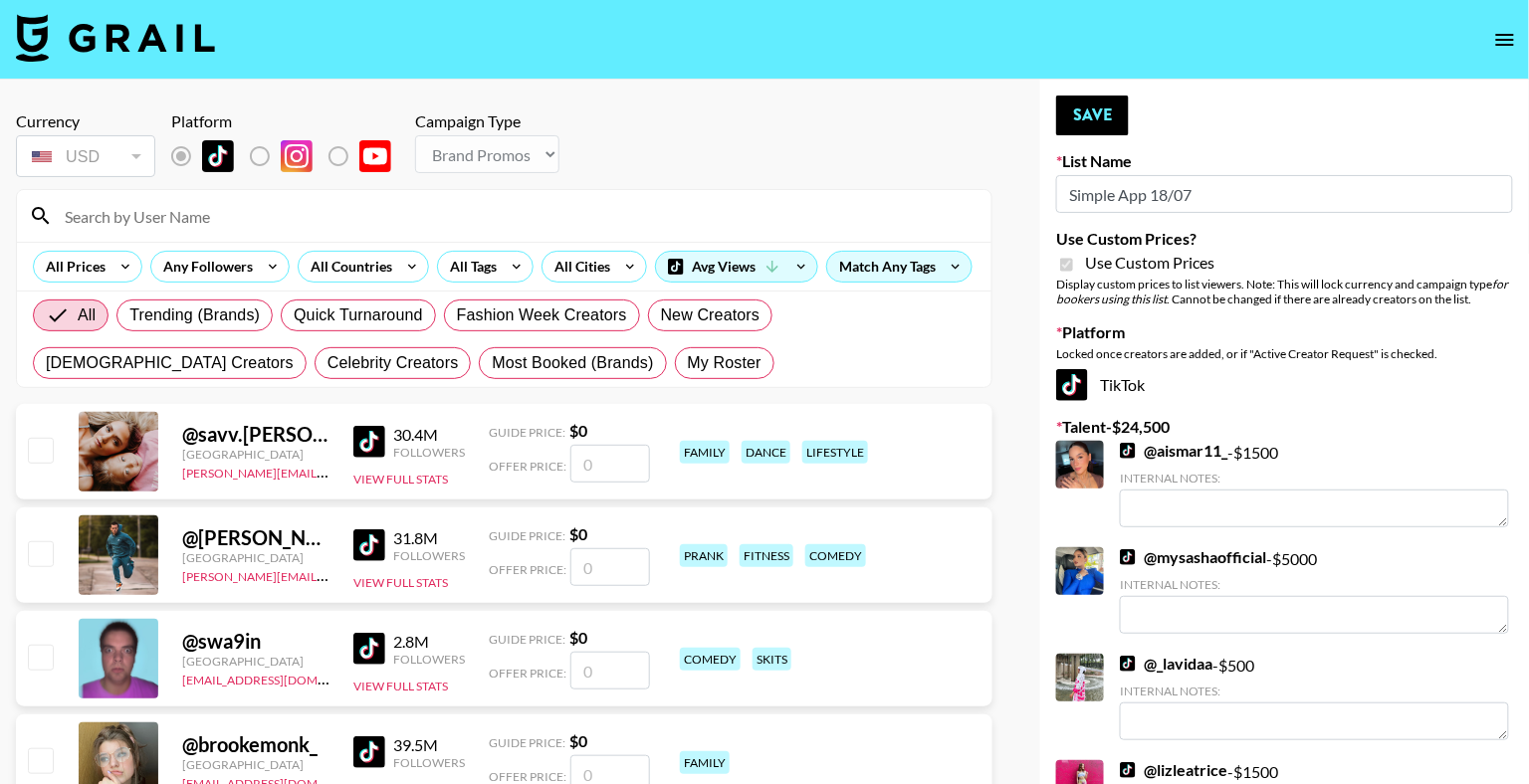 type on "Simple App 18/07" 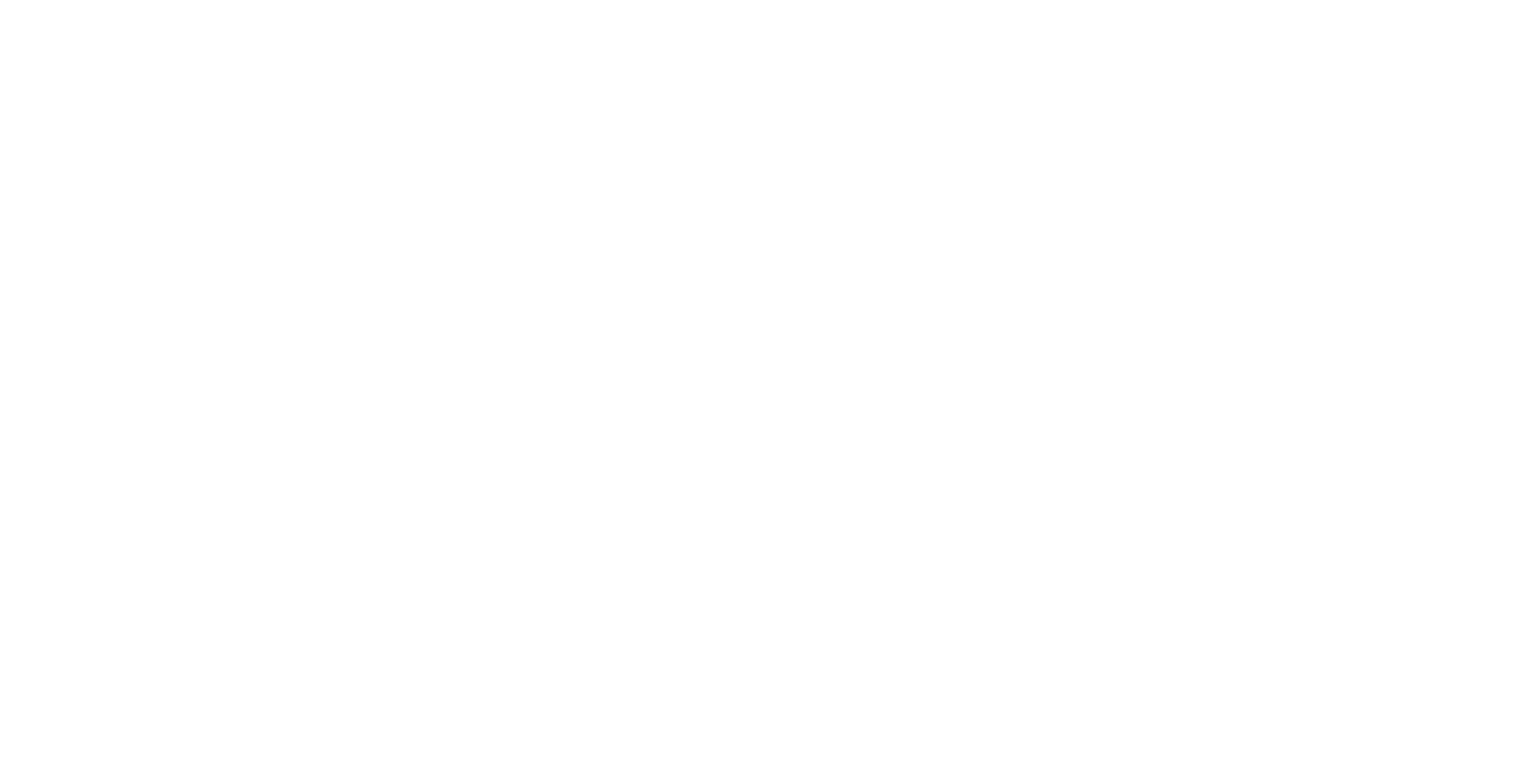 scroll, scrollTop: 0, scrollLeft: 0, axis: both 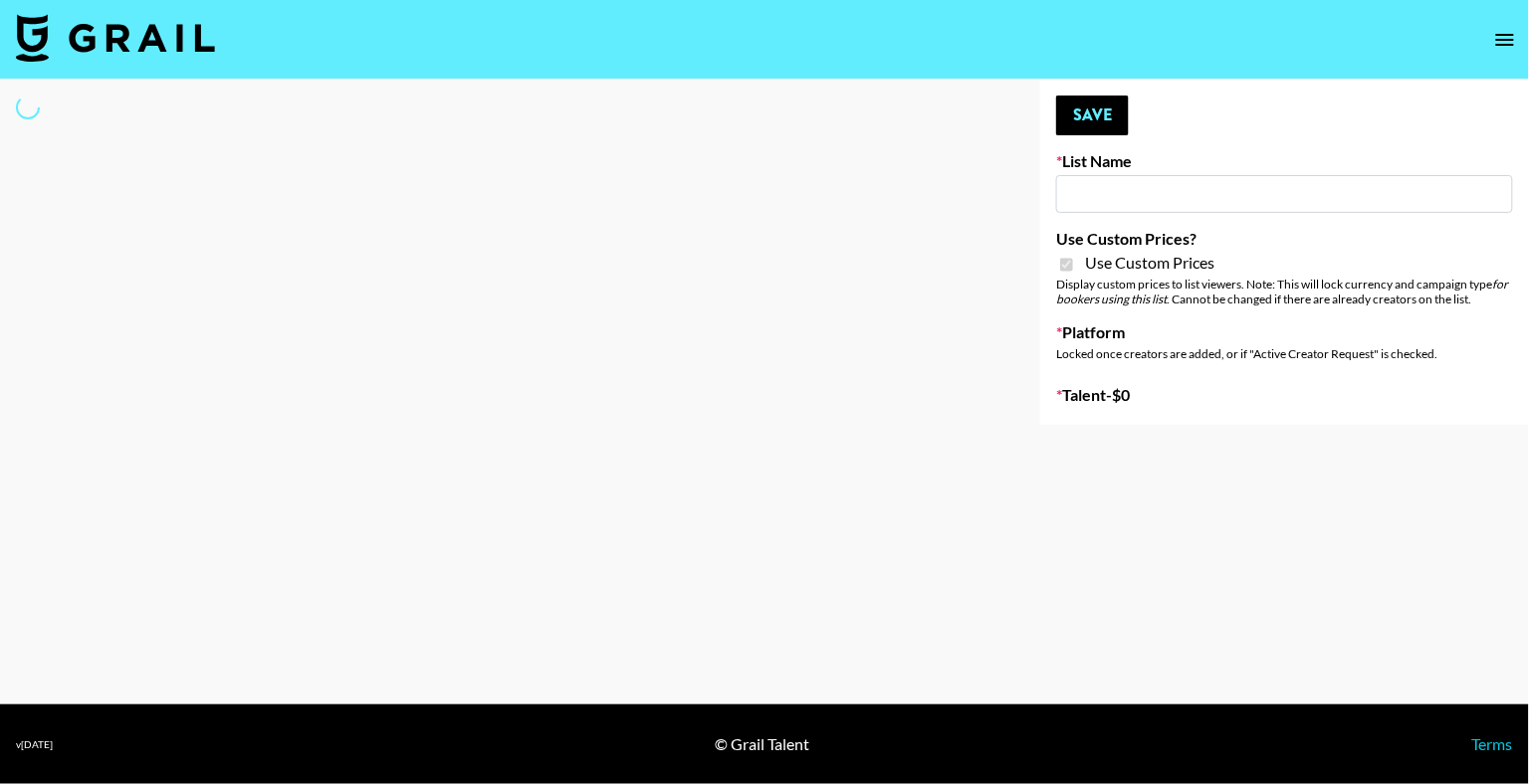 type on "Simple App 18/07" 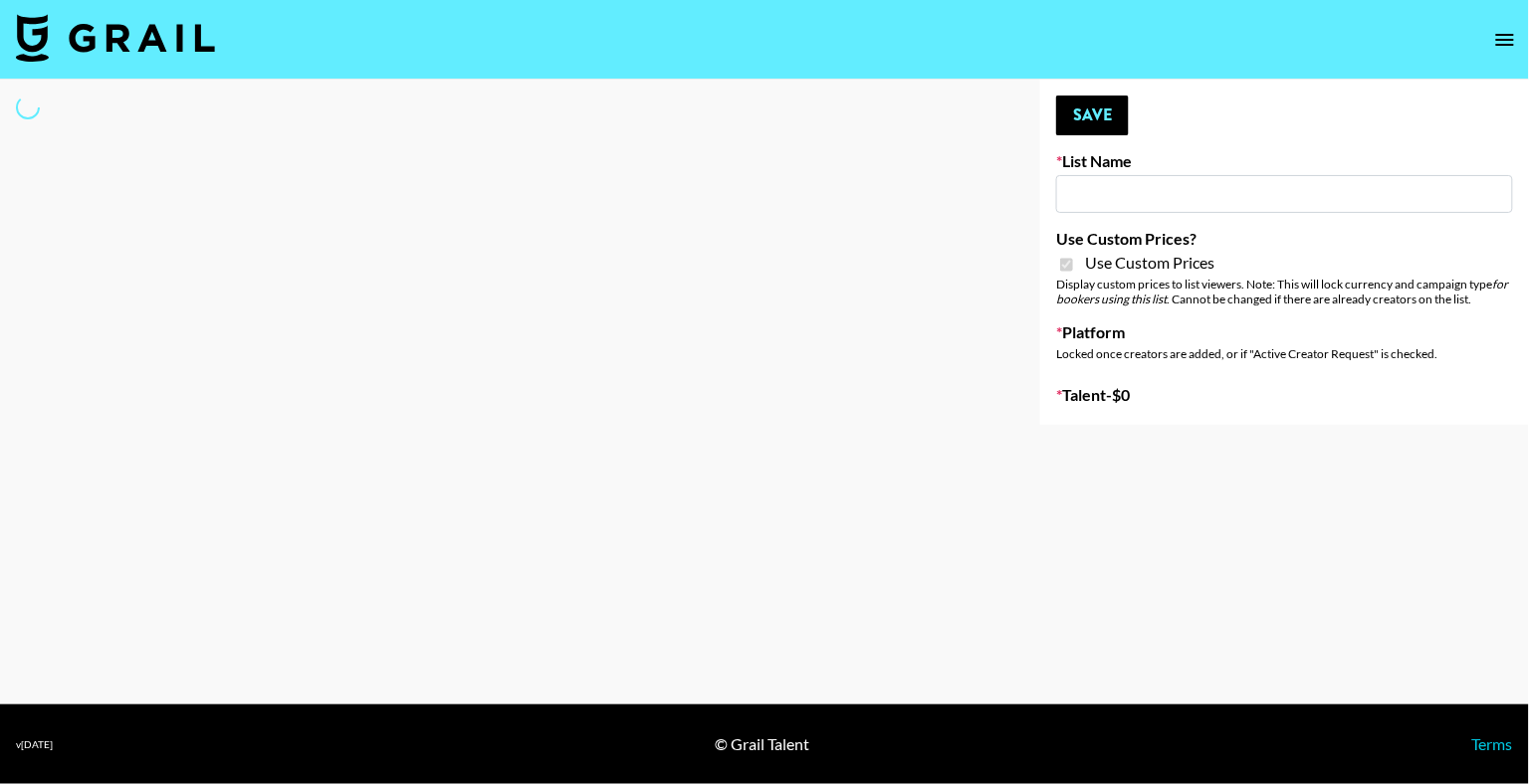 checkbox on "true" 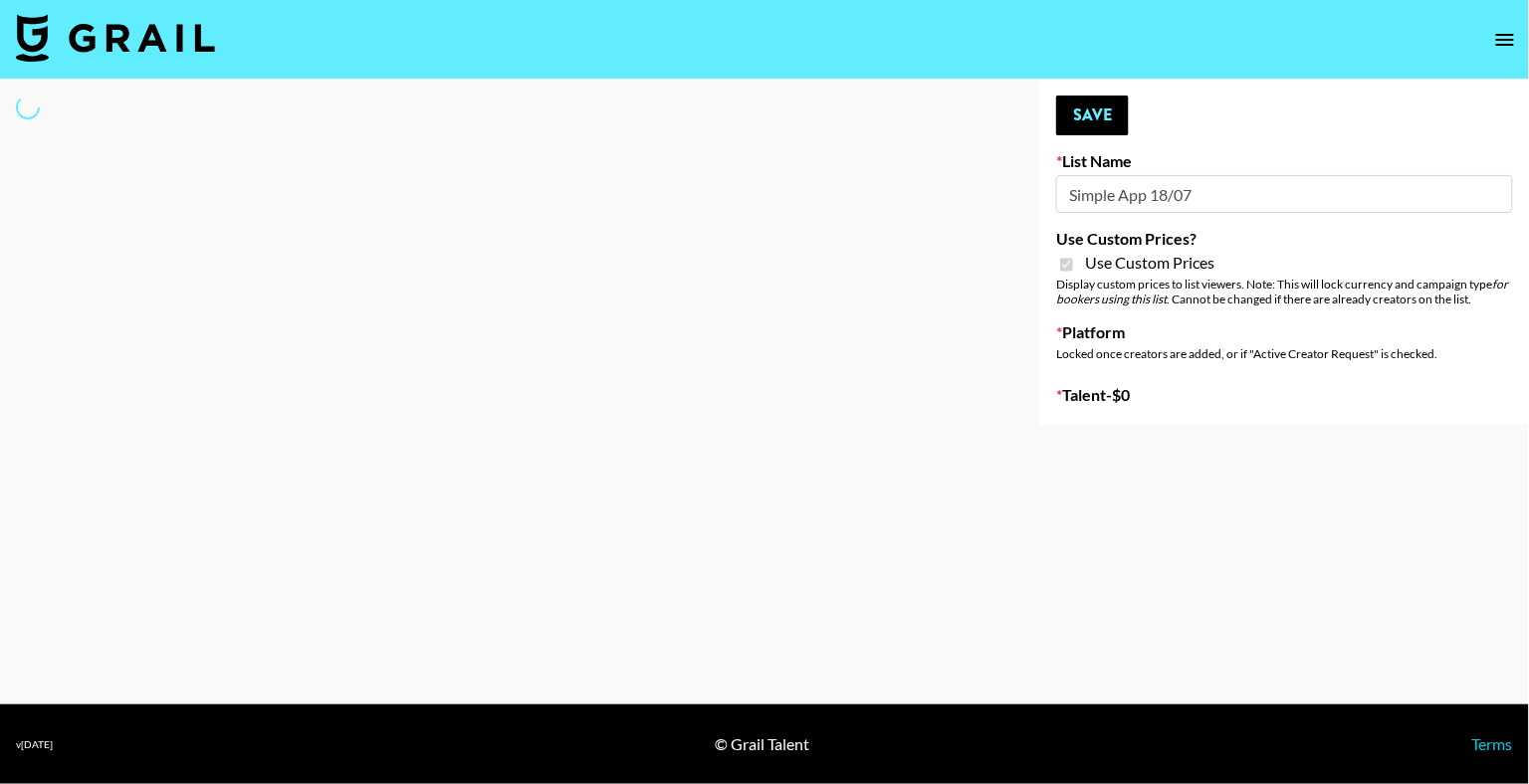 select on "Brand" 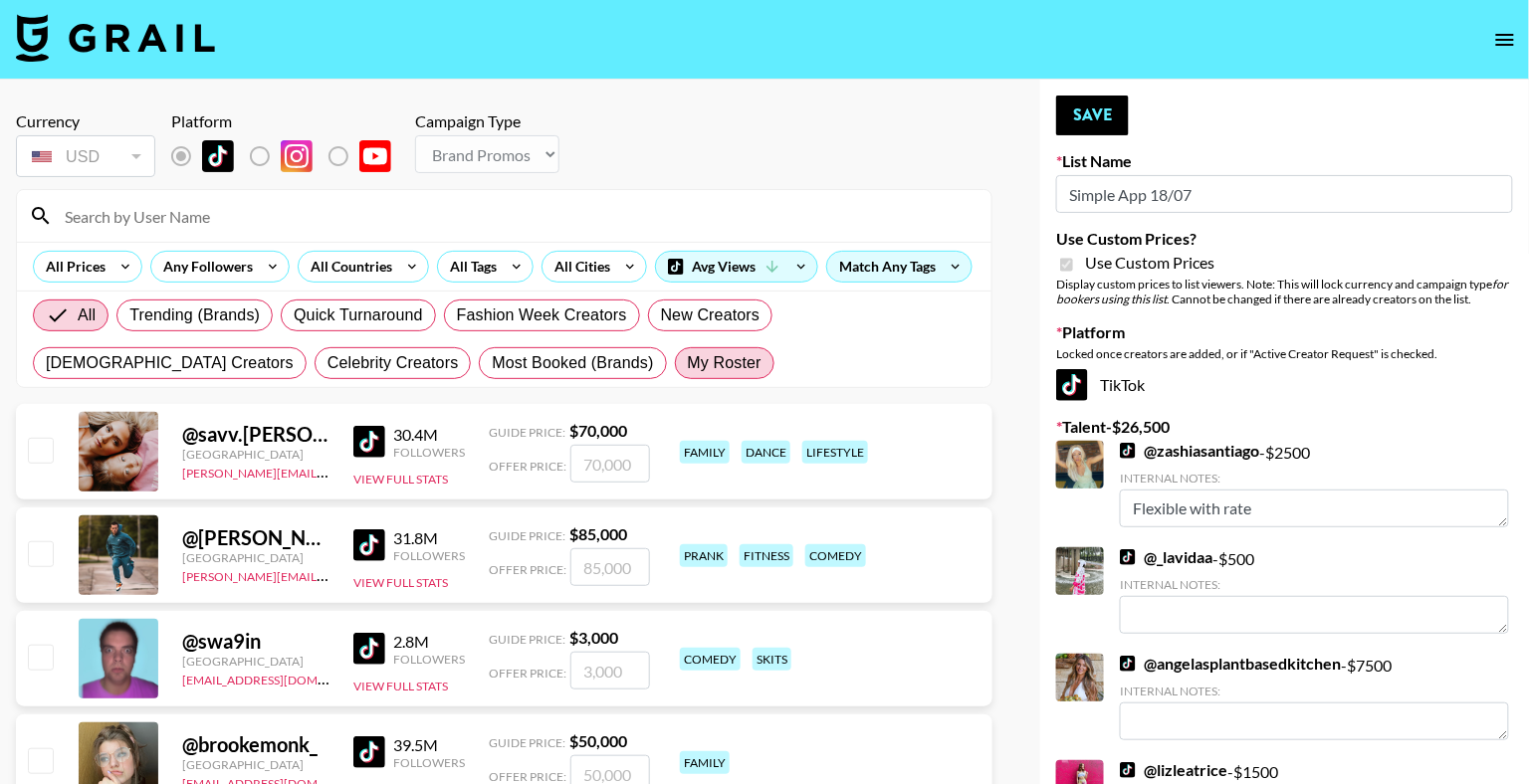 click on "My Roster" at bounding box center [725, 363] 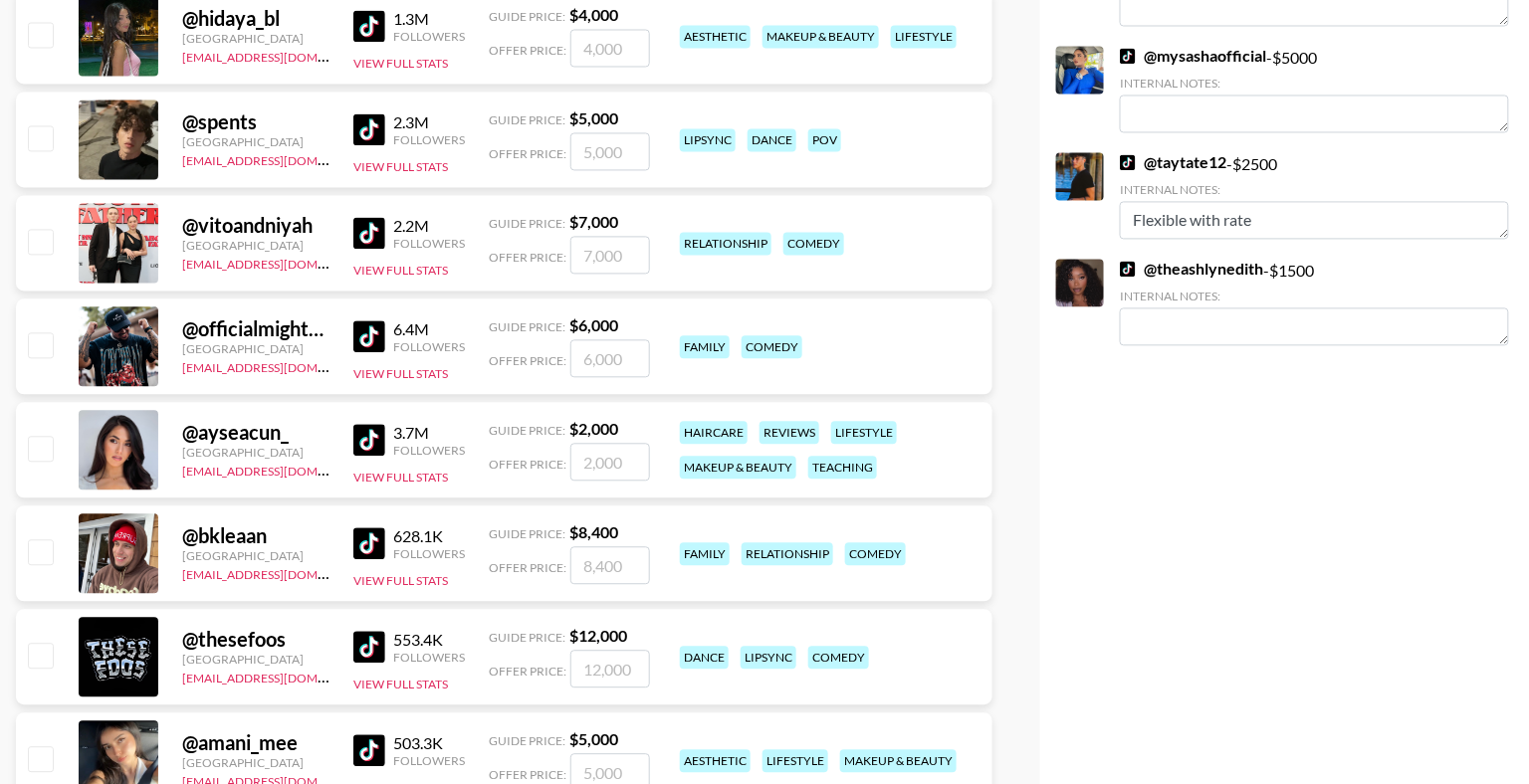 scroll, scrollTop: 1137, scrollLeft: 0, axis: vertical 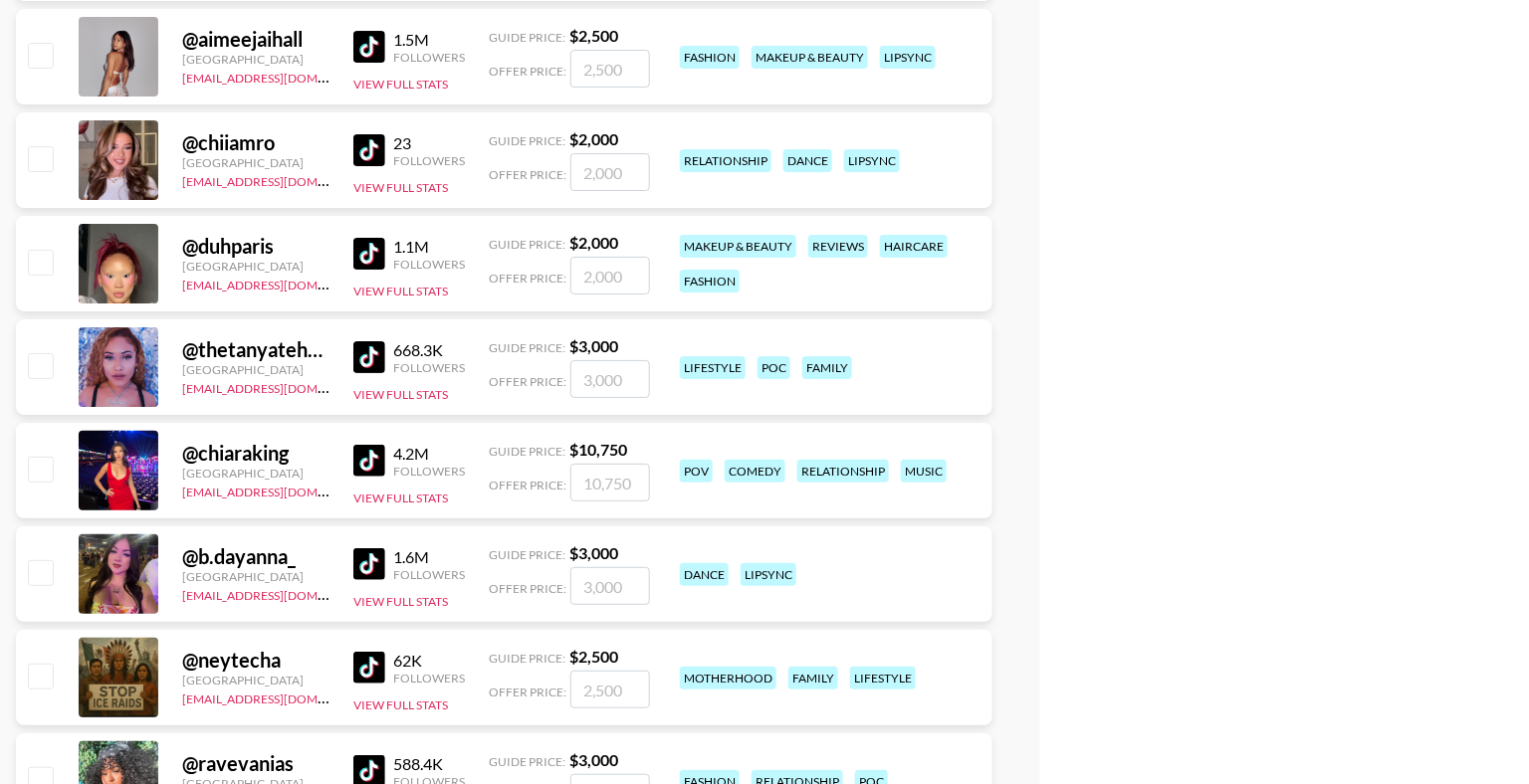 click at bounding box center [40, 365] 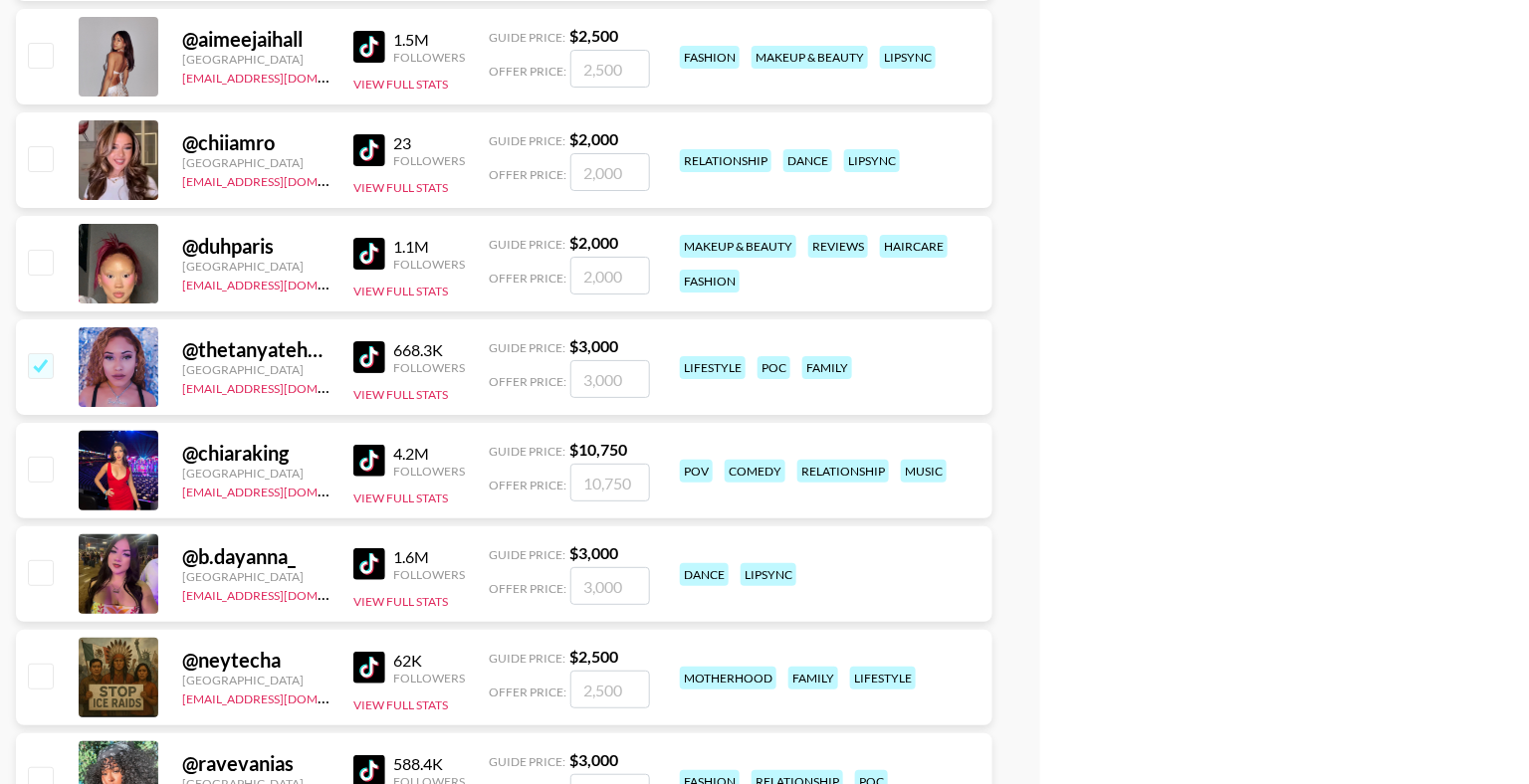 checkbox on "true" 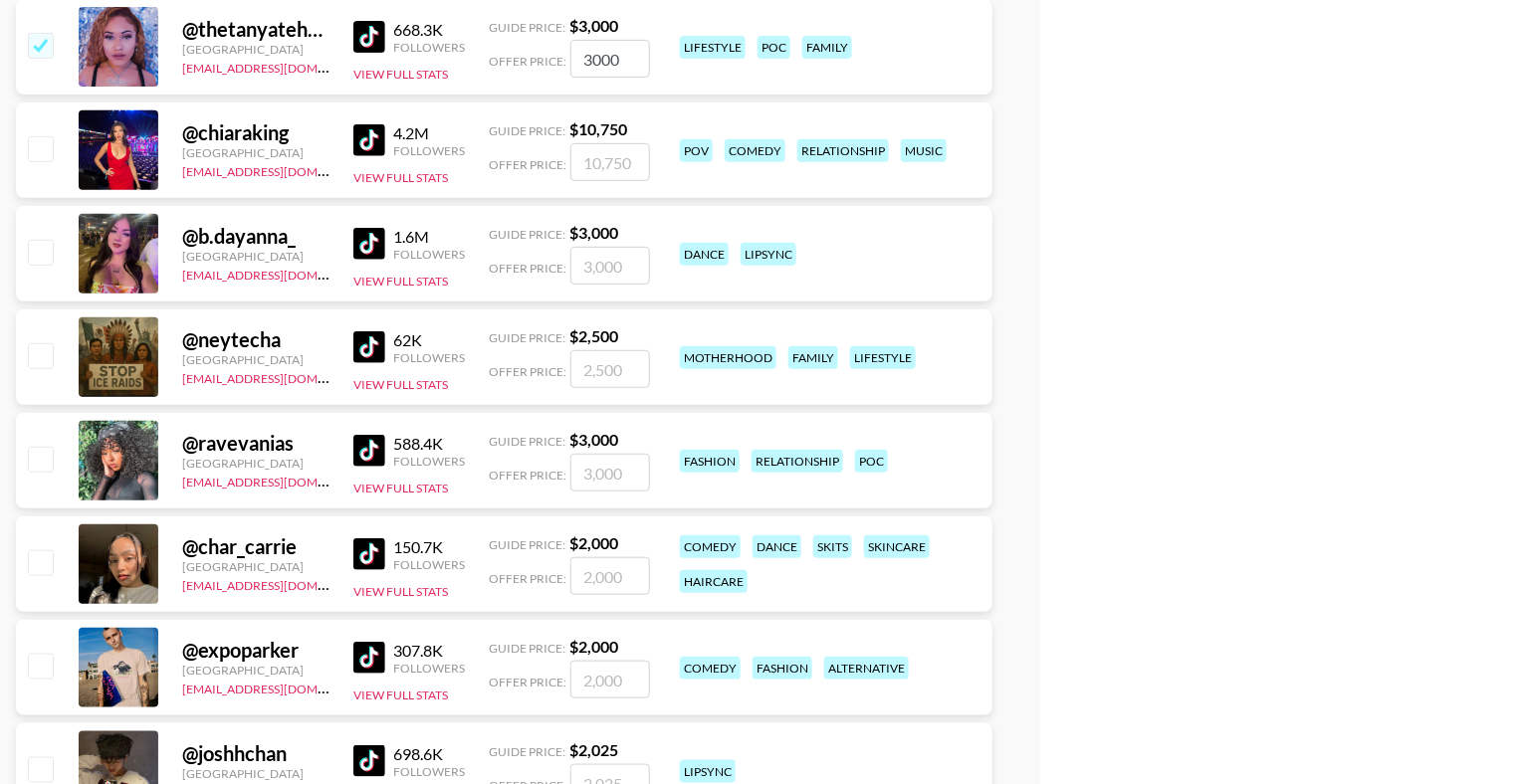 scroll, scrollTop: 2480, scrollLeft: 0, axis: vertical 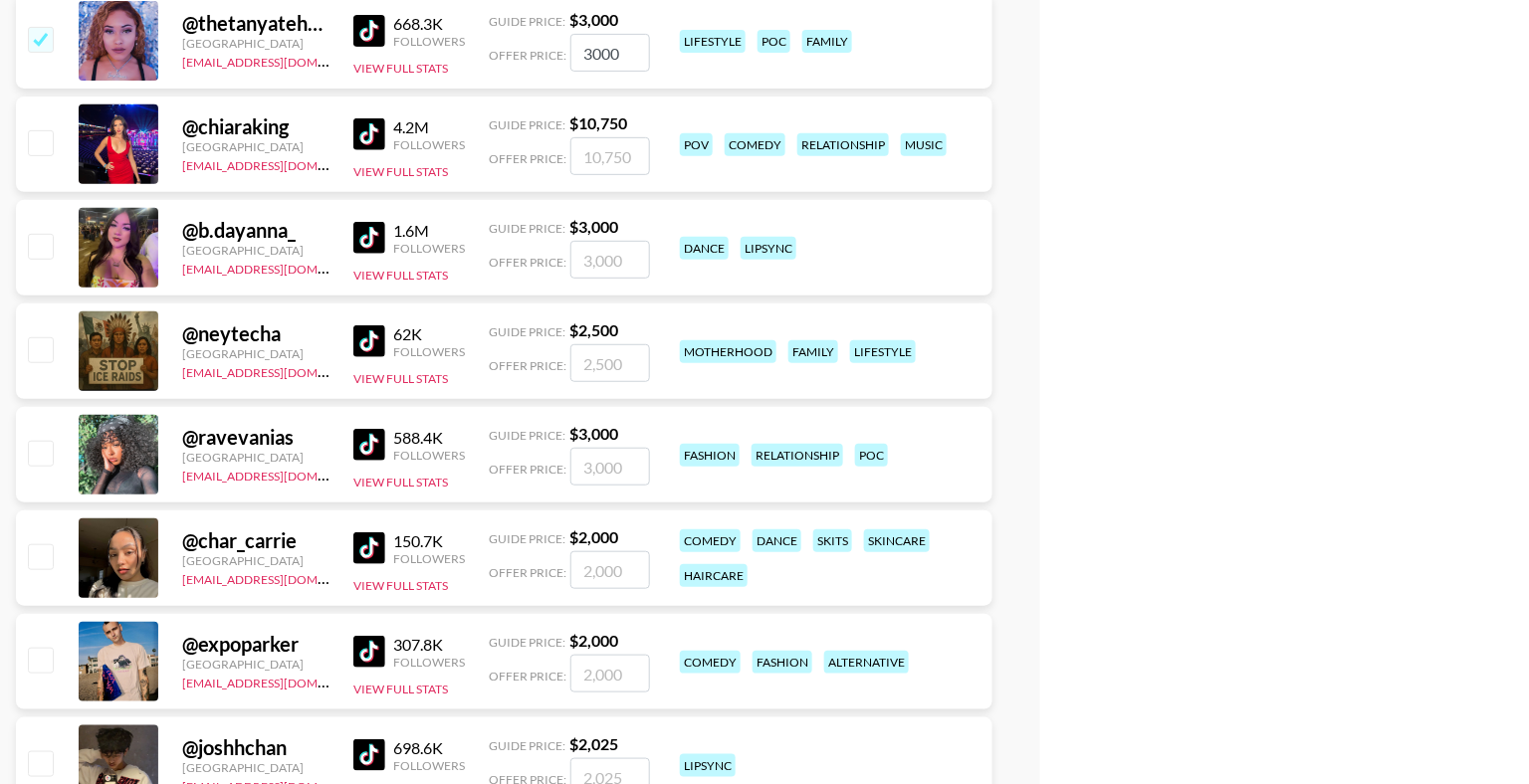 click at bounding box center [40, 349] 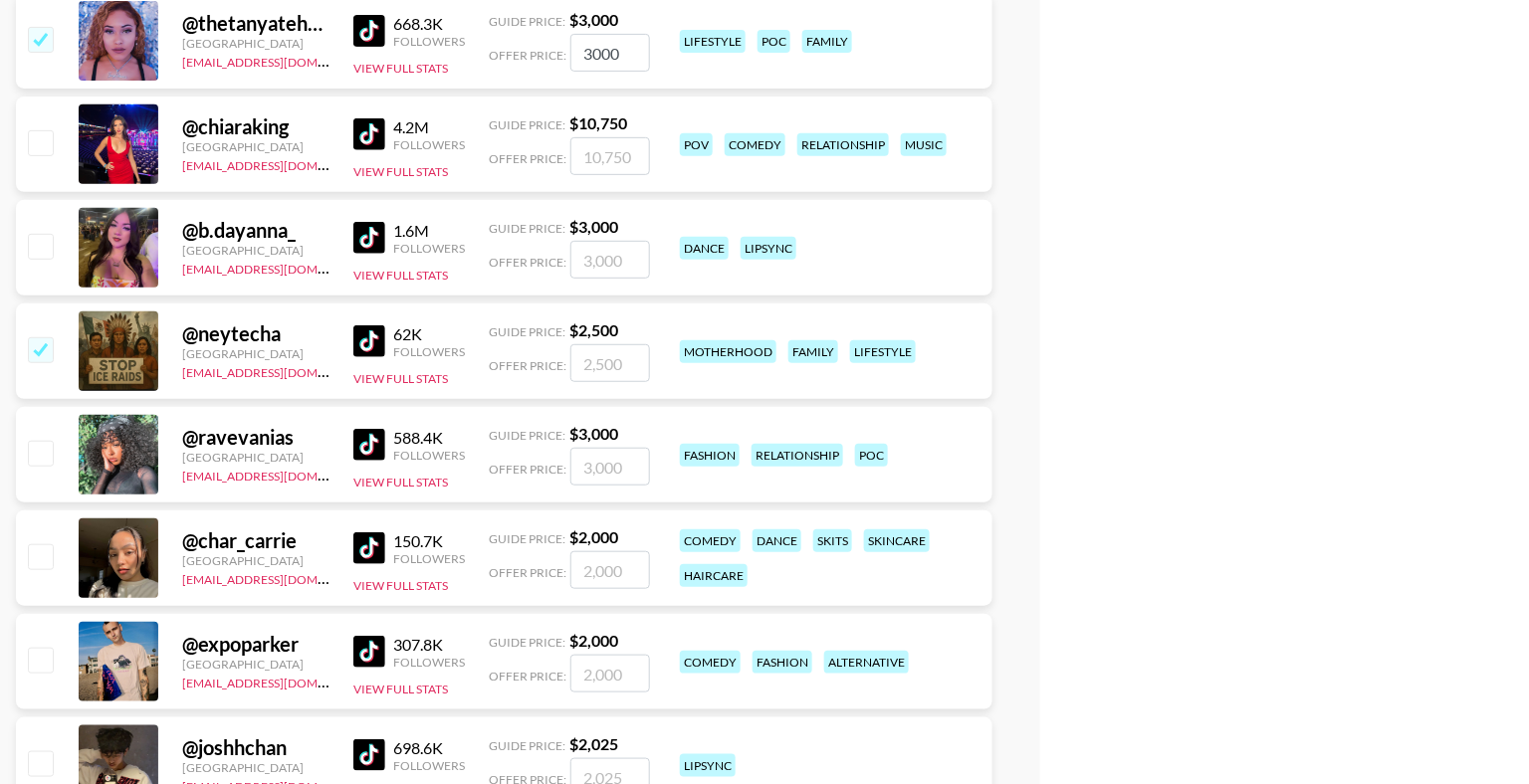 checkbox on "true" 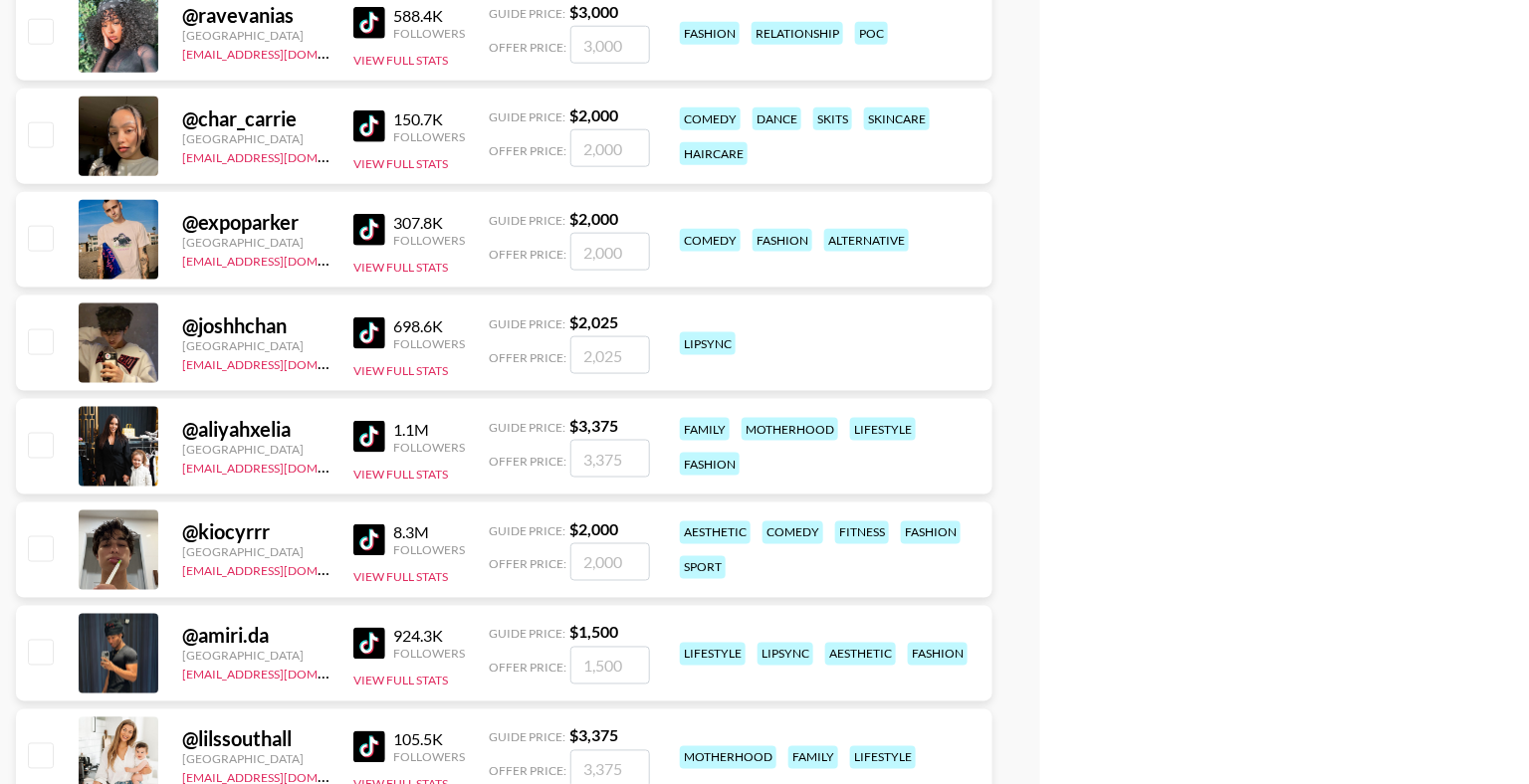 scroll, scrollTop: 2917, scrollLeft: 0, axis: vertical 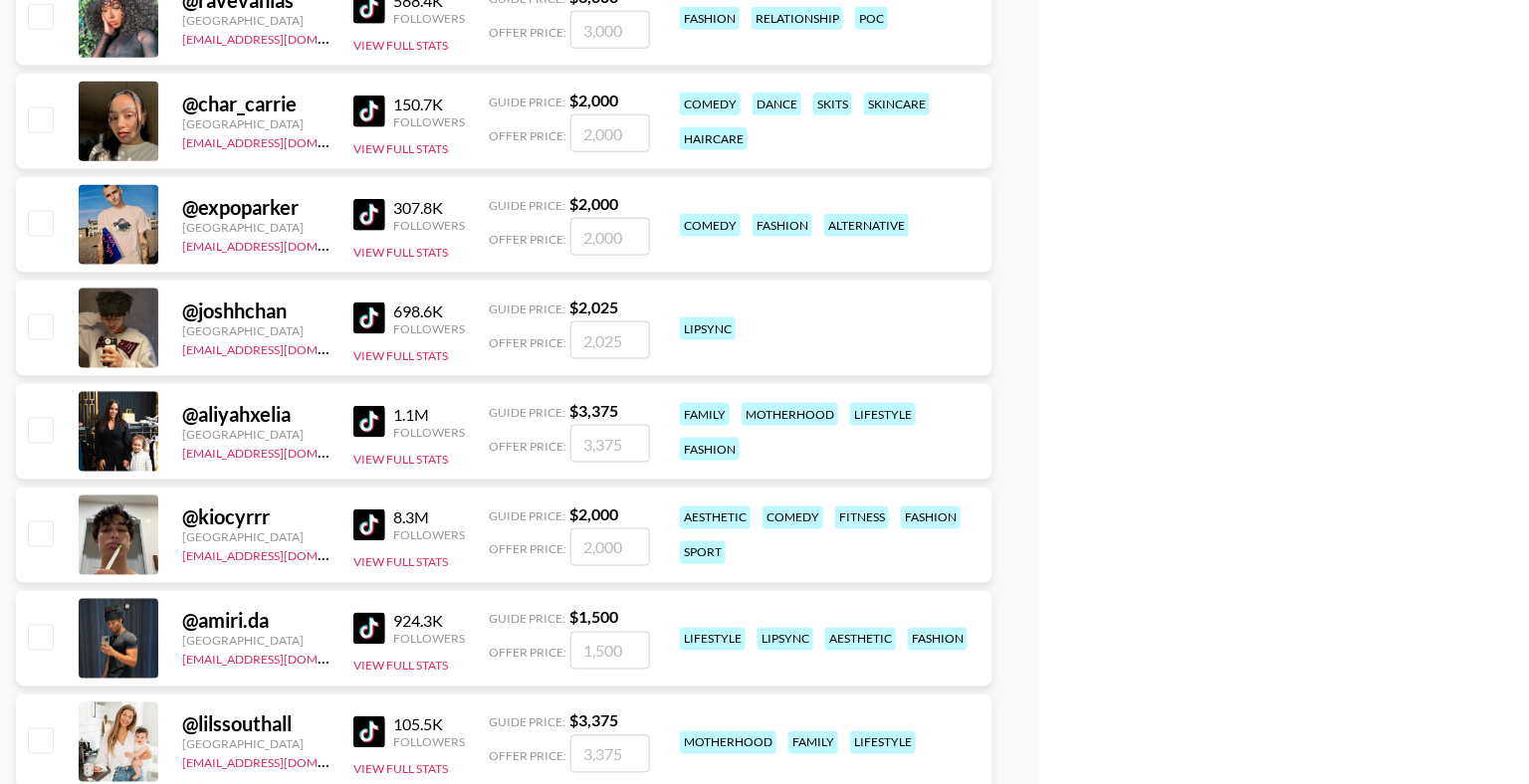 click at bounding box center [40, 430] 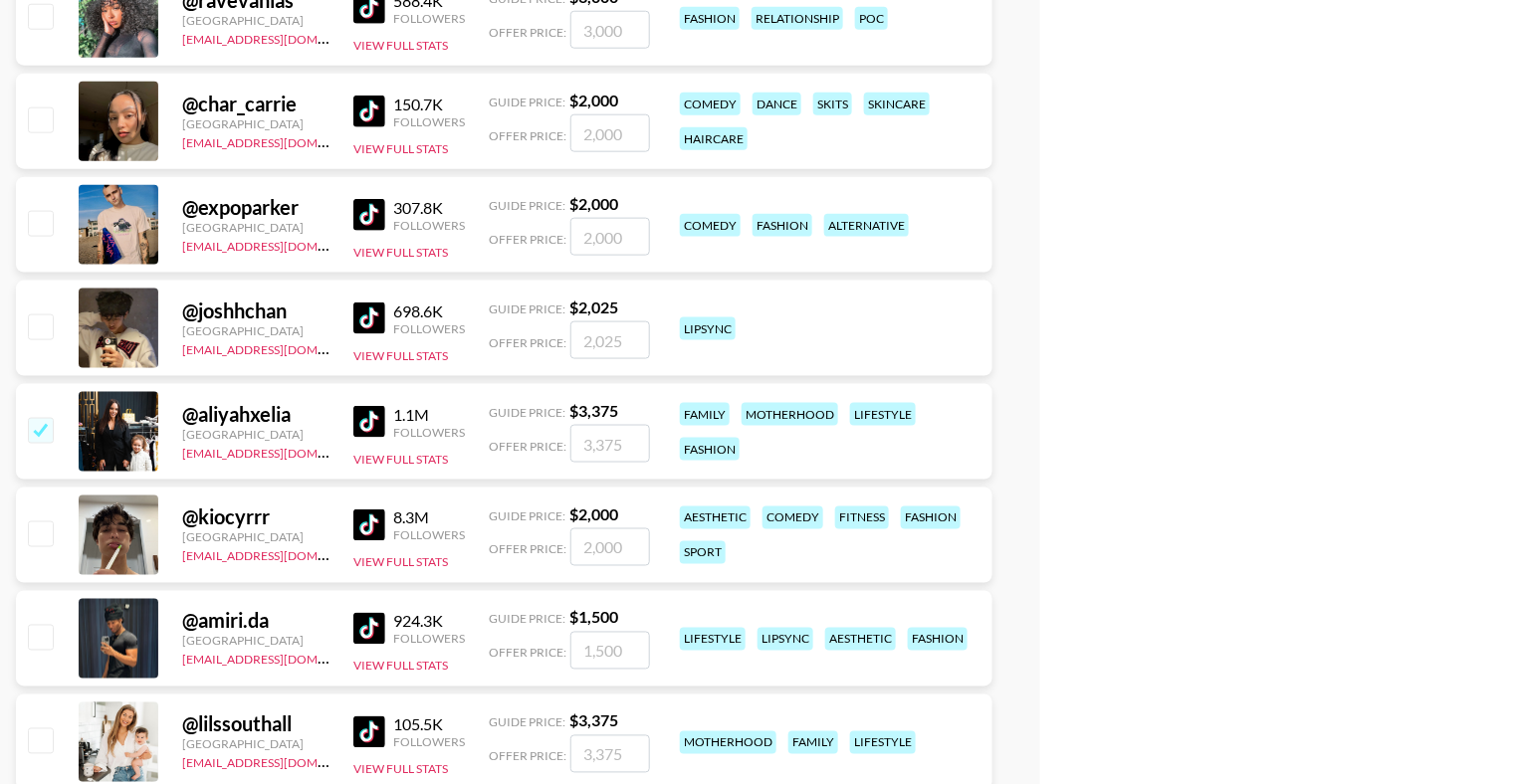 checkbox on "true" 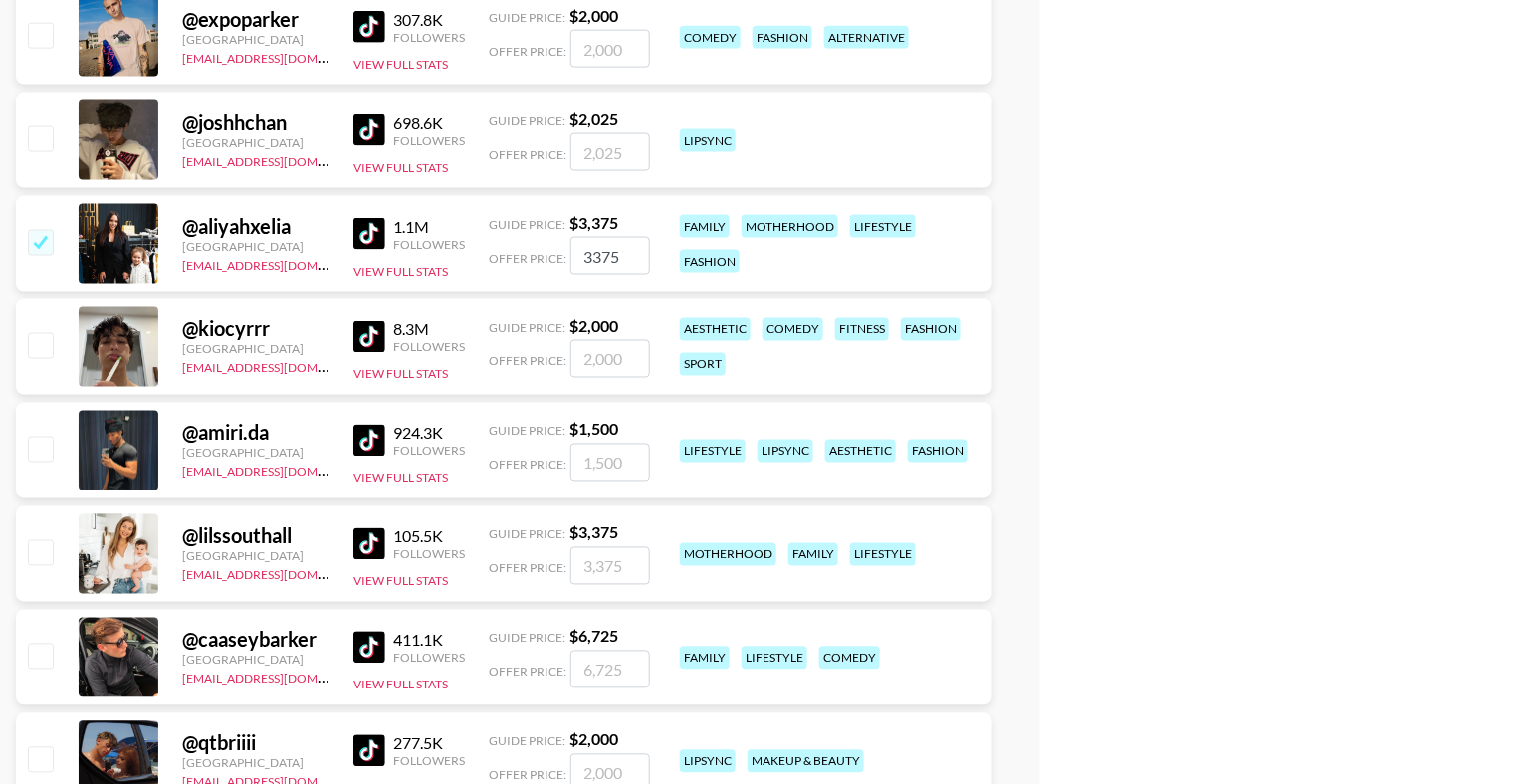 scroll, scrollTop: 3139, scrollLeft: 0, axis: vertical 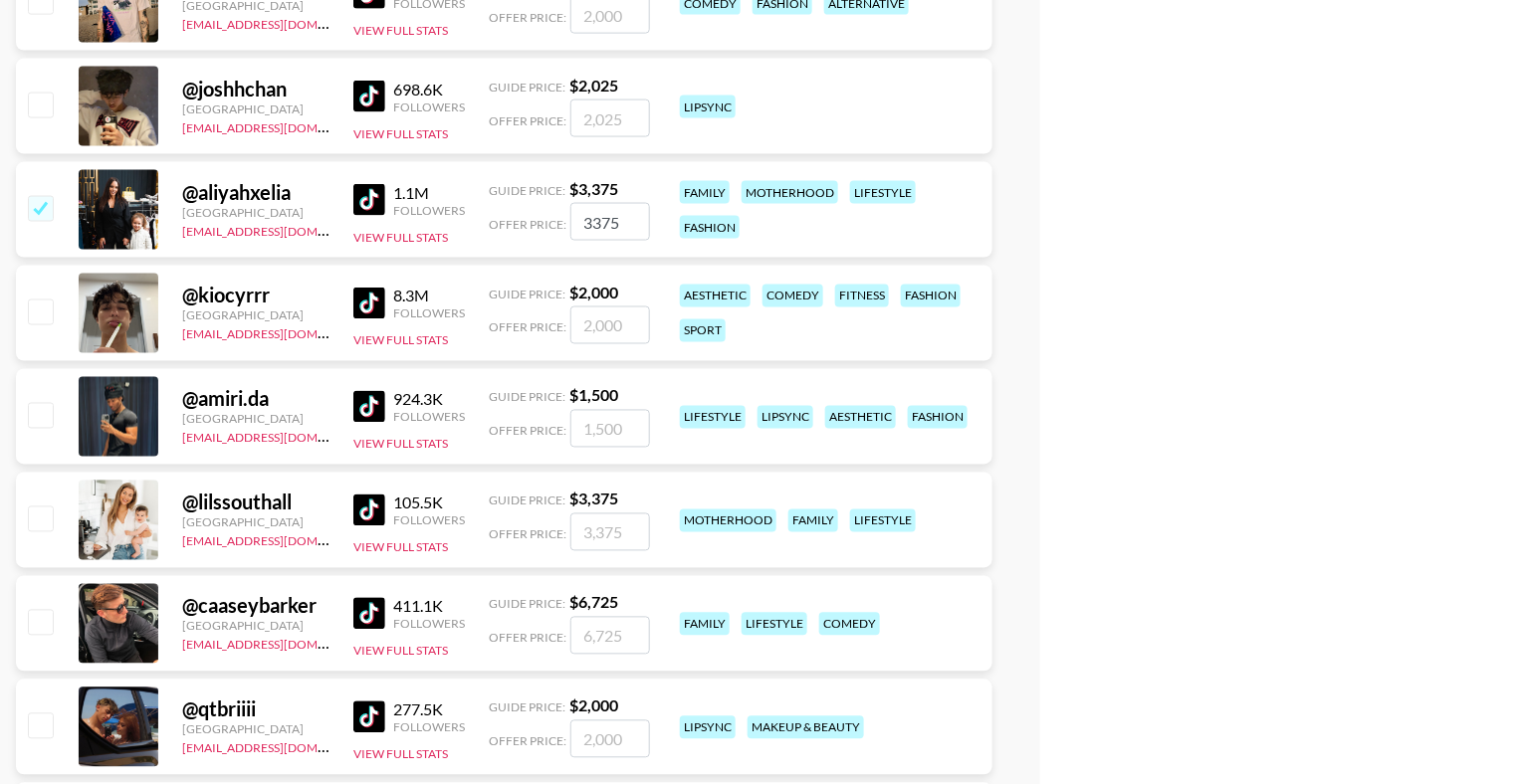 click at bounding box center [40, 518] 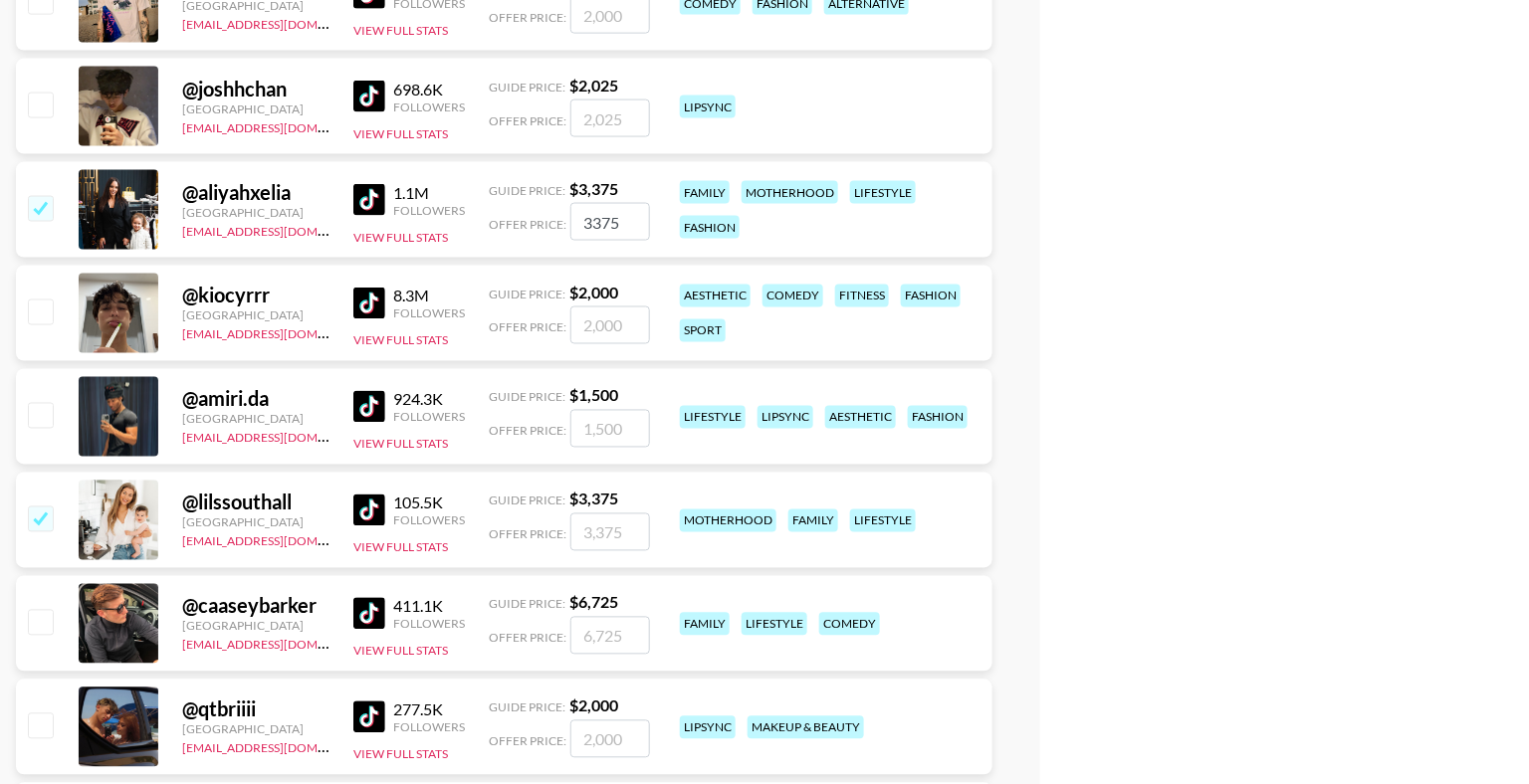 checkbox on "true" 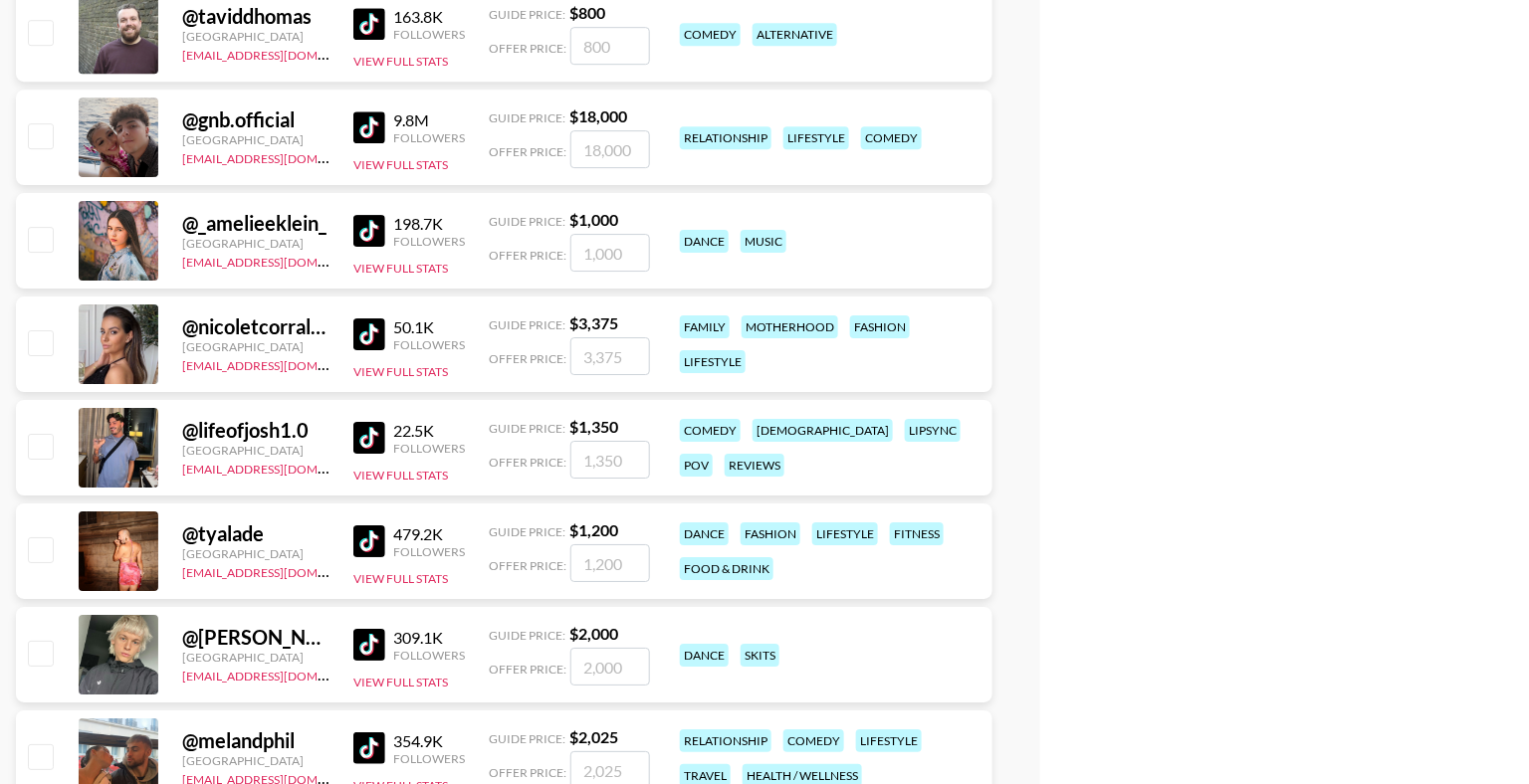 scroll, scrollTop: 4140, scrollLeft: 0, axis: vertical 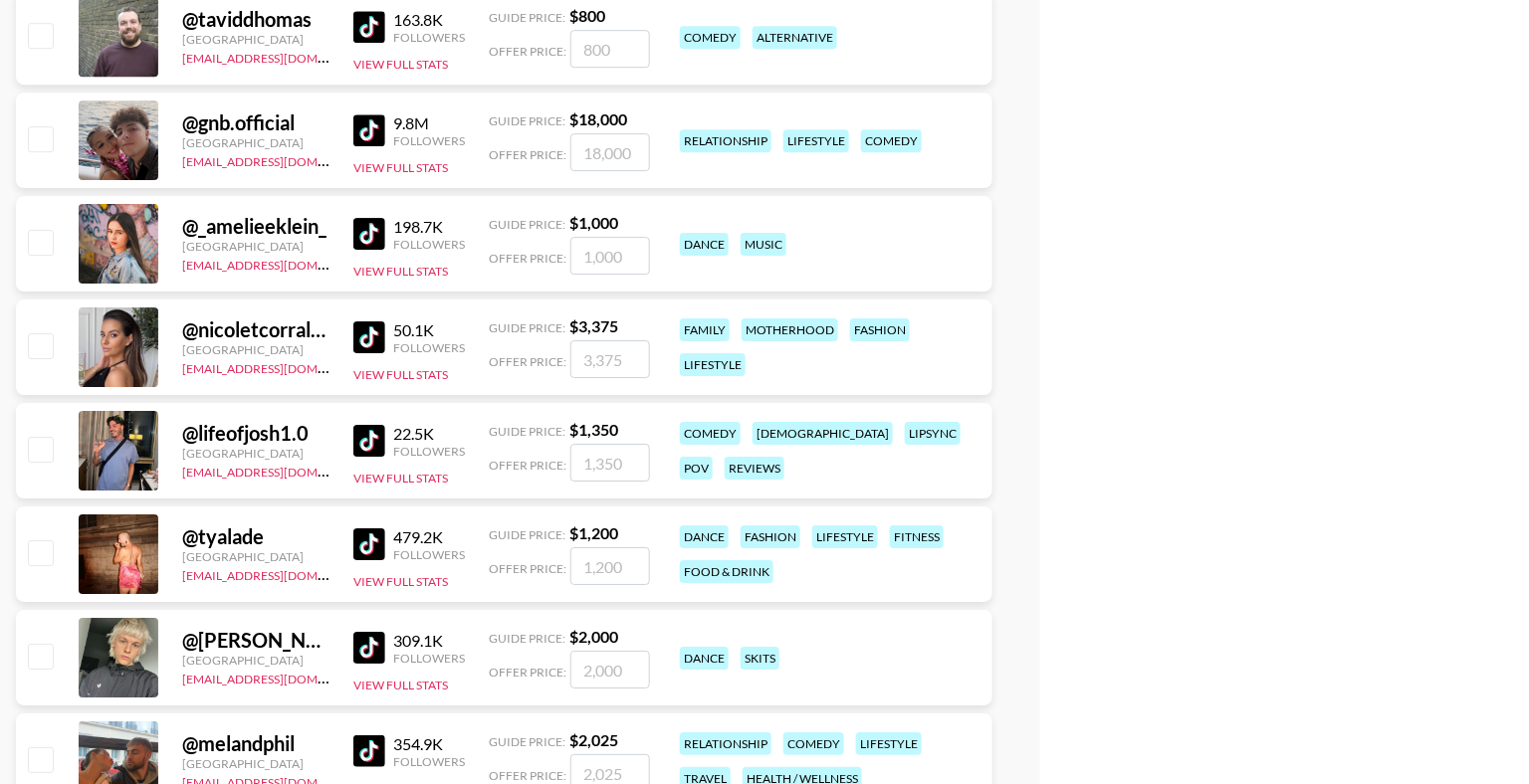click at bounding box center (40, 345) 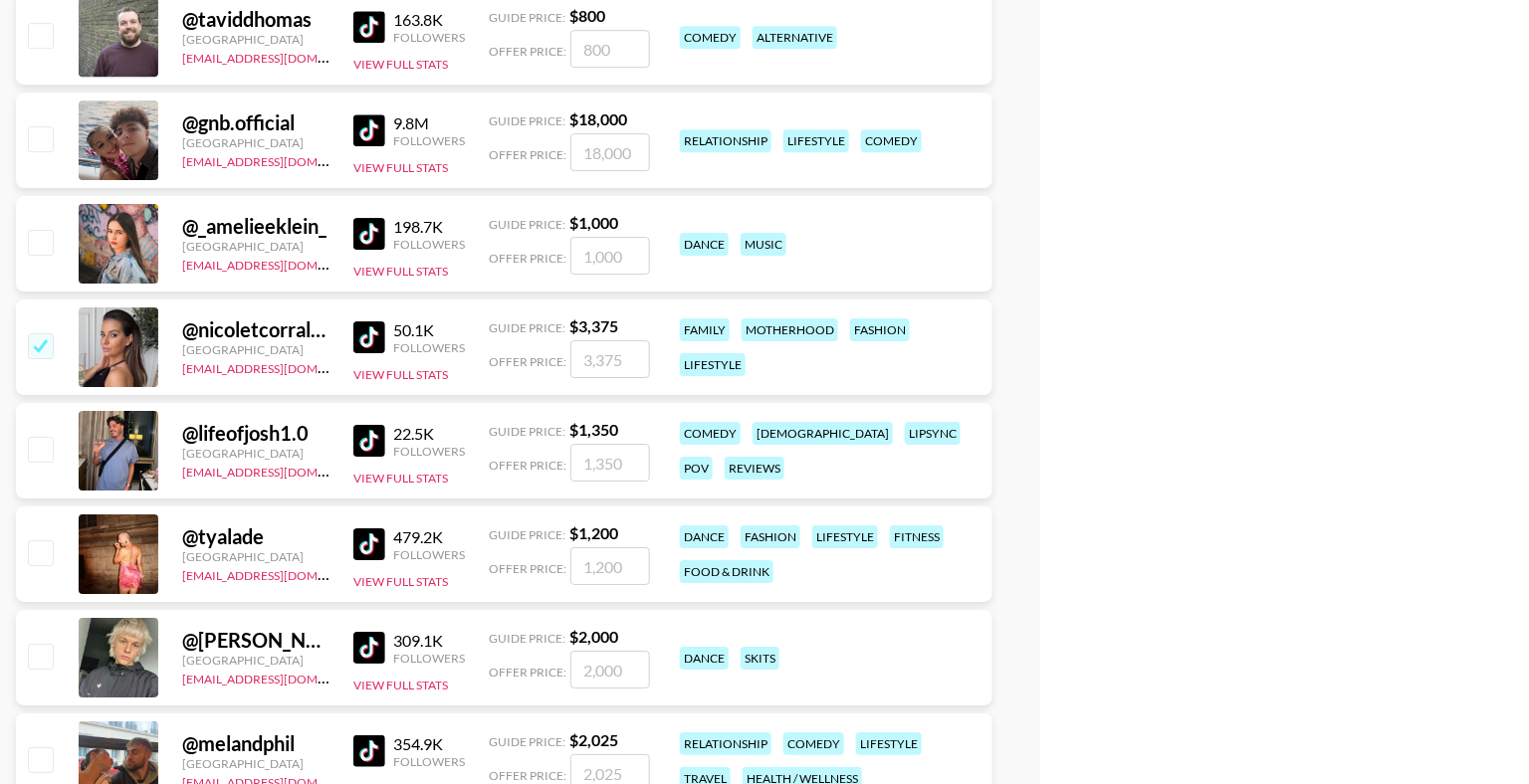 checkbox on "true" 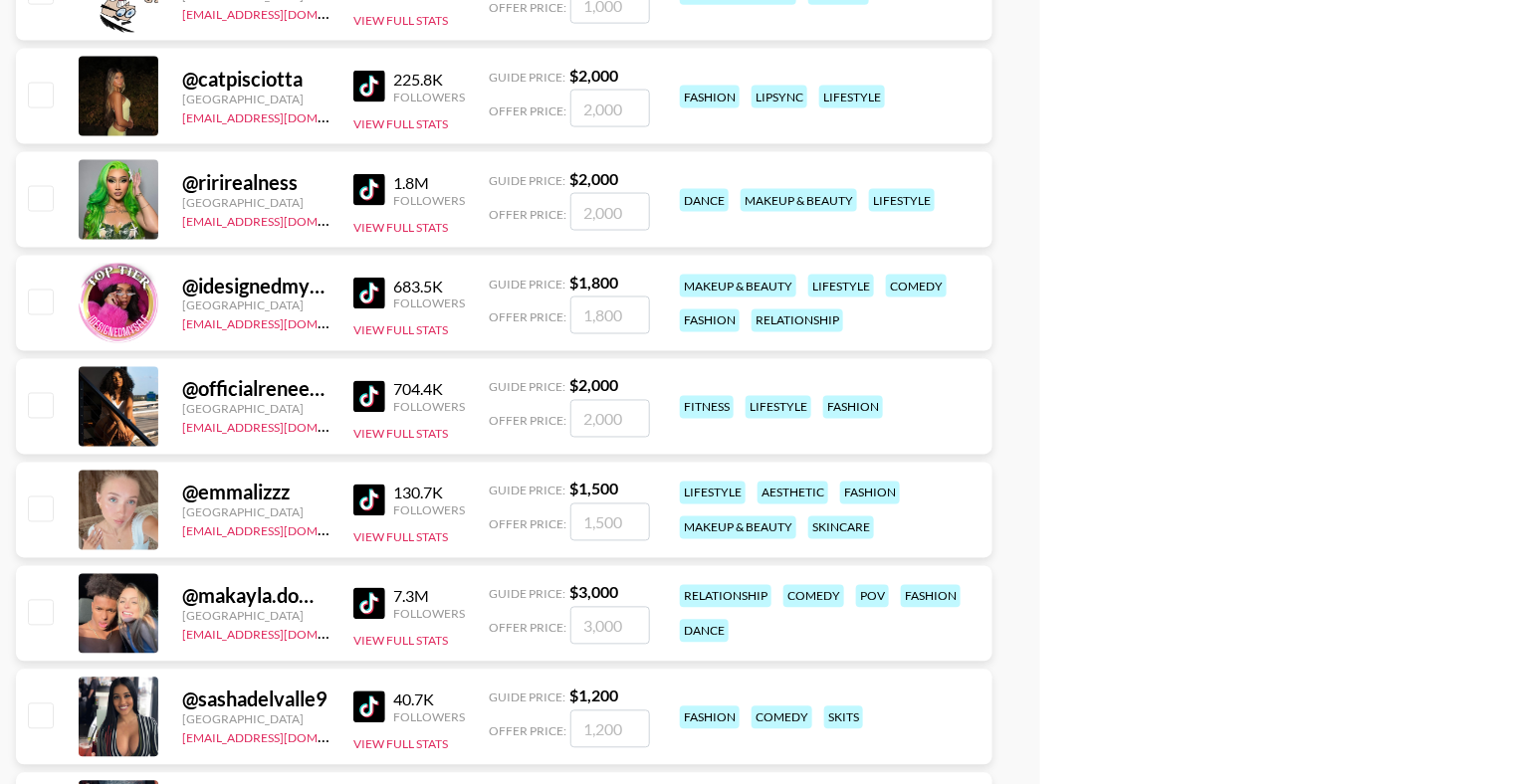 scroll, scrollTop: 5643, scrollLeft: 0, axis: vertical 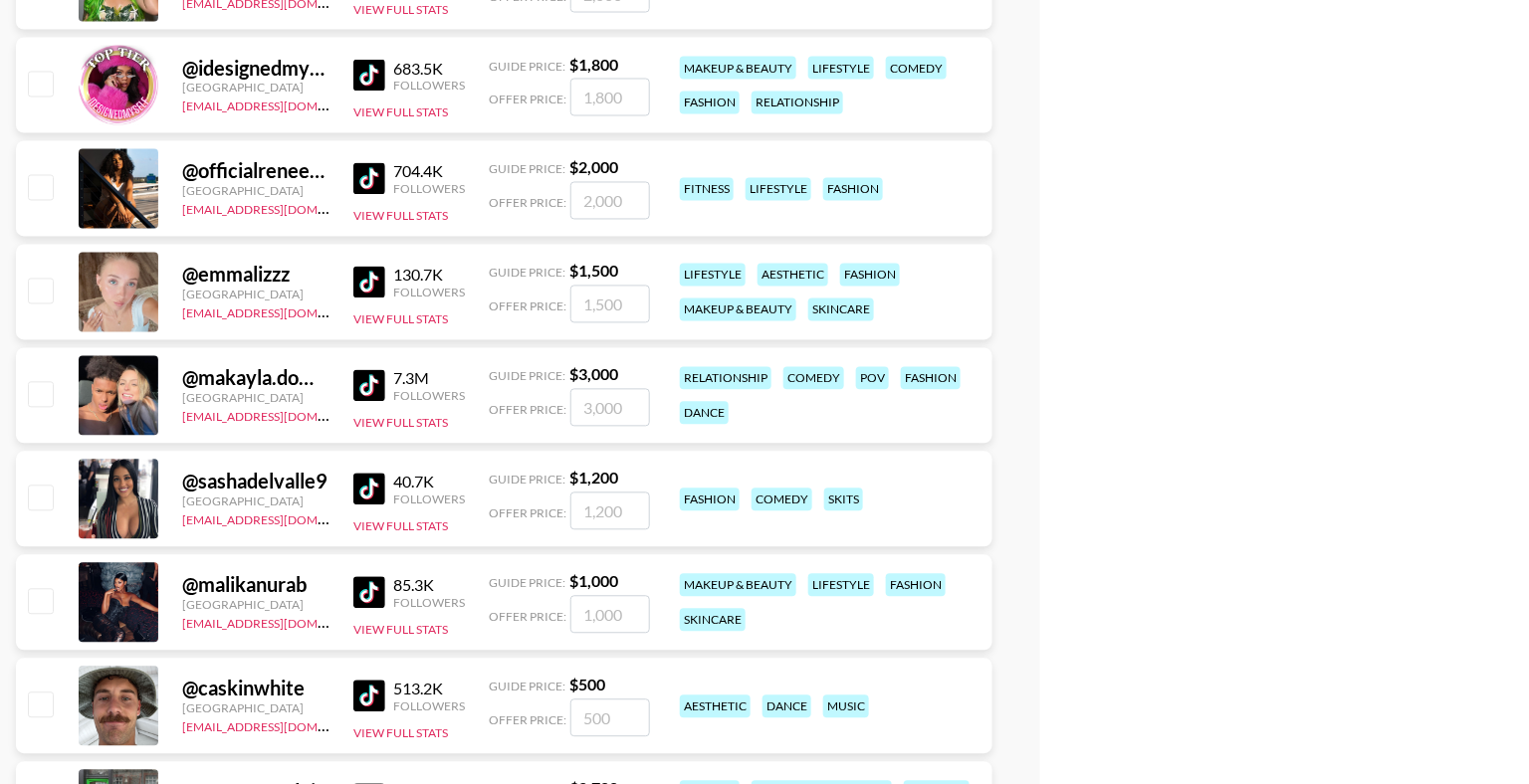 click at bounding box center (40, 394) 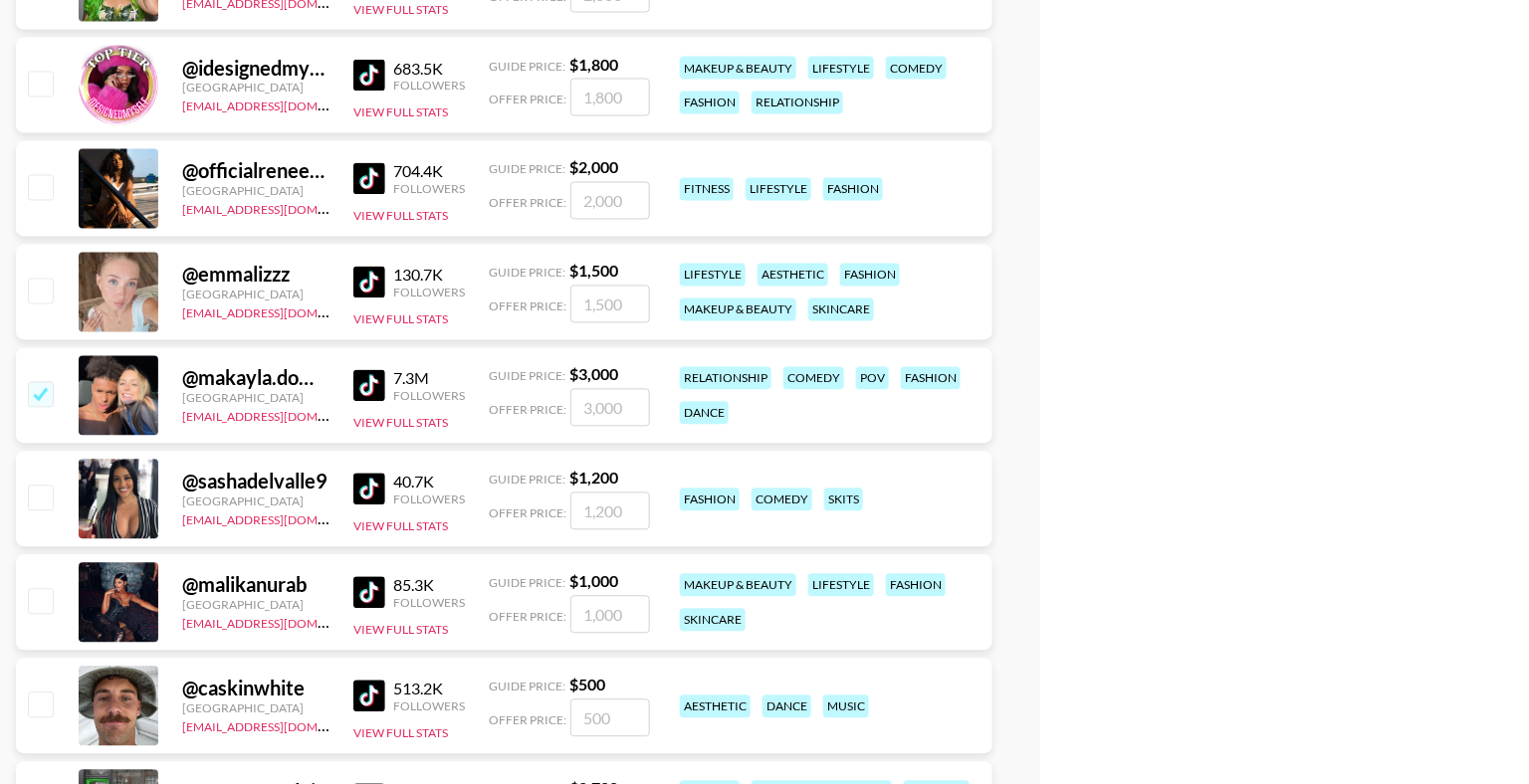 checkbox on "true" 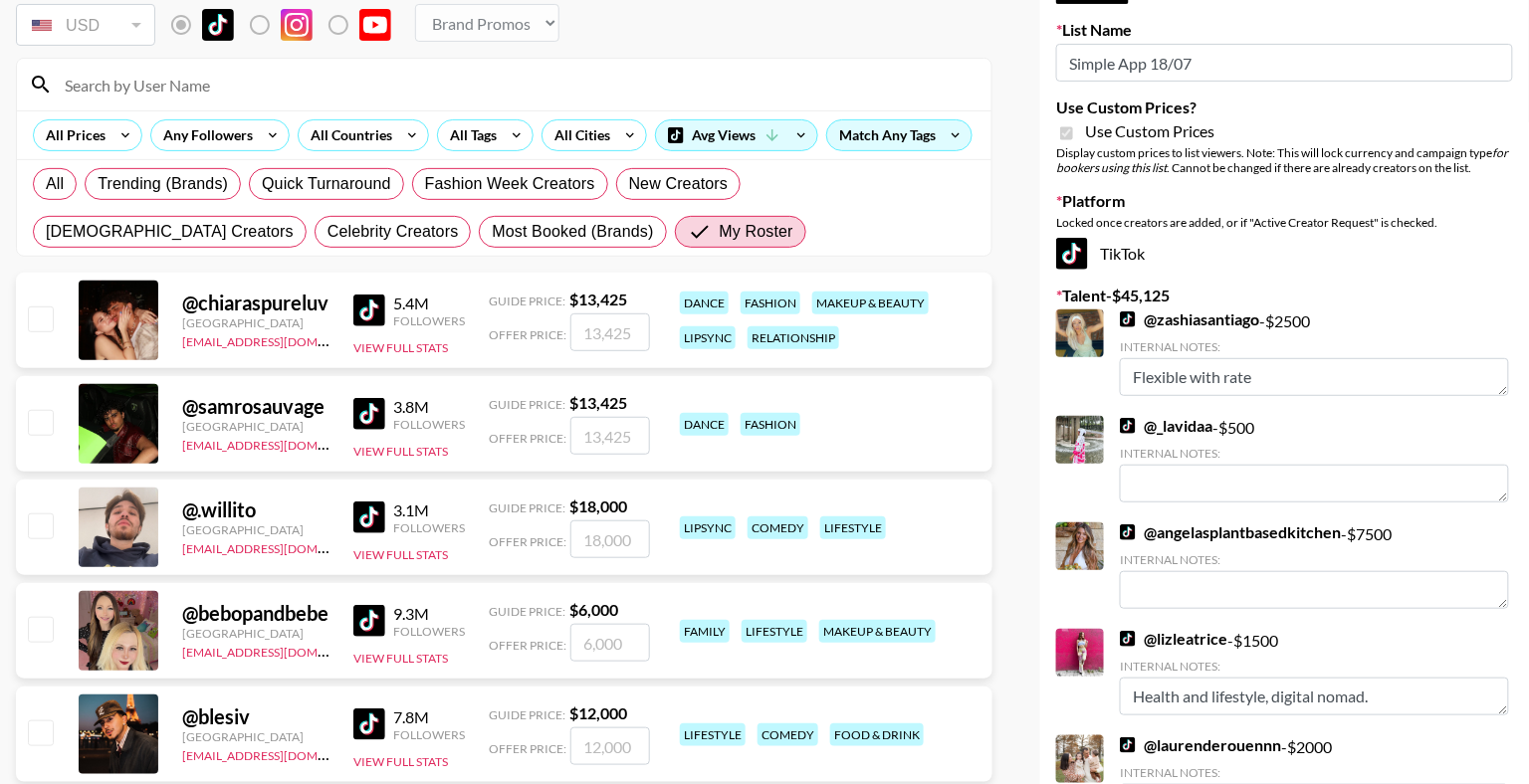 scroll, scrollTop: 0, scrollLeft: 0, axis: both 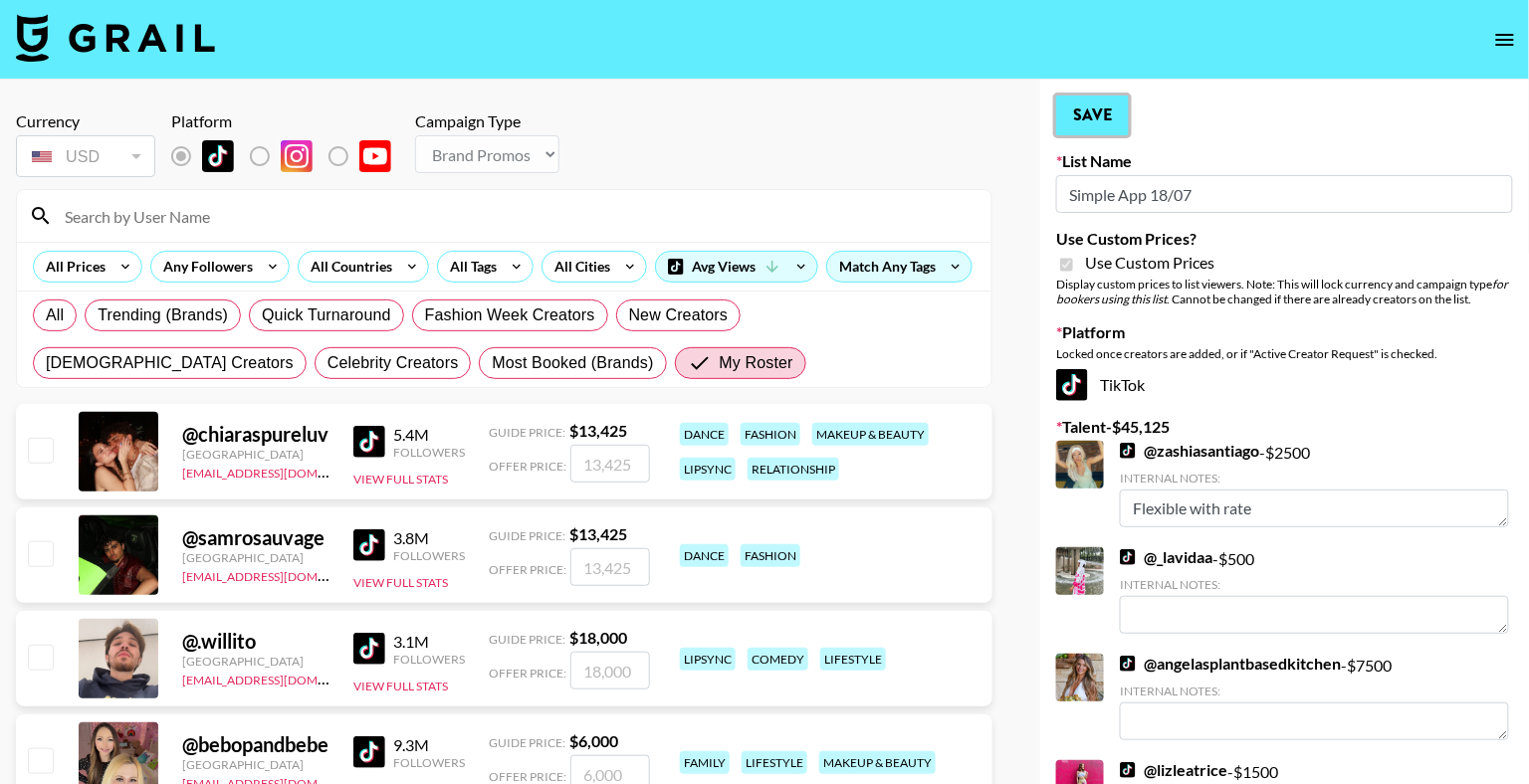 click on "Save" at bounding box center [1092, 115] 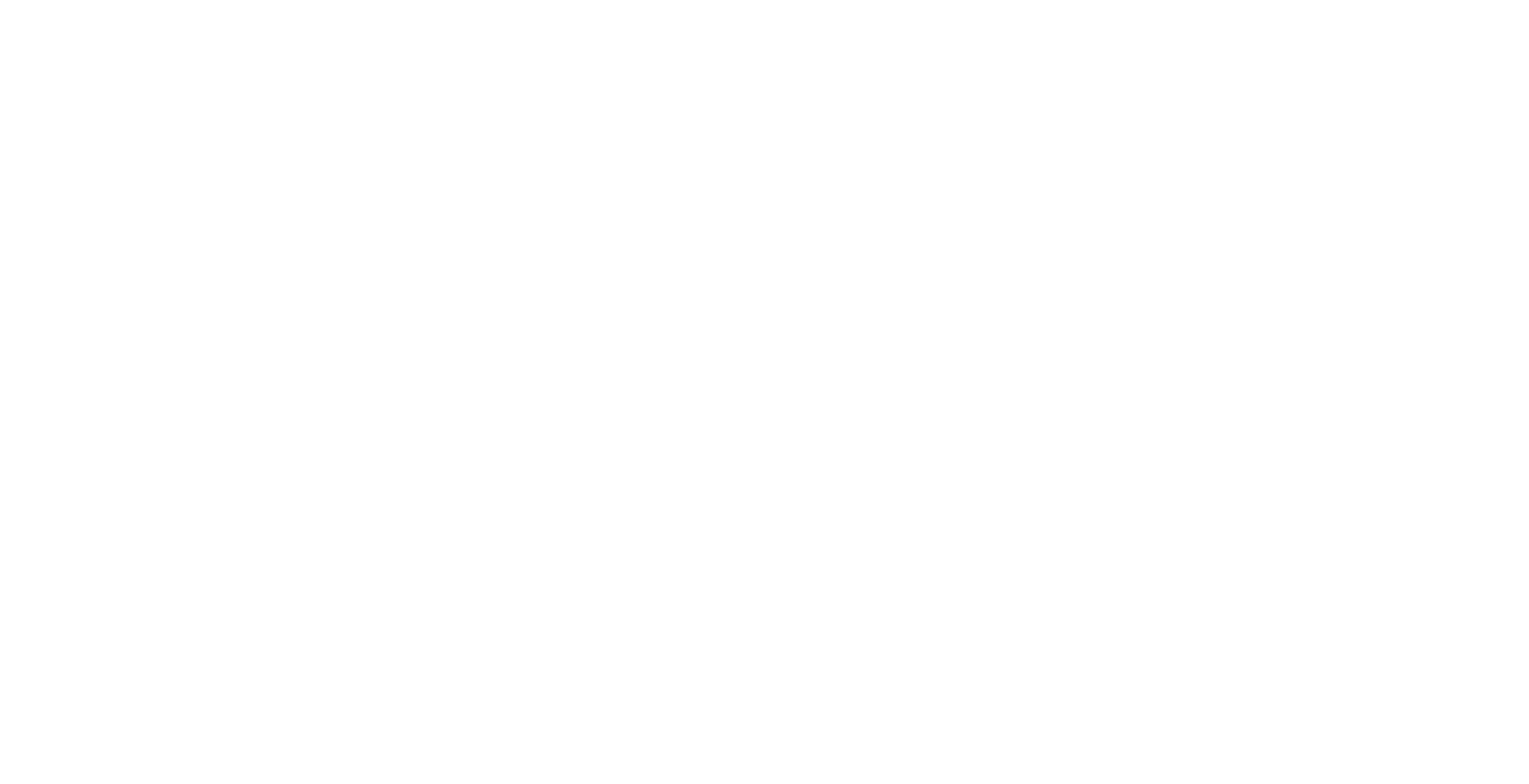 scroll, scrollTop: 0, scrollLeft: 0, axis: both 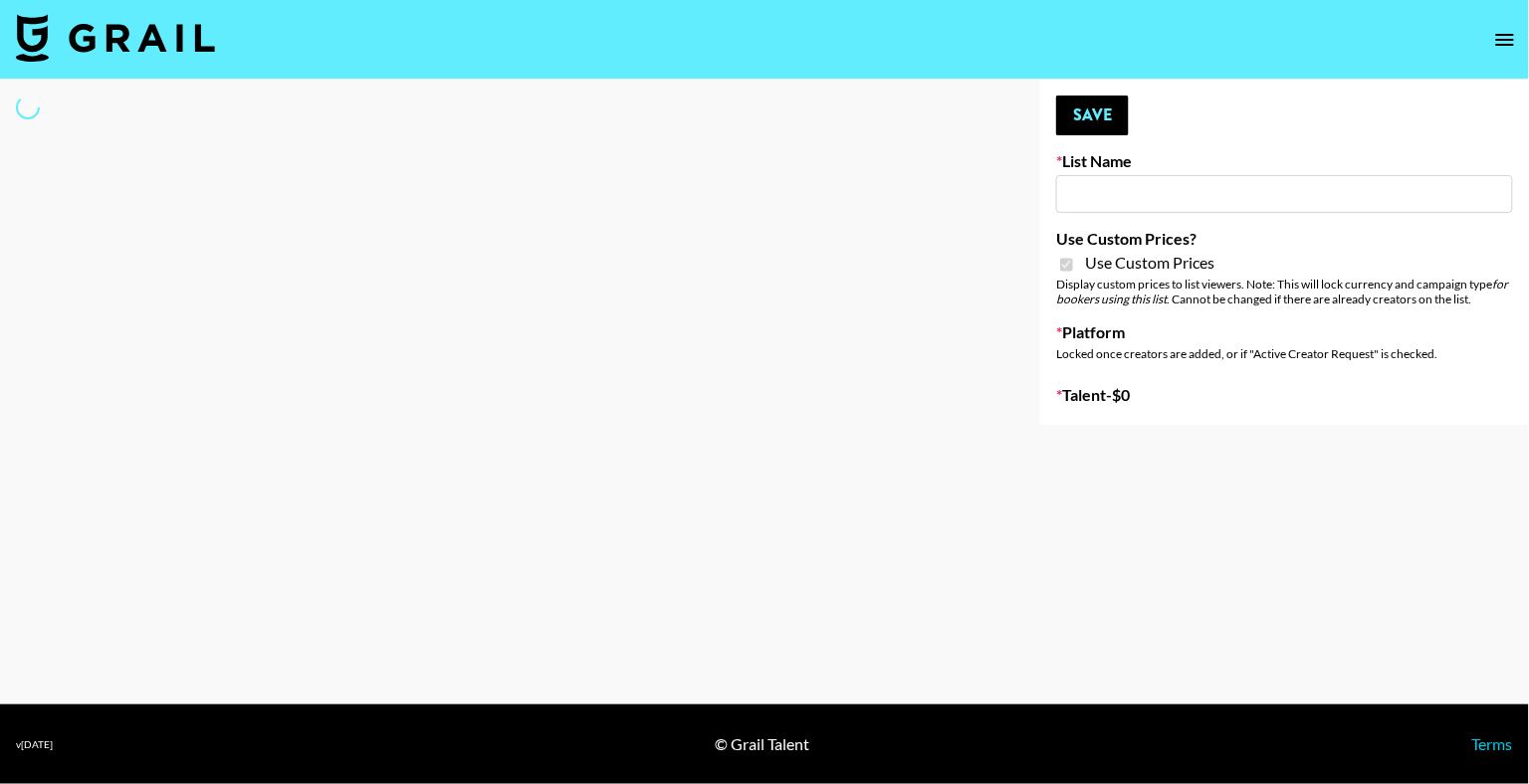 type on "Ciara Appliances" 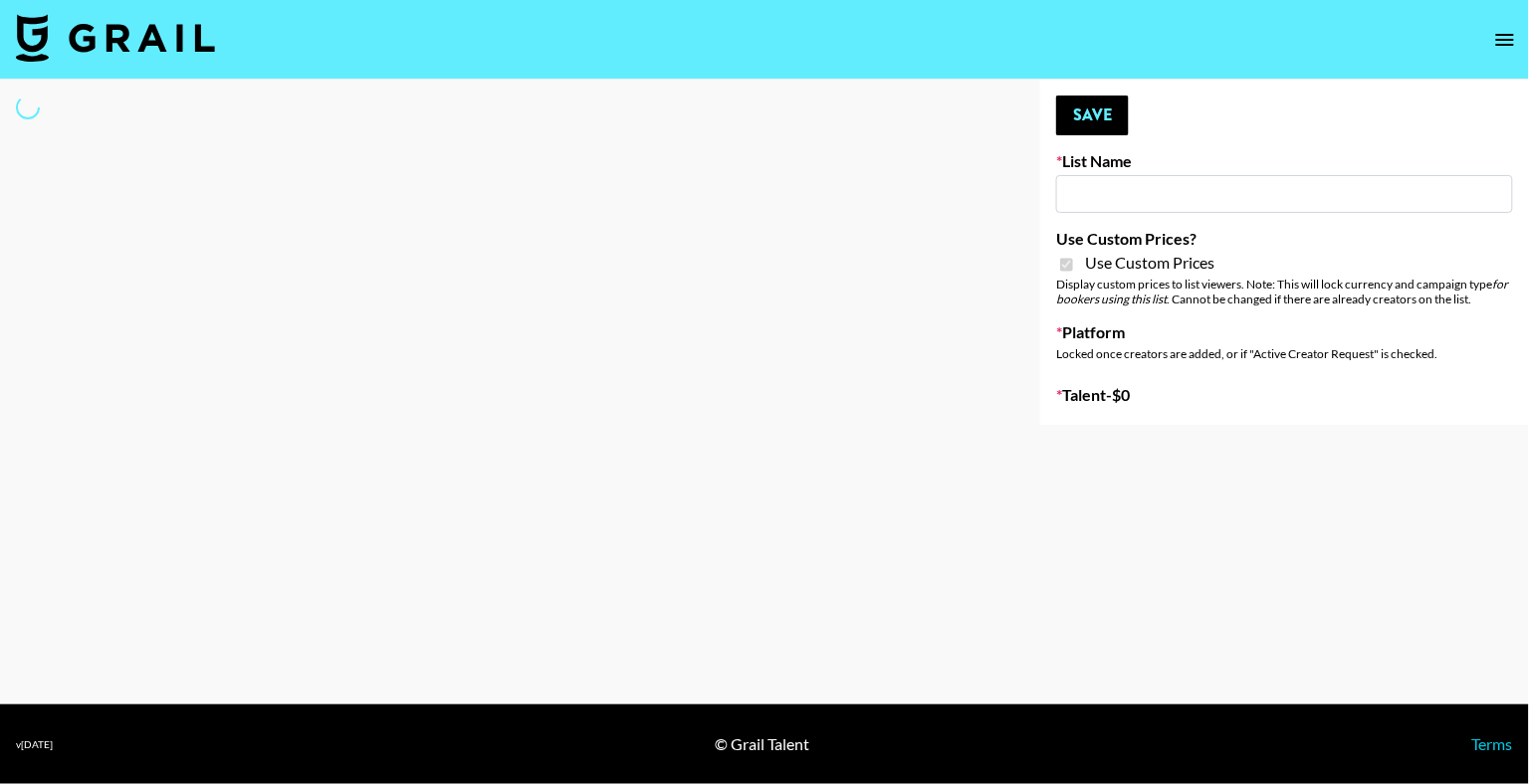checkbox on "true" 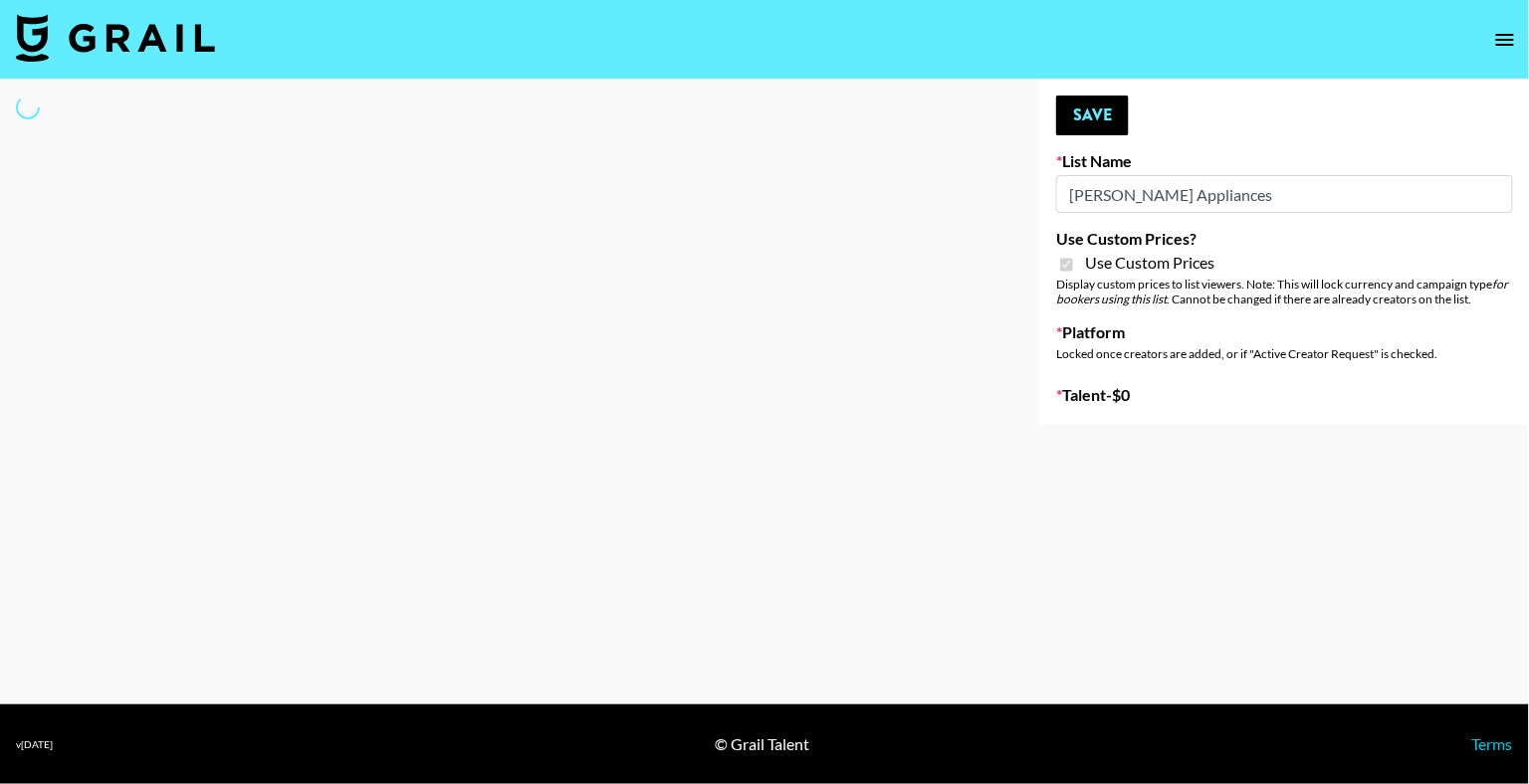 select on "Brand" 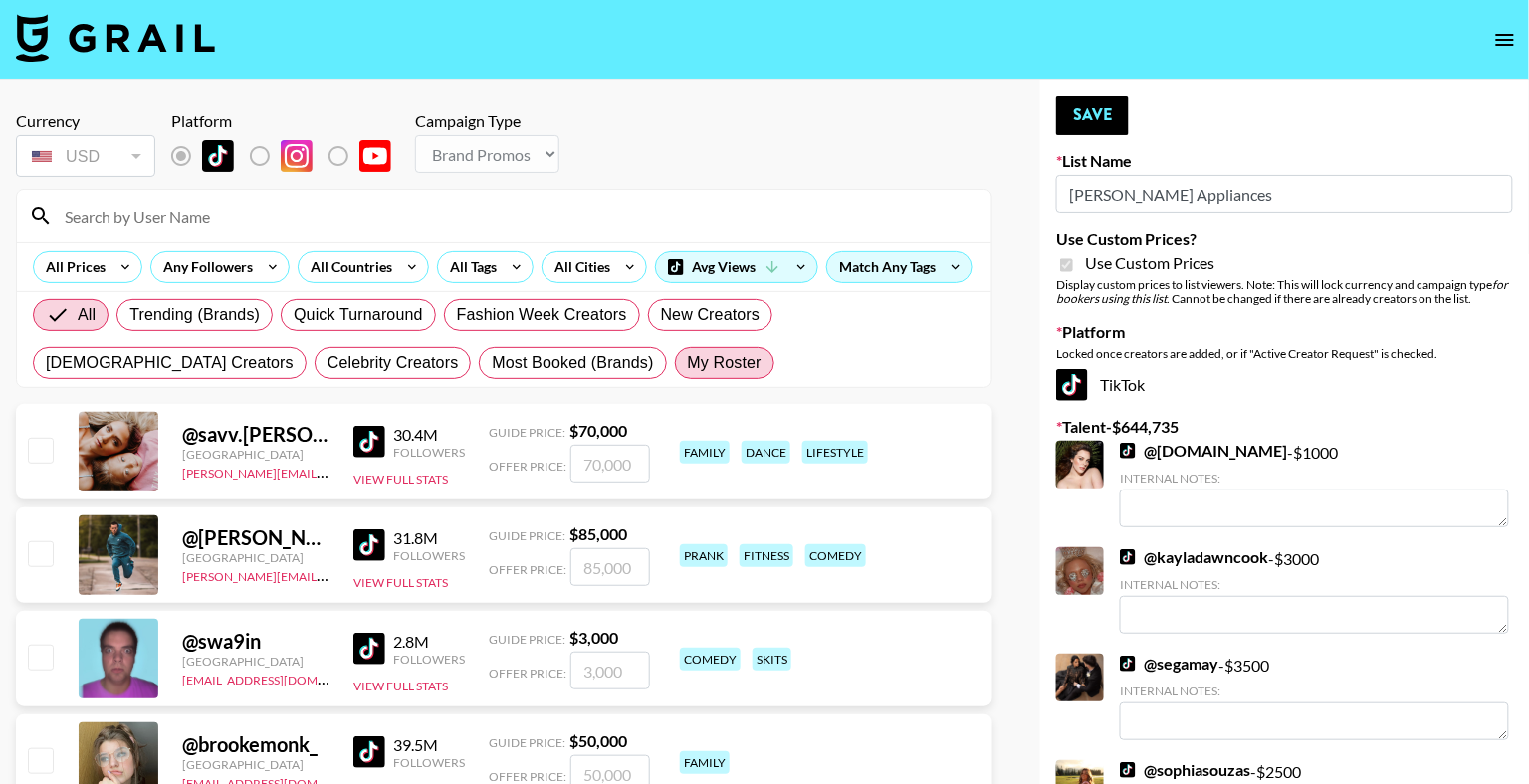 click on "My Roster" at bounding box center (725, 363) 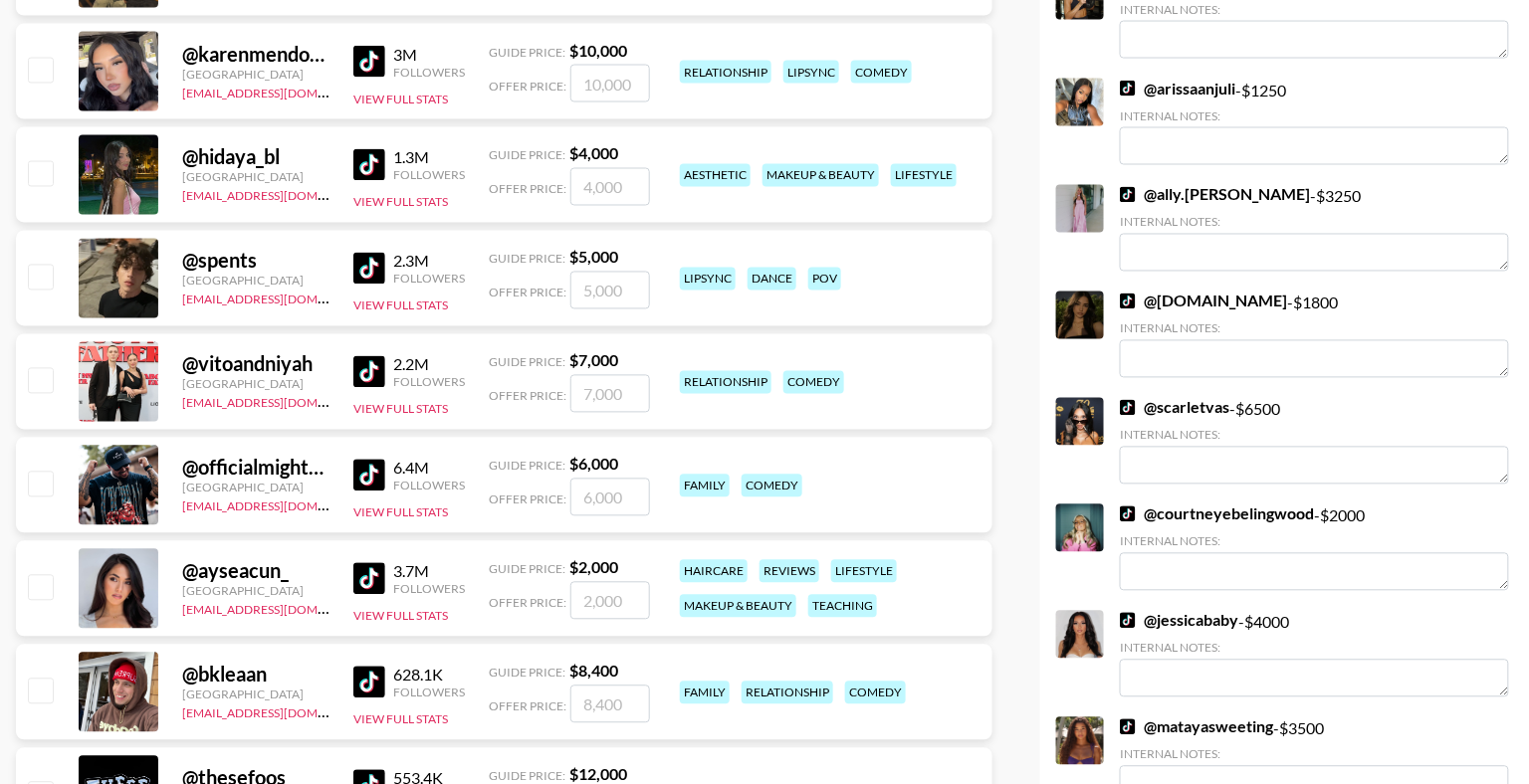 scroll, scrollTop: 993, scrollLeft: 0, axis: vertical 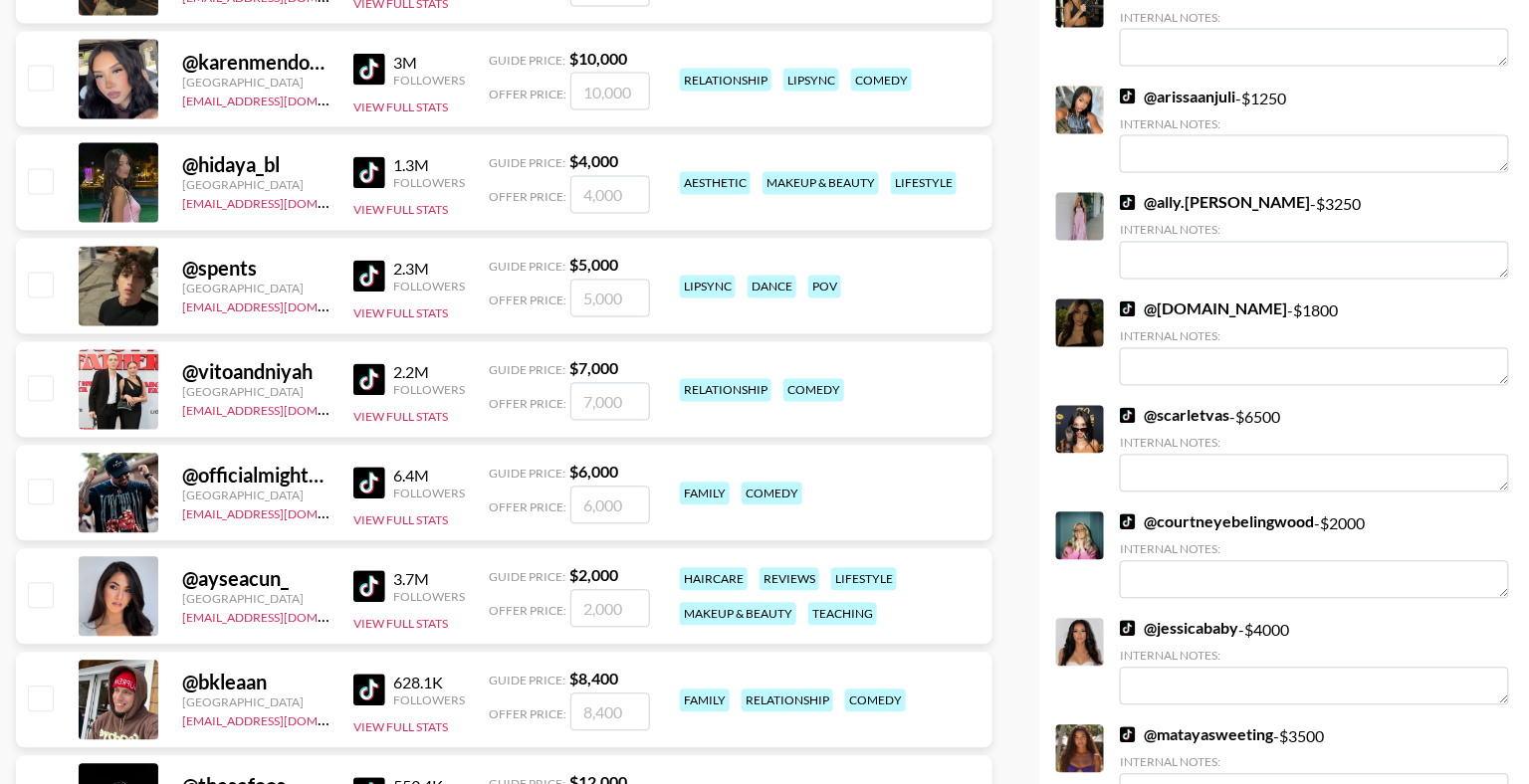 click at bounding box center (40, 388) 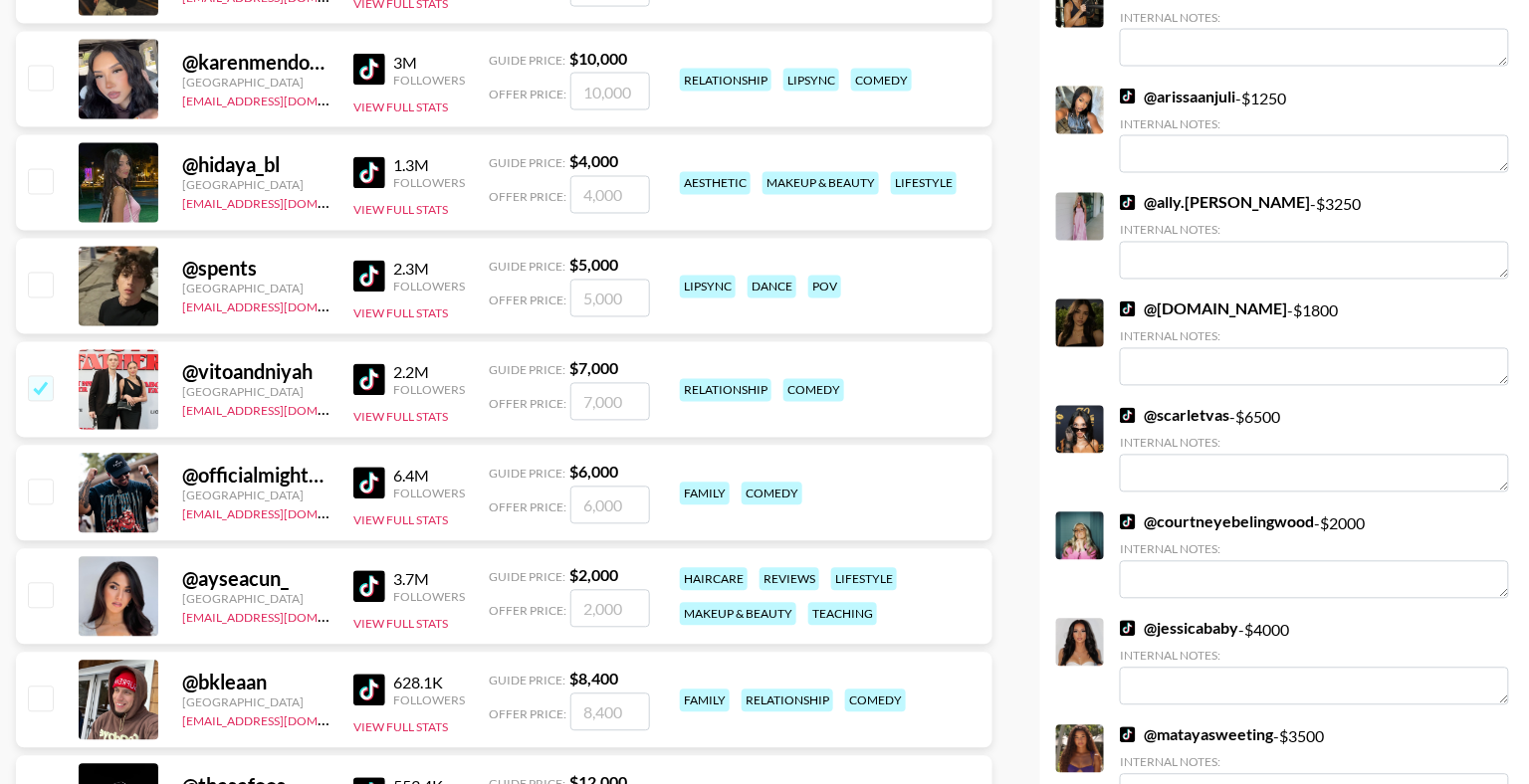 checkbox on "true" 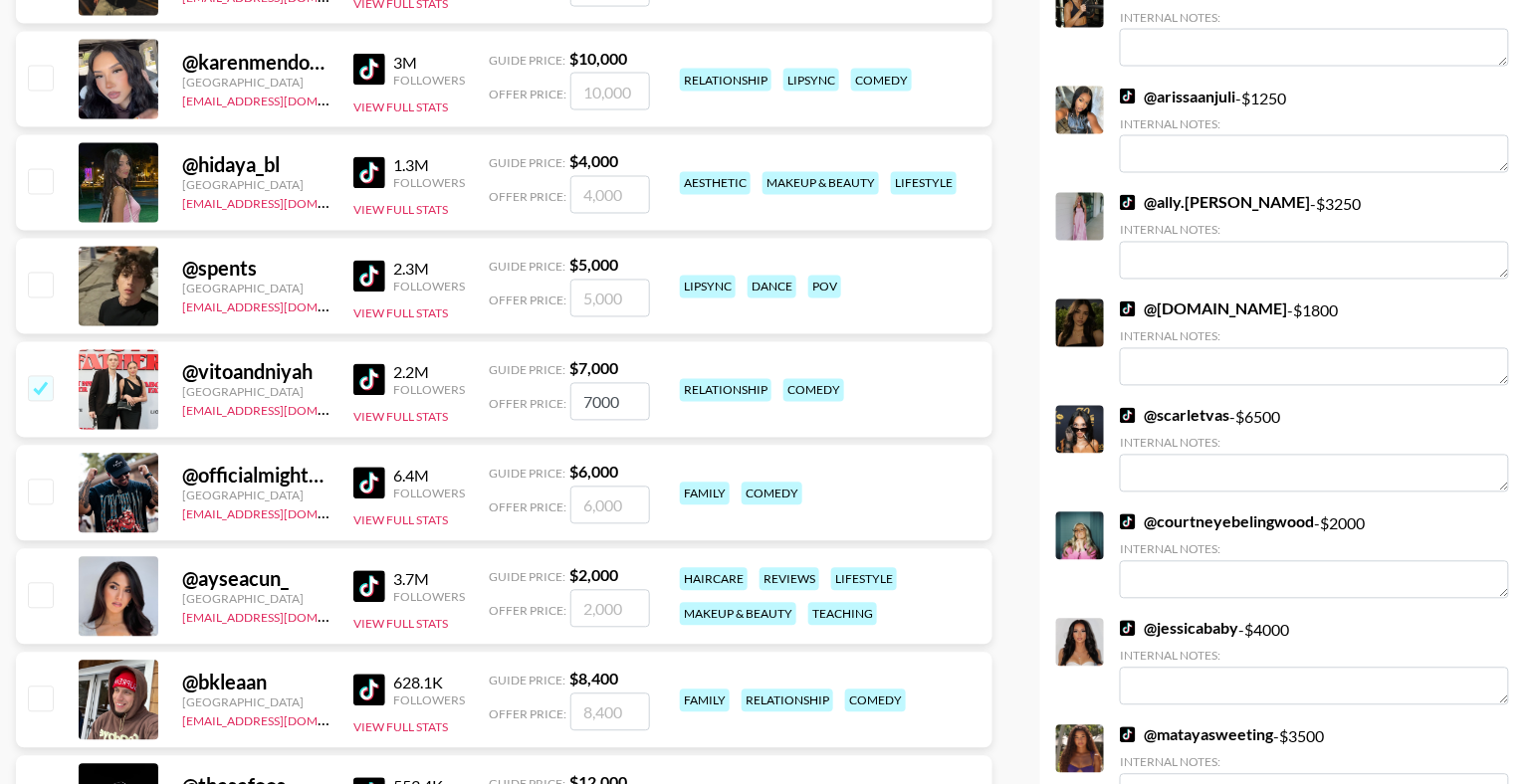 click at bounding box center (40, 388) 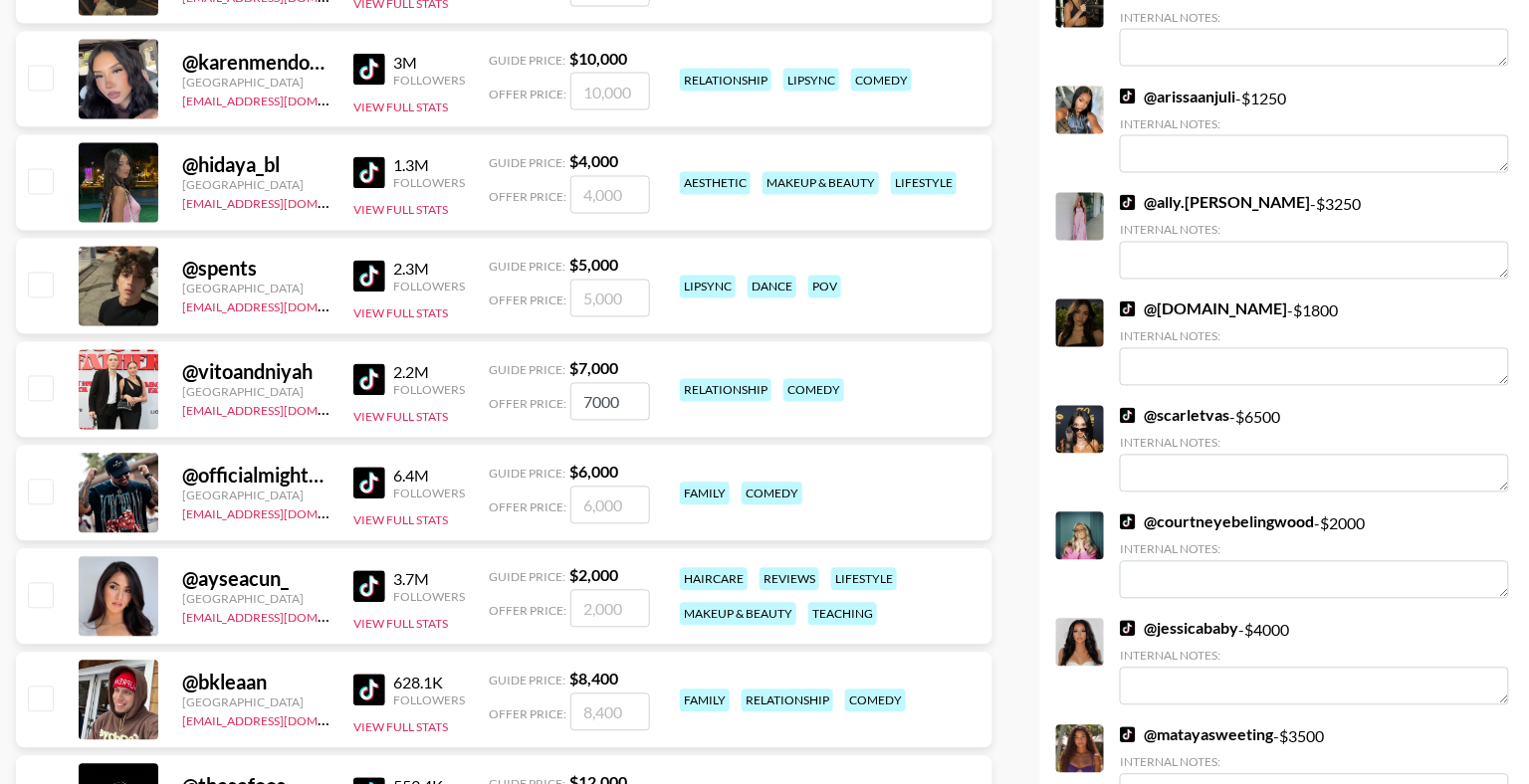 checkbox on "false" 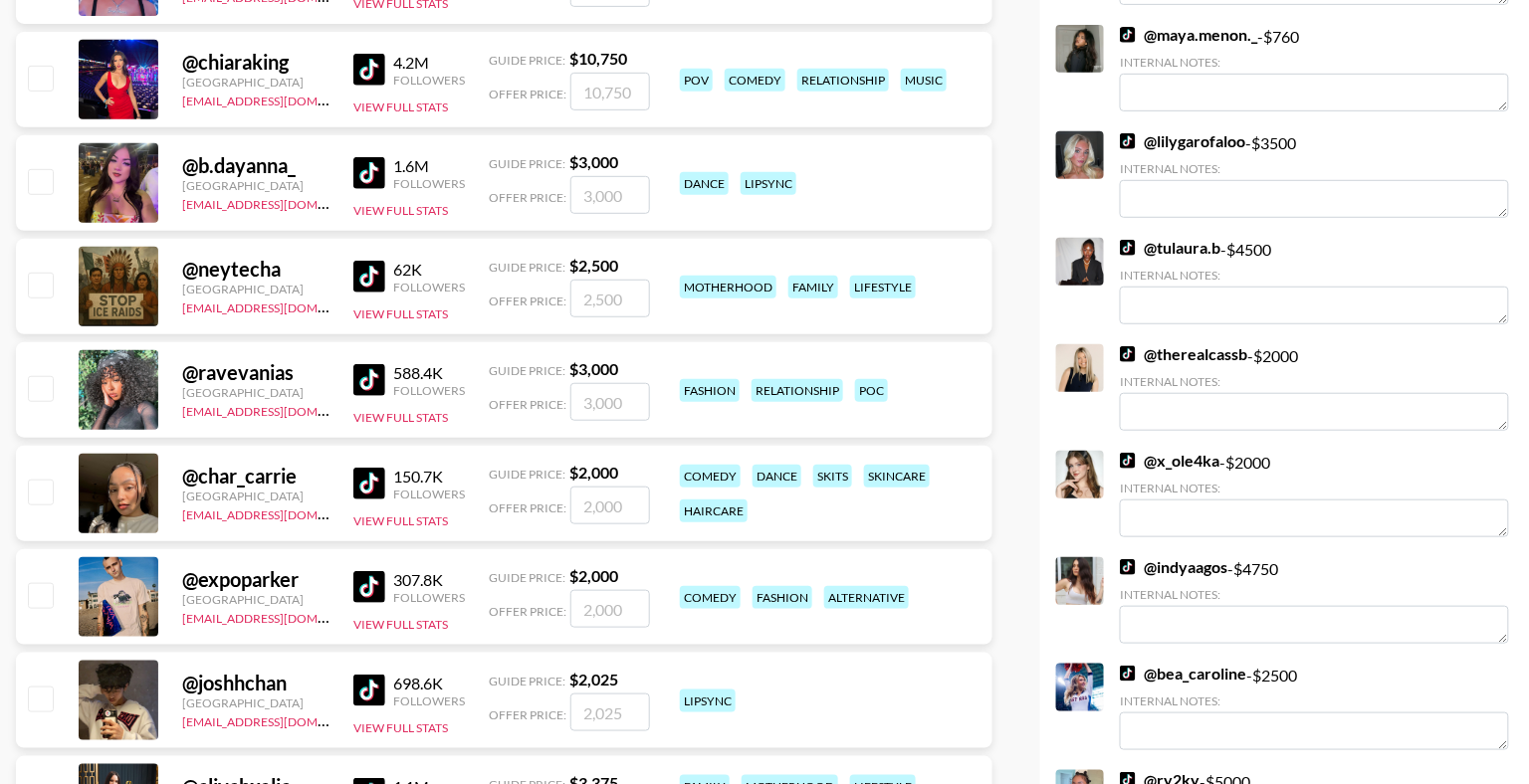 scroll, scrollTop: 1765, scrollLeft: 0, axis: vertical 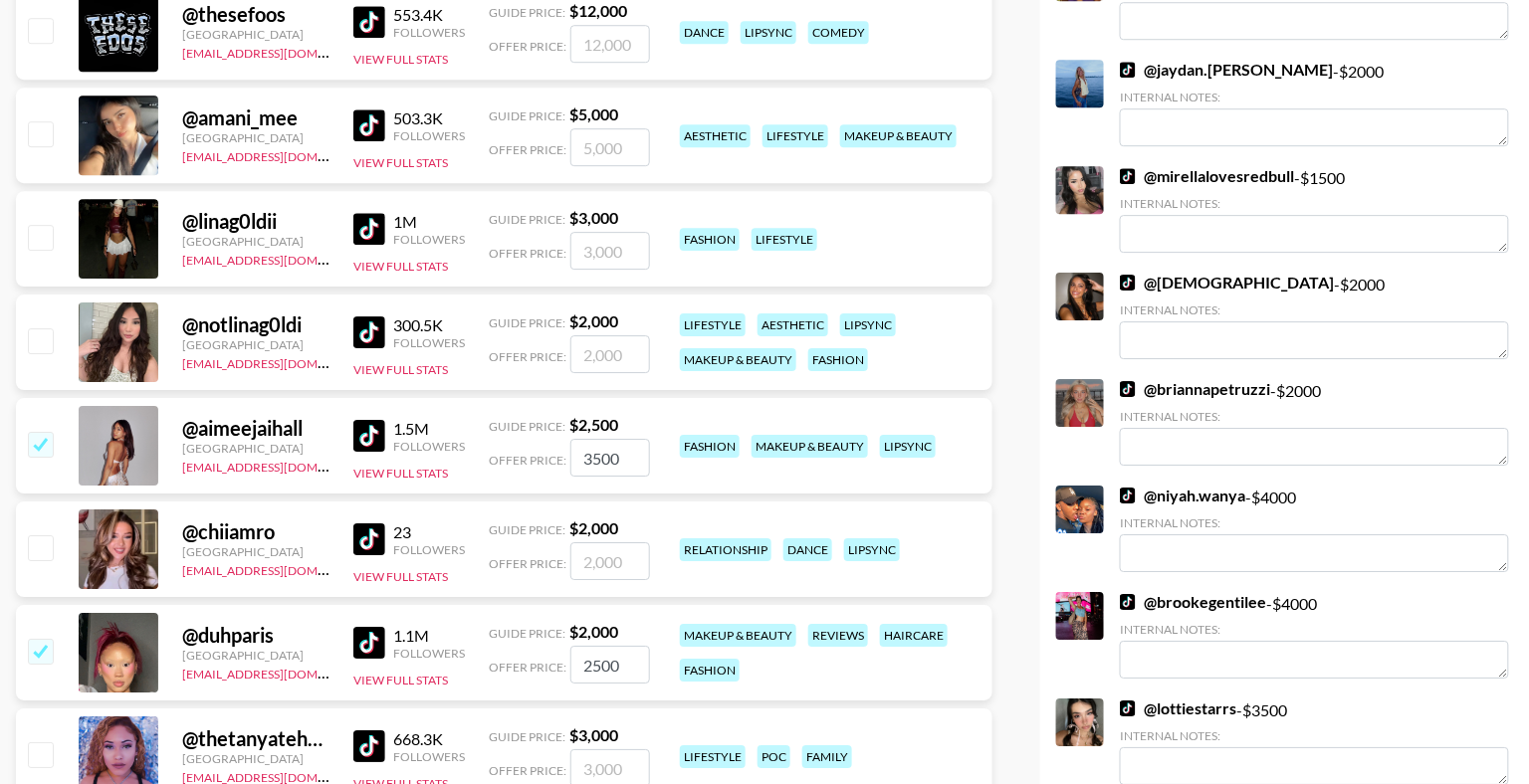 click at bounding box center [40, 444] 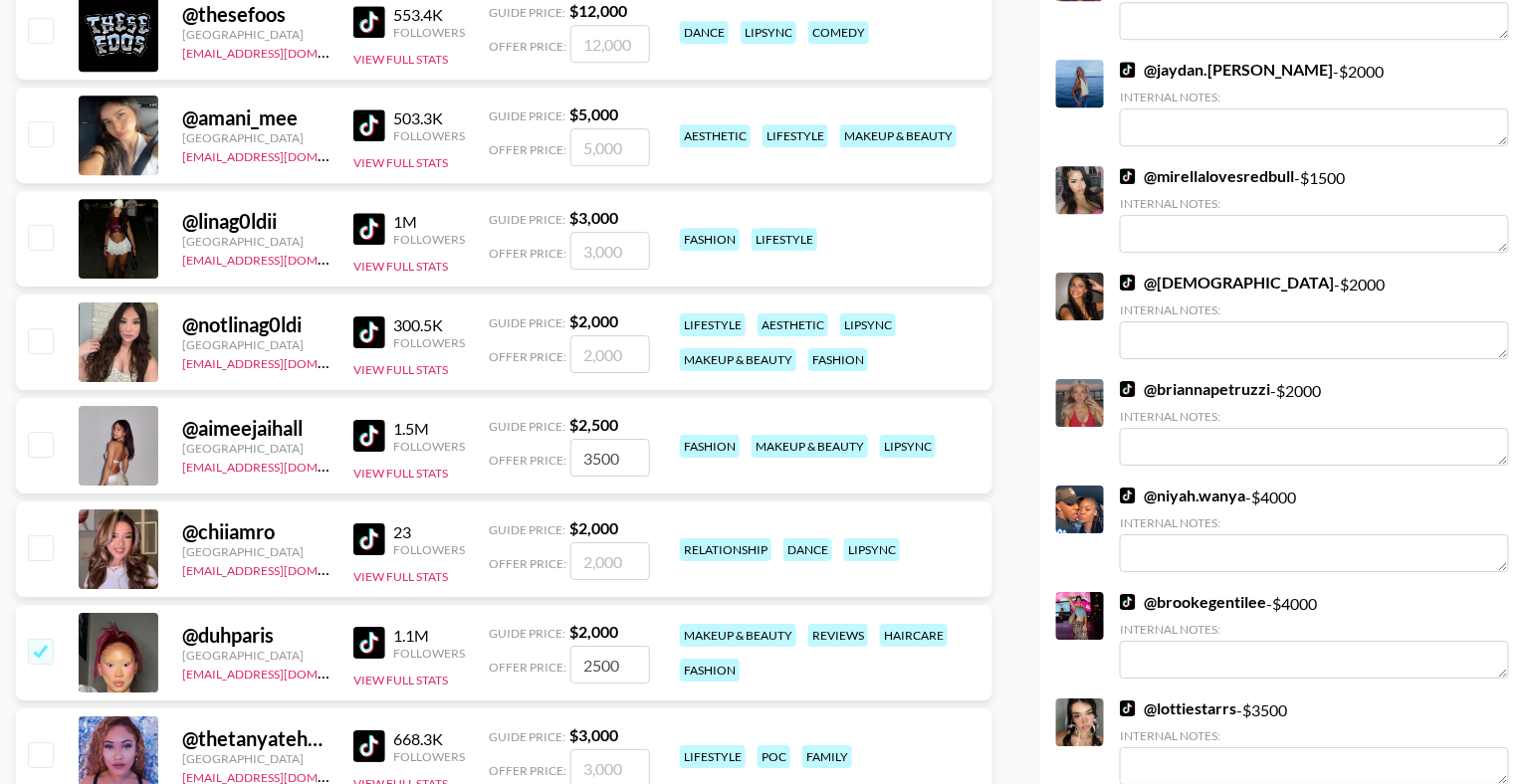 checkbox on "false" 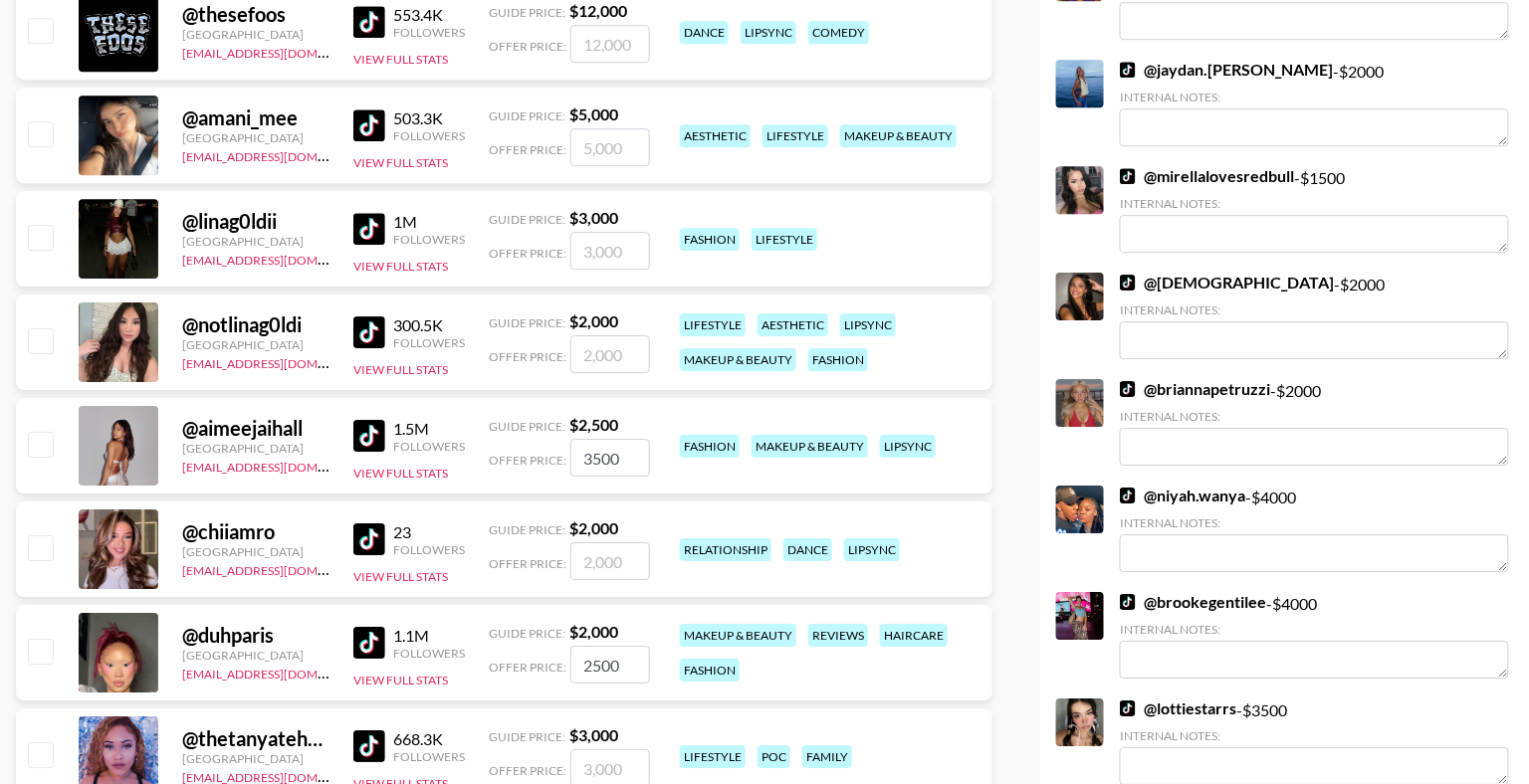 checkbox on "false" 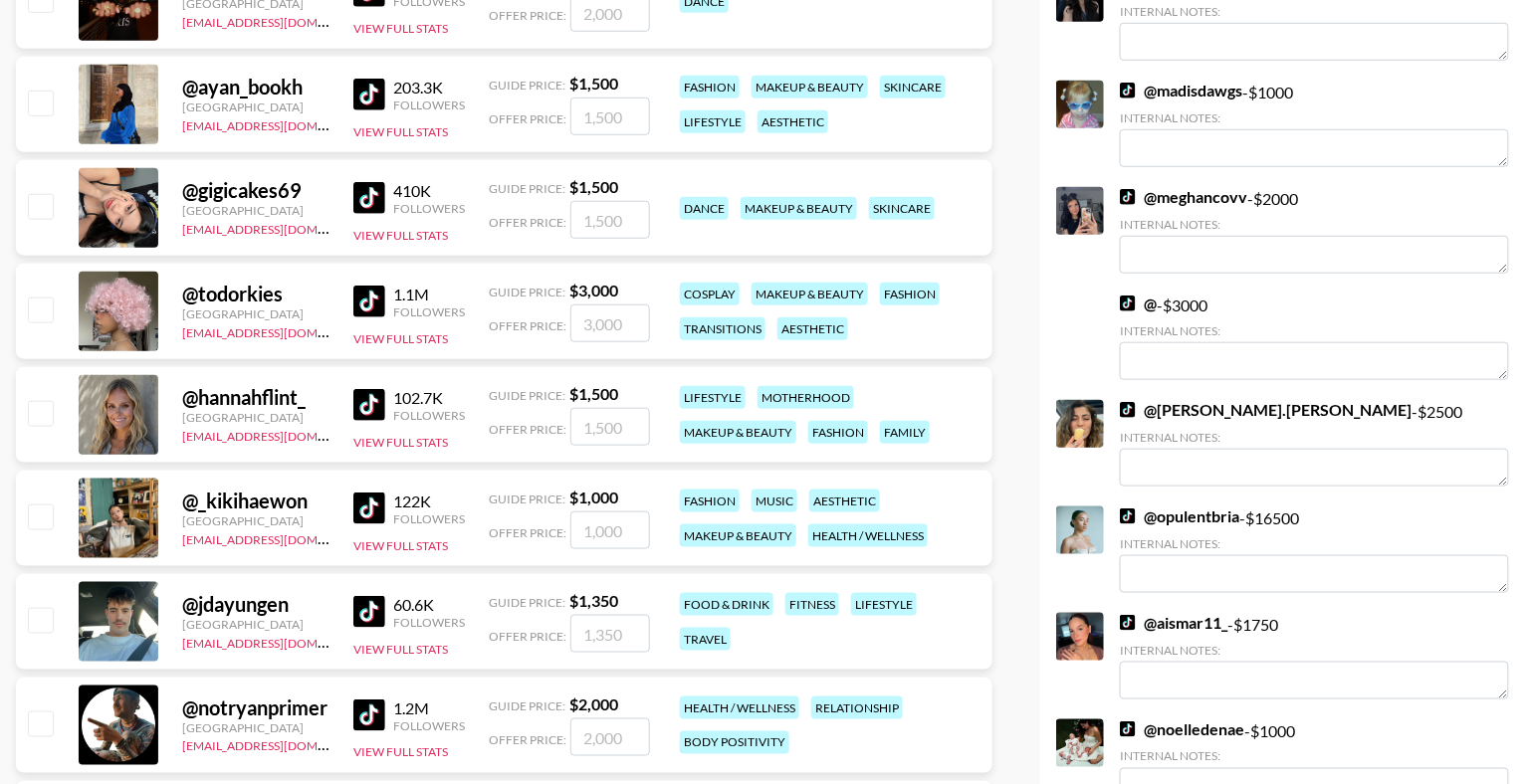 scroll, scrollTop: 7275, scrollLeft: 0, axis: vertical 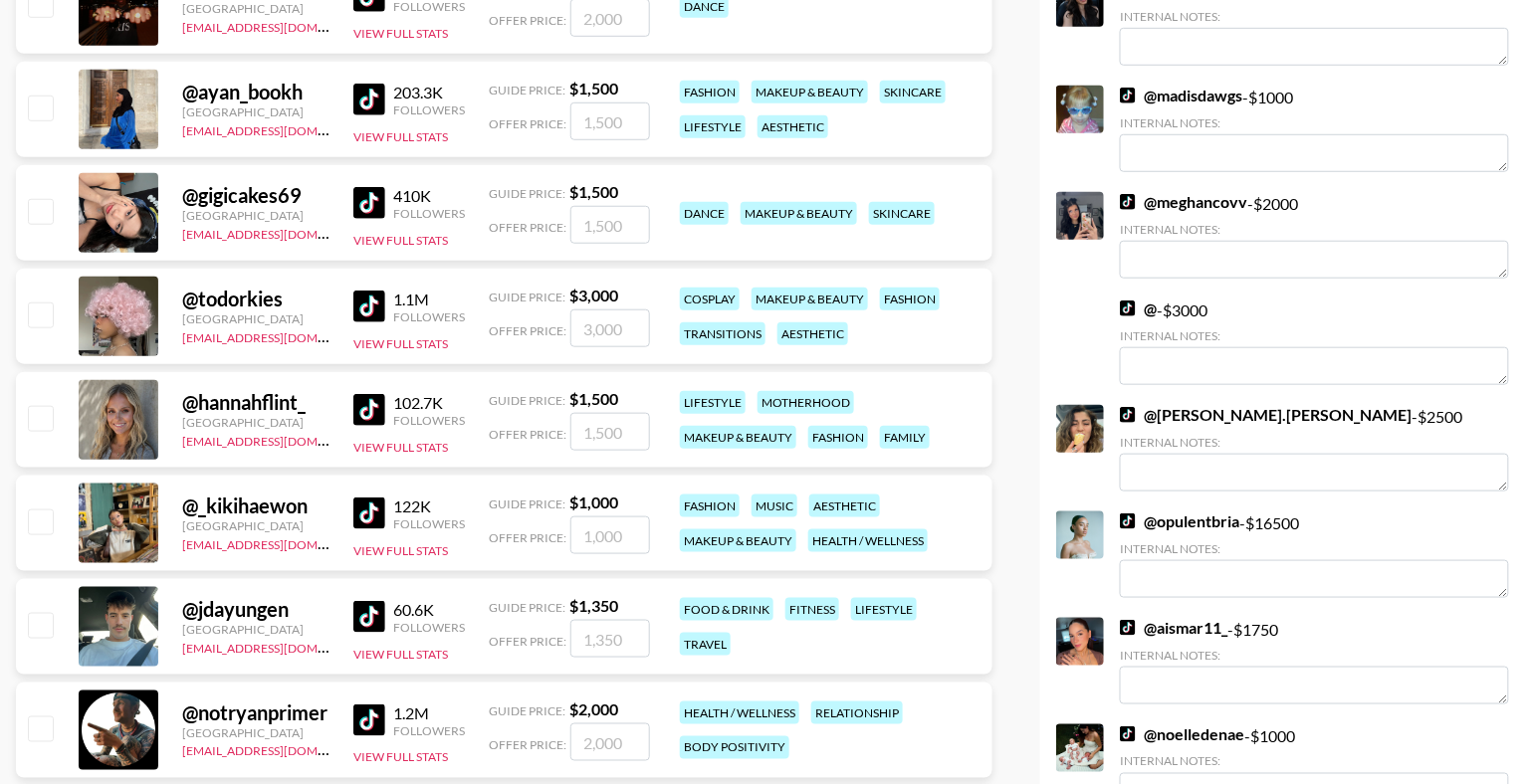 click at bounding box center (40, 418) 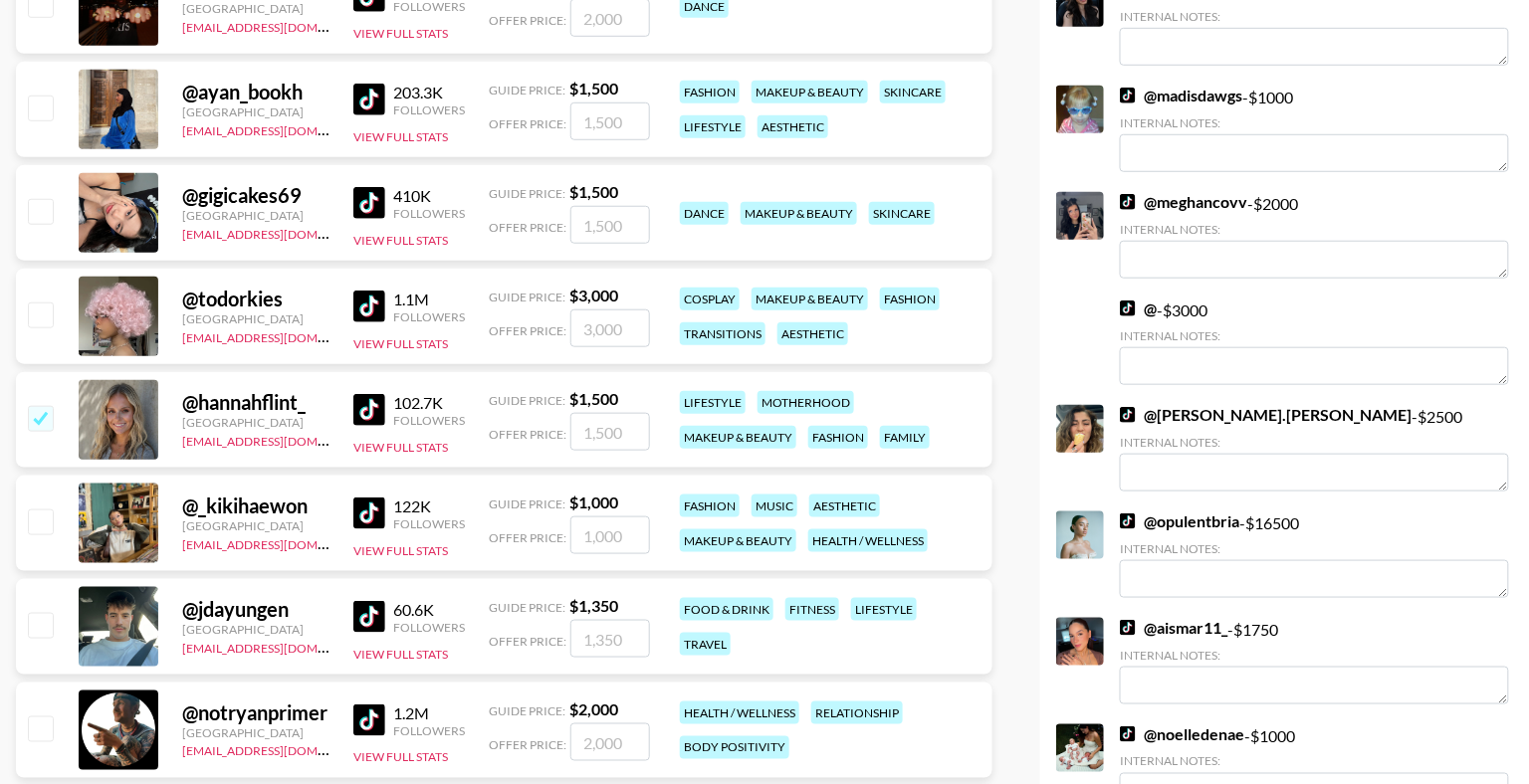 checkbox on "true" 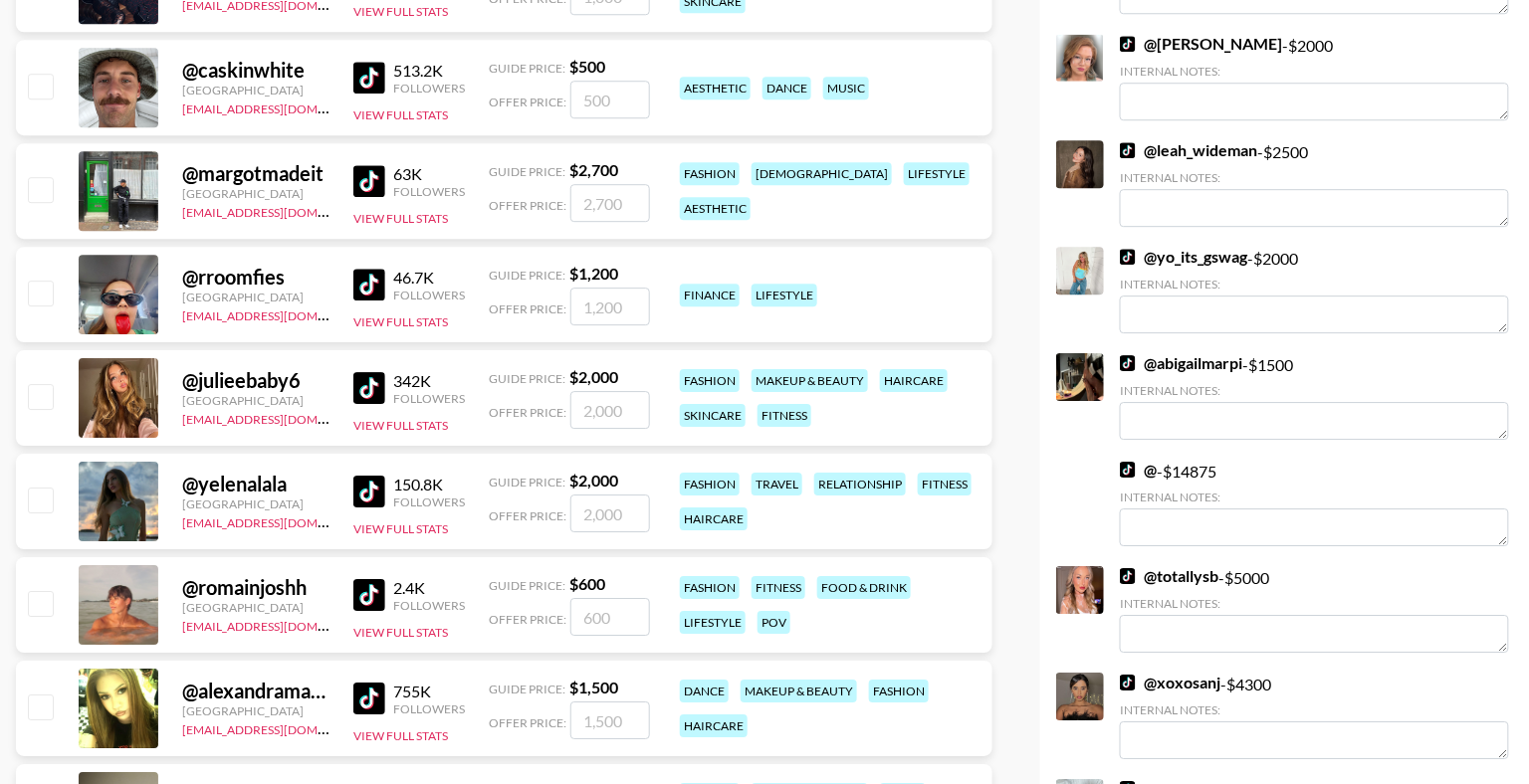 scroll, scrollTop: 6232, scrollLeft: 0, axis: vertical 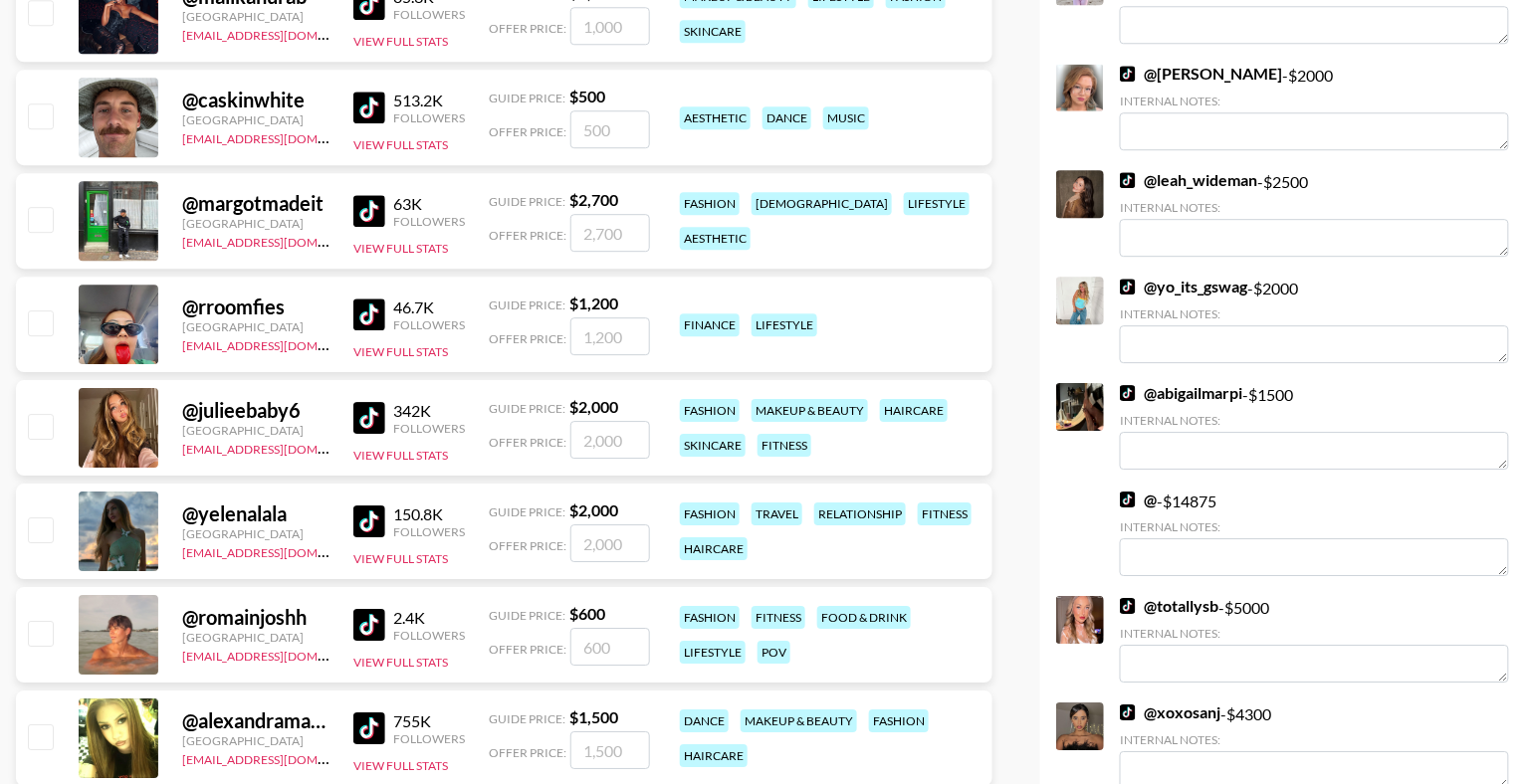 click at bounding box center [40, 322] 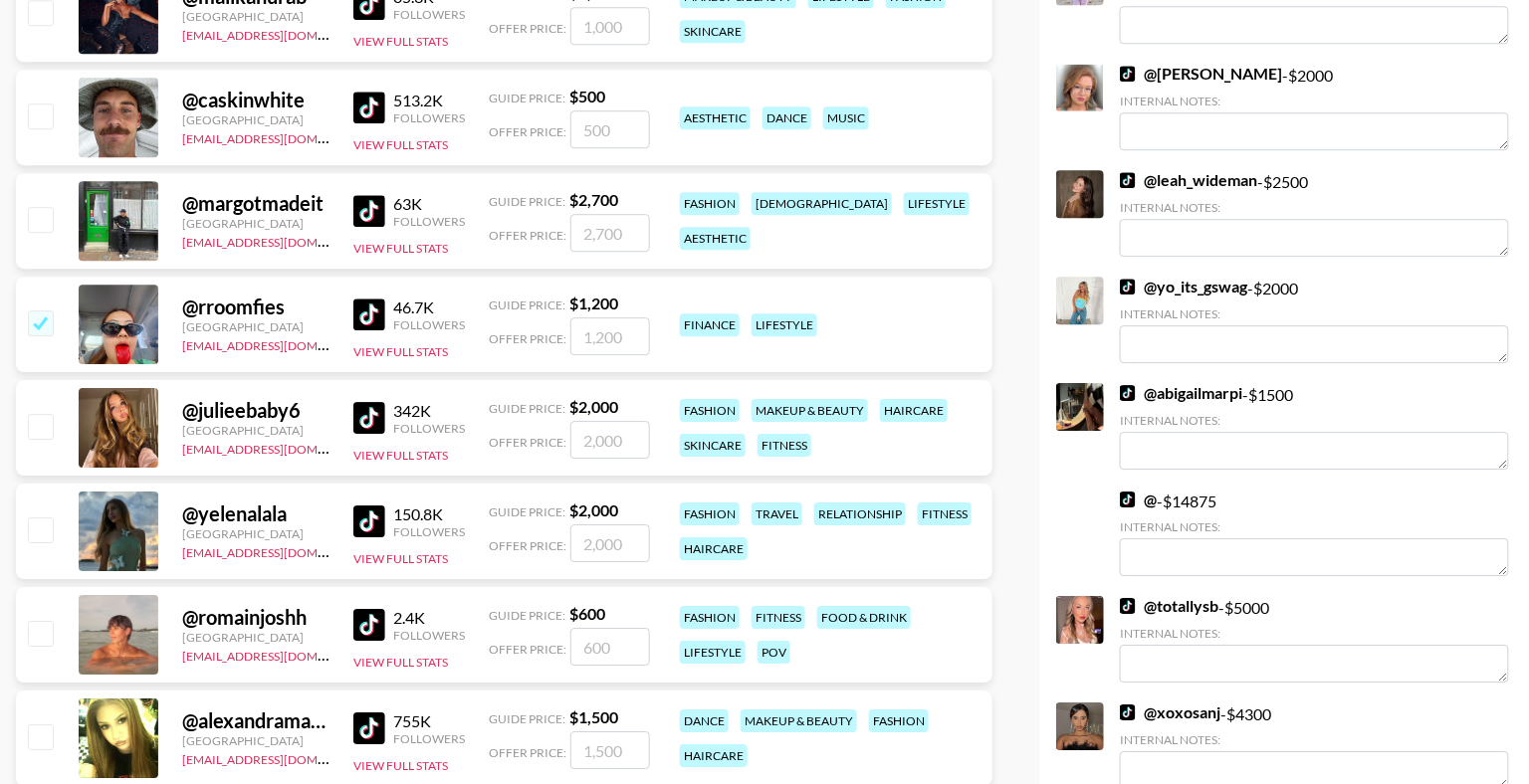 checkbox on "true" 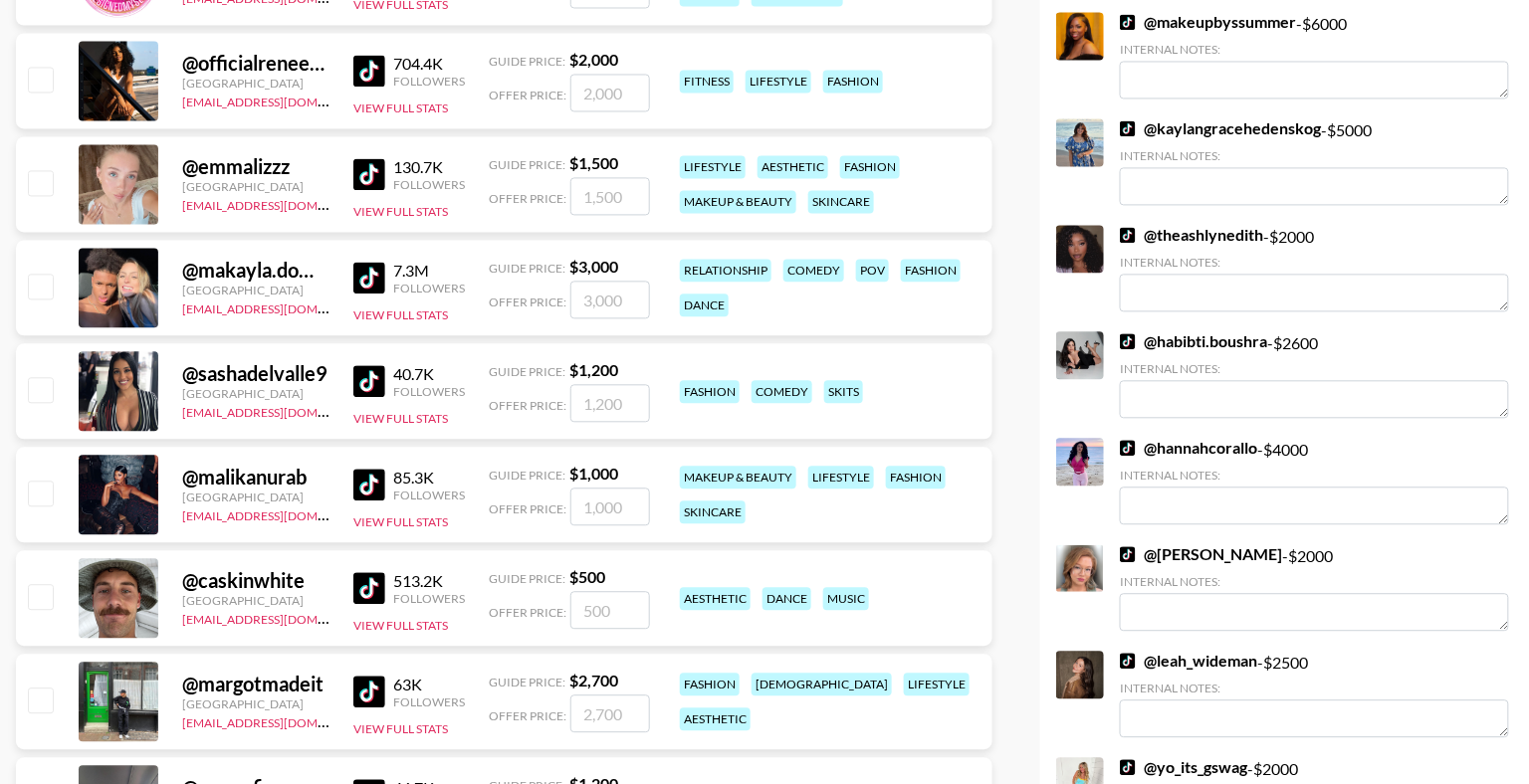 scroll, scrollTop: 5751, scrollLeft: 0, axis: vertical 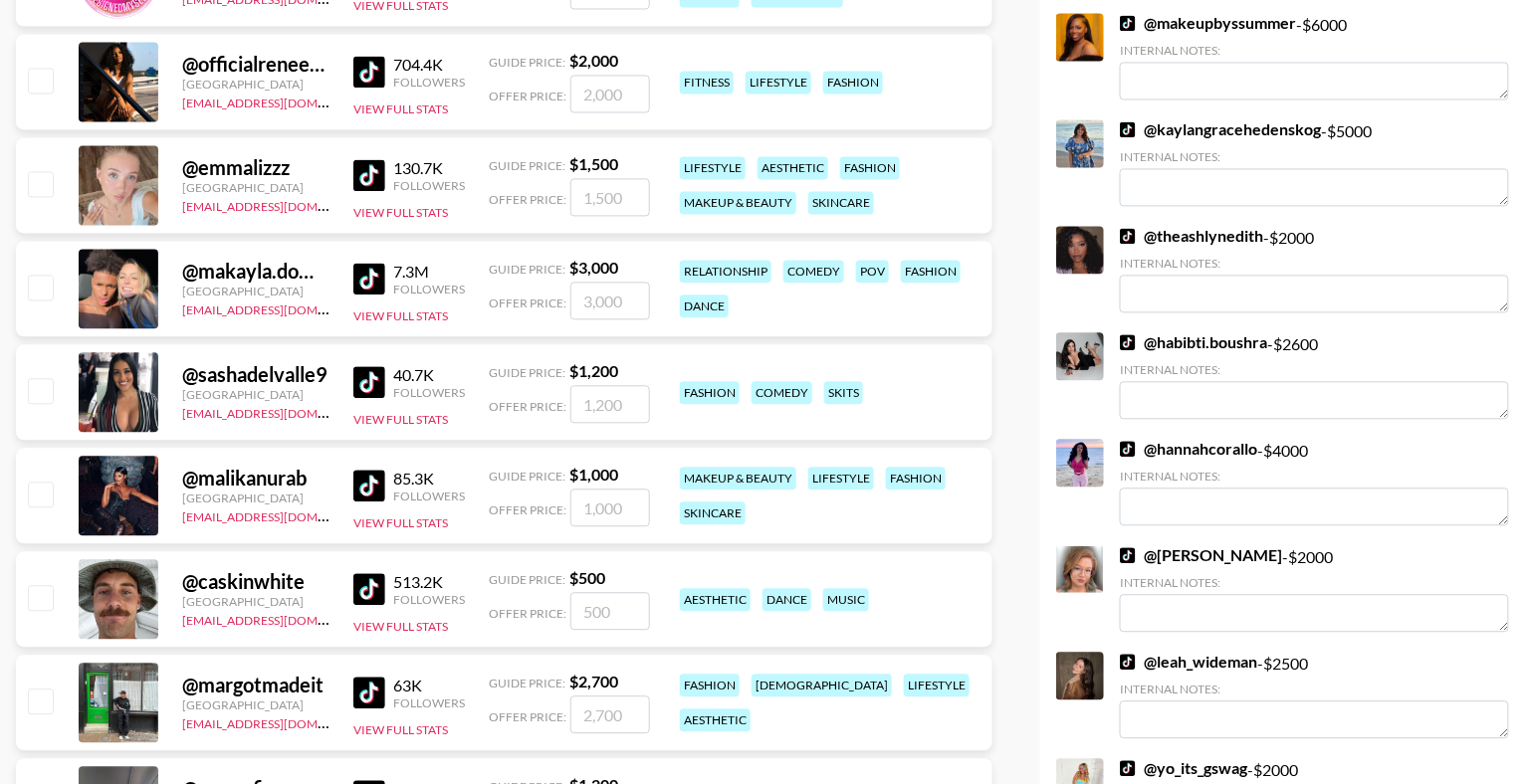 click at bounding box center (40, 287) 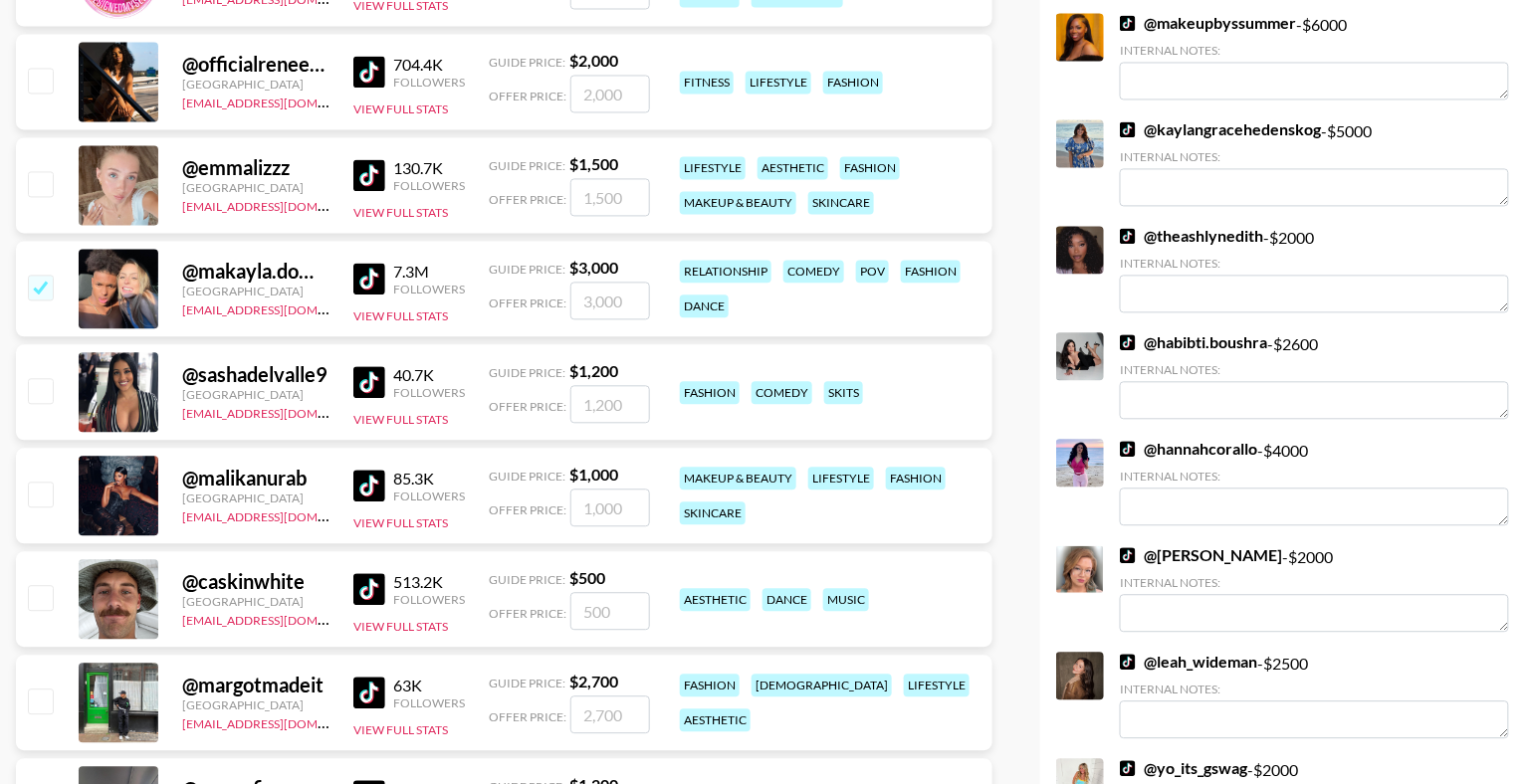 checkbox on "true" 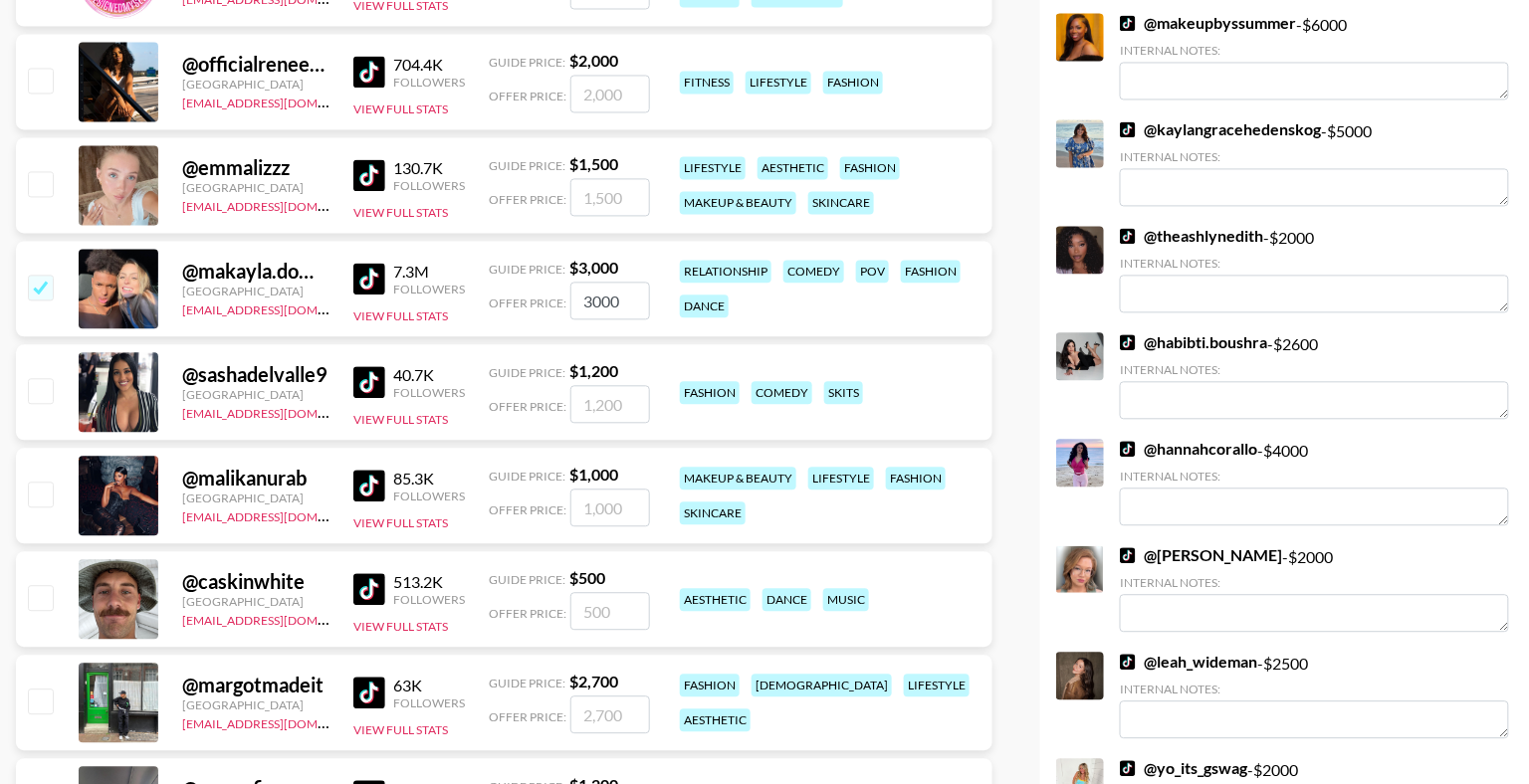 drag, startPoint x: 638, startPoint y: 300, endPoint x: 463, endPoint y: 284, distance: 175.72991 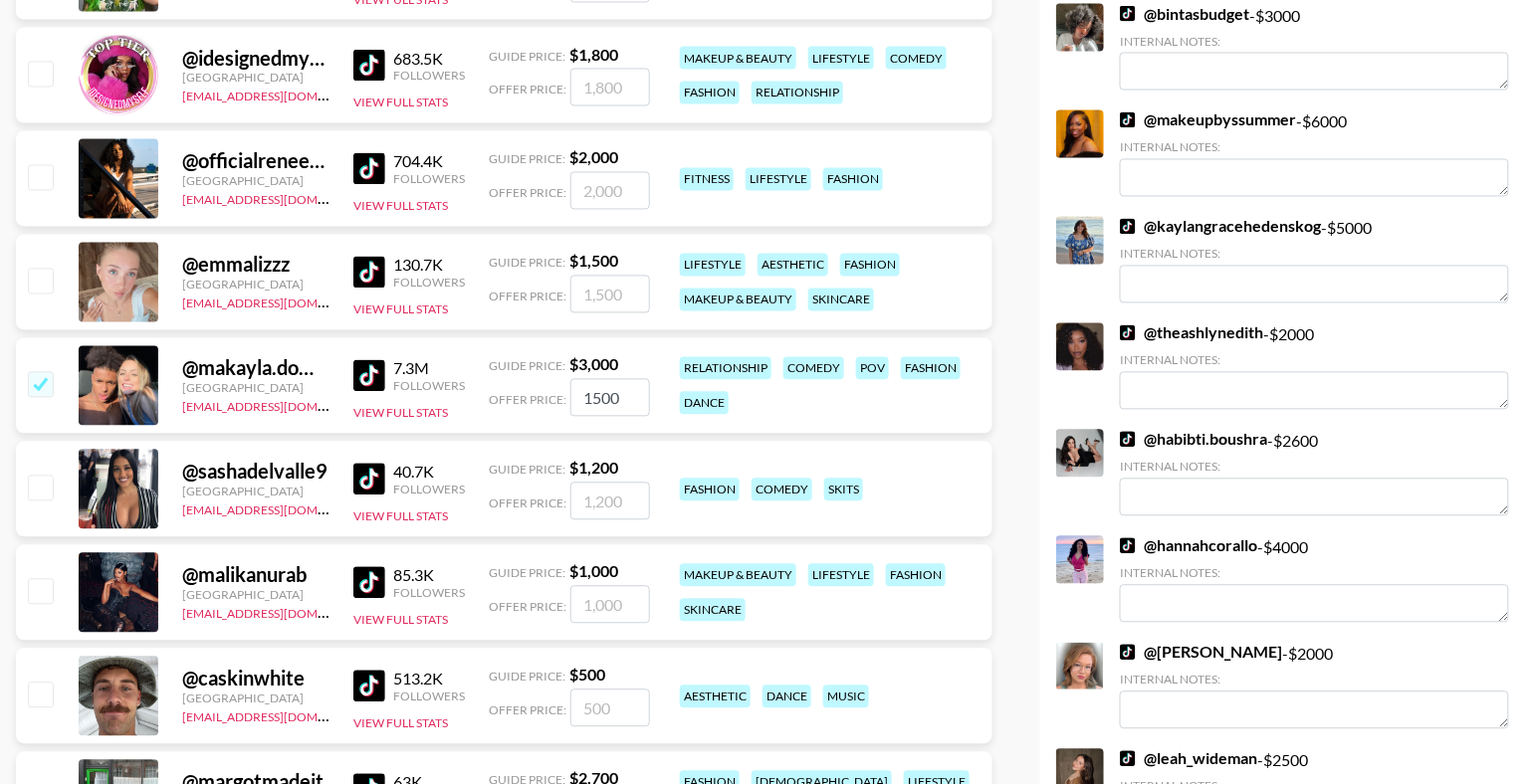 scroll, scrollTop: 5605, scrollLeft: 0, axis: vertical 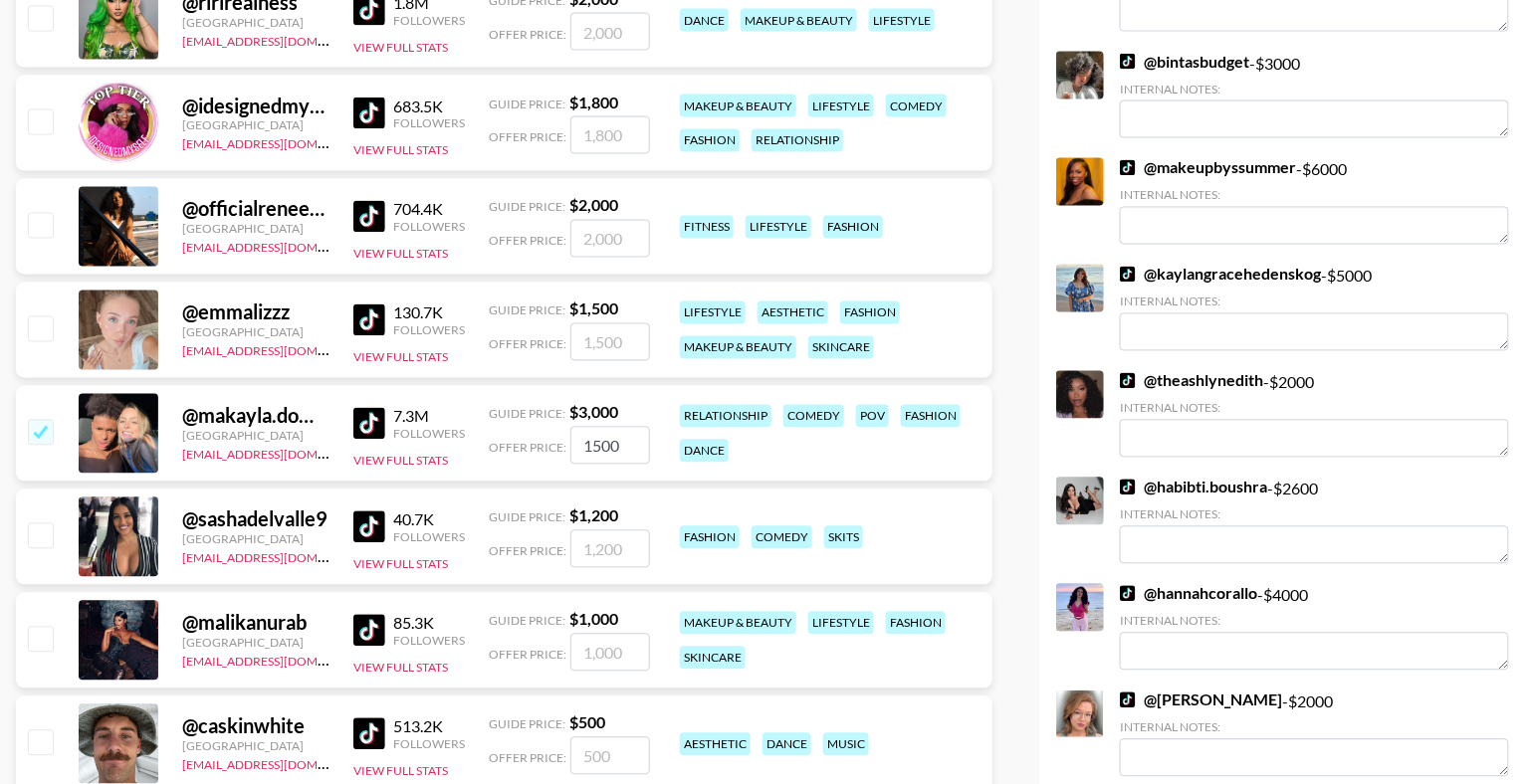 type on "1500" 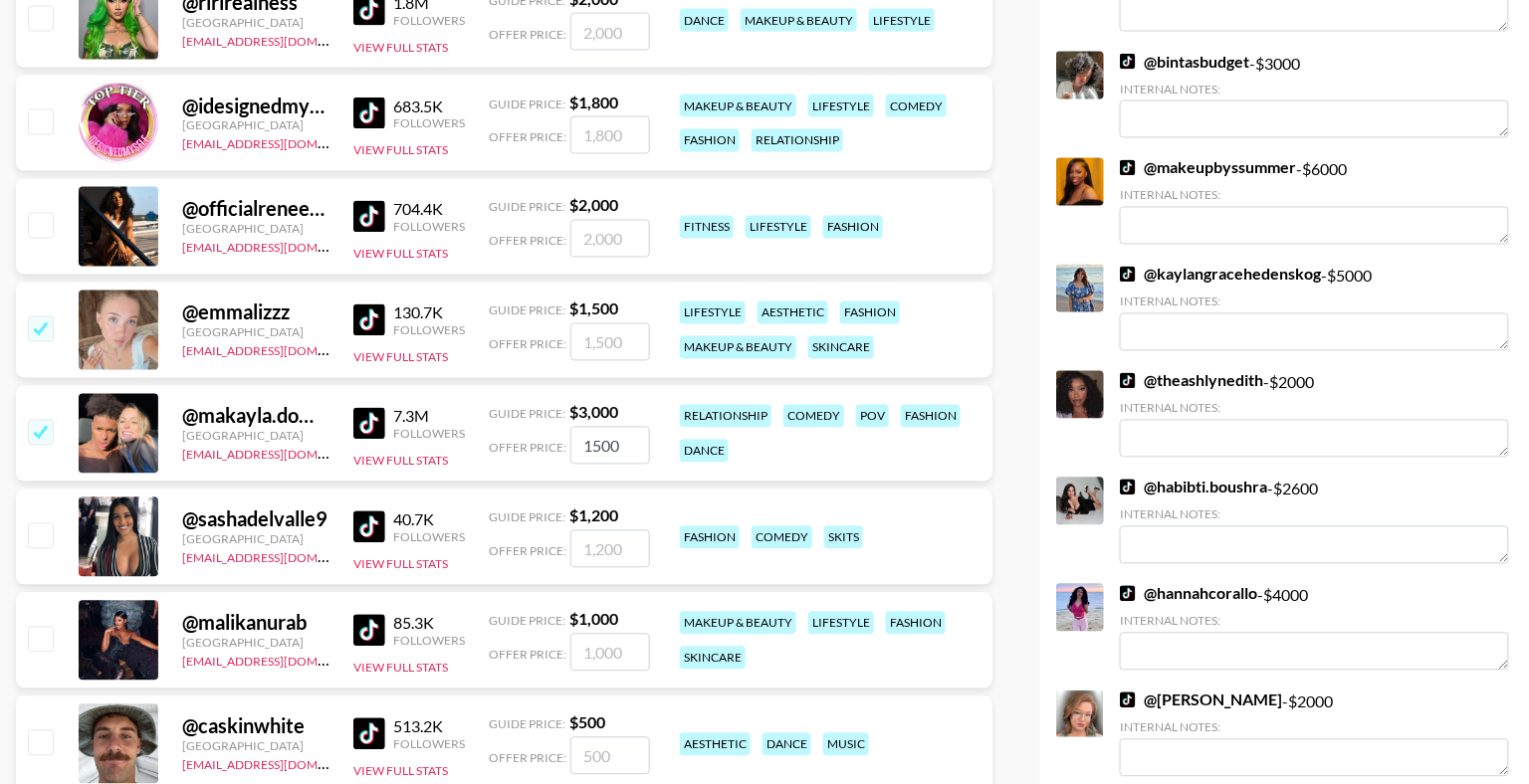 checkbox on "true" 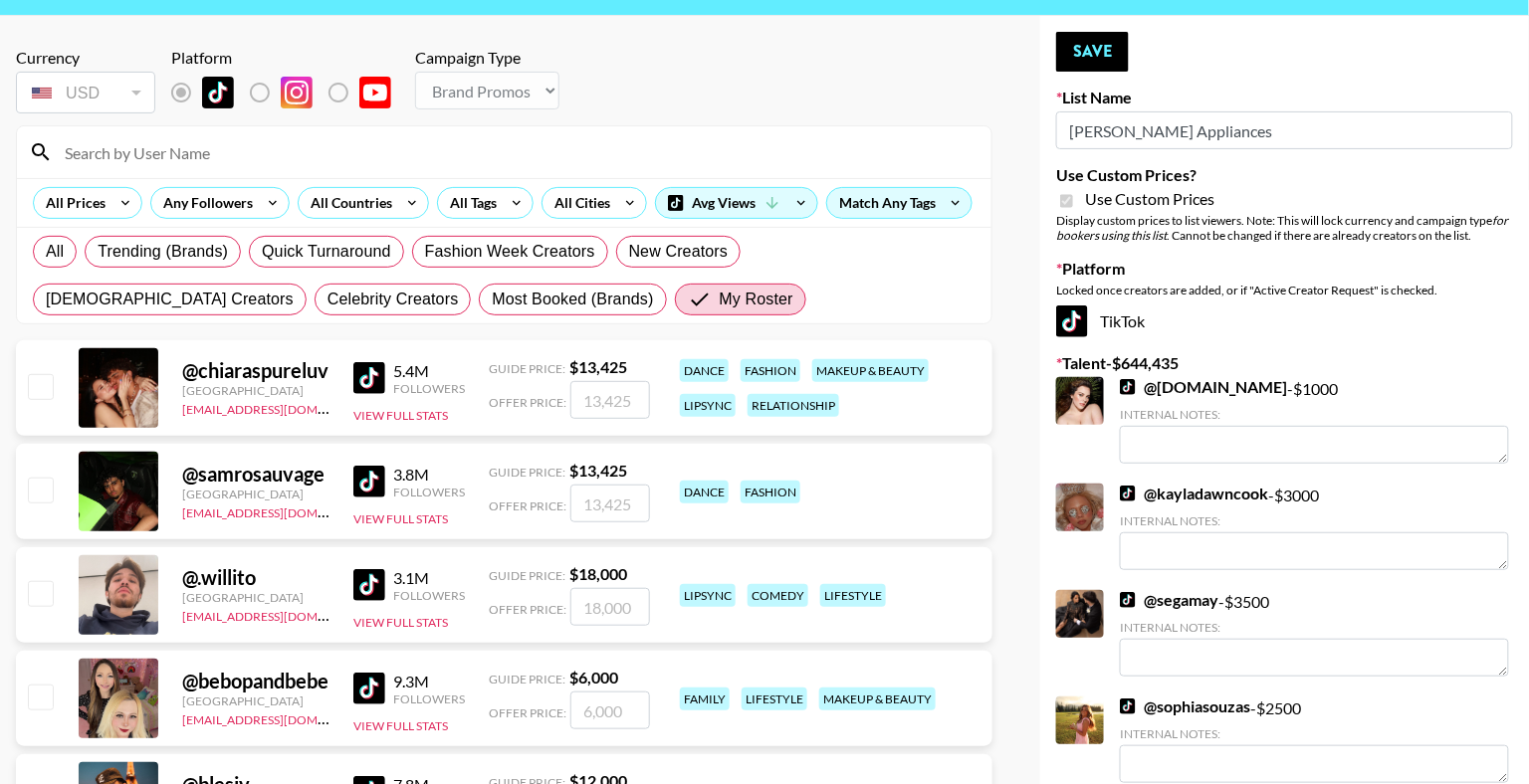 scroll, scrollTop: 0, scrollLeft: 0, axis: both 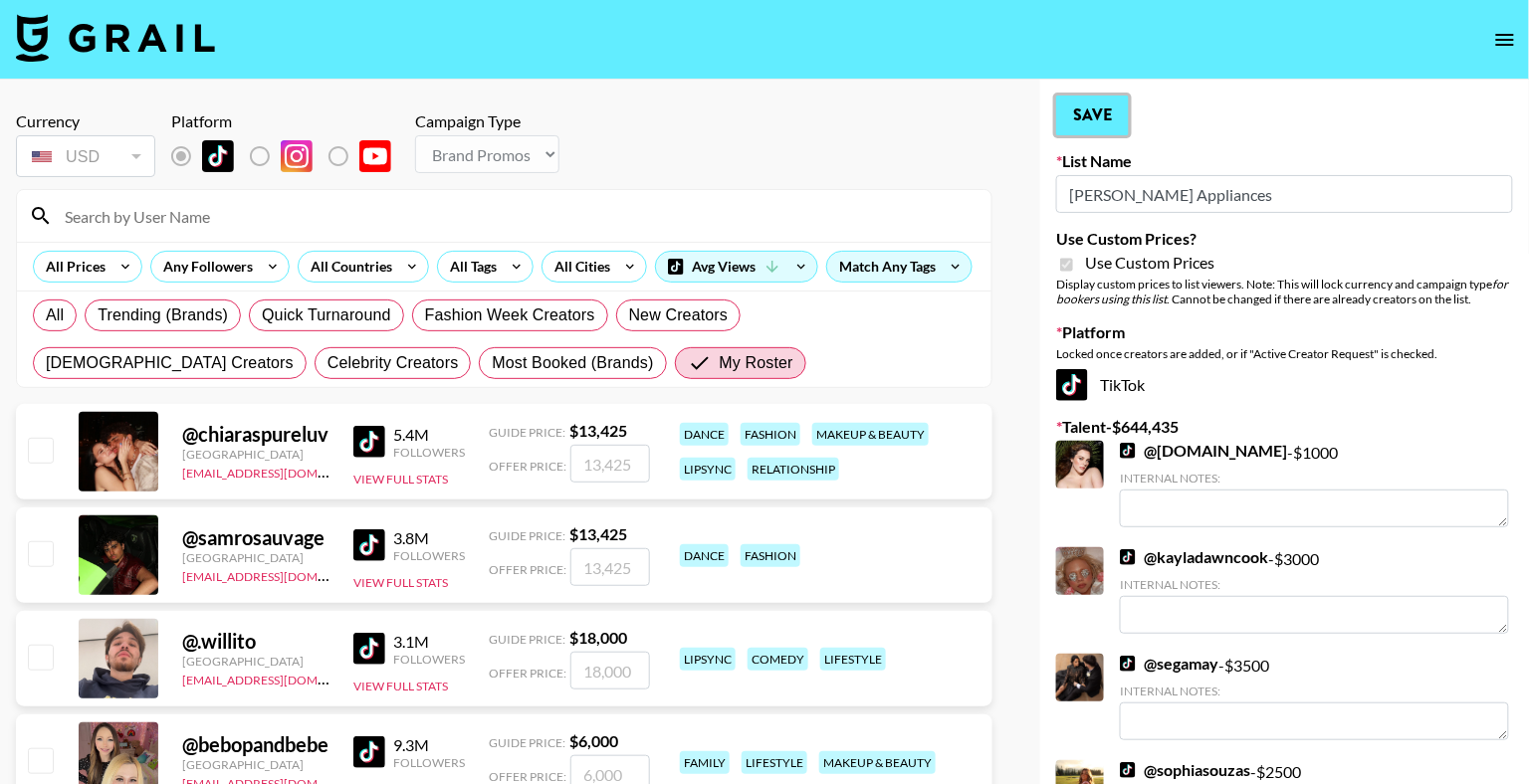 click on "Save" at bounding box center [1092, 115] 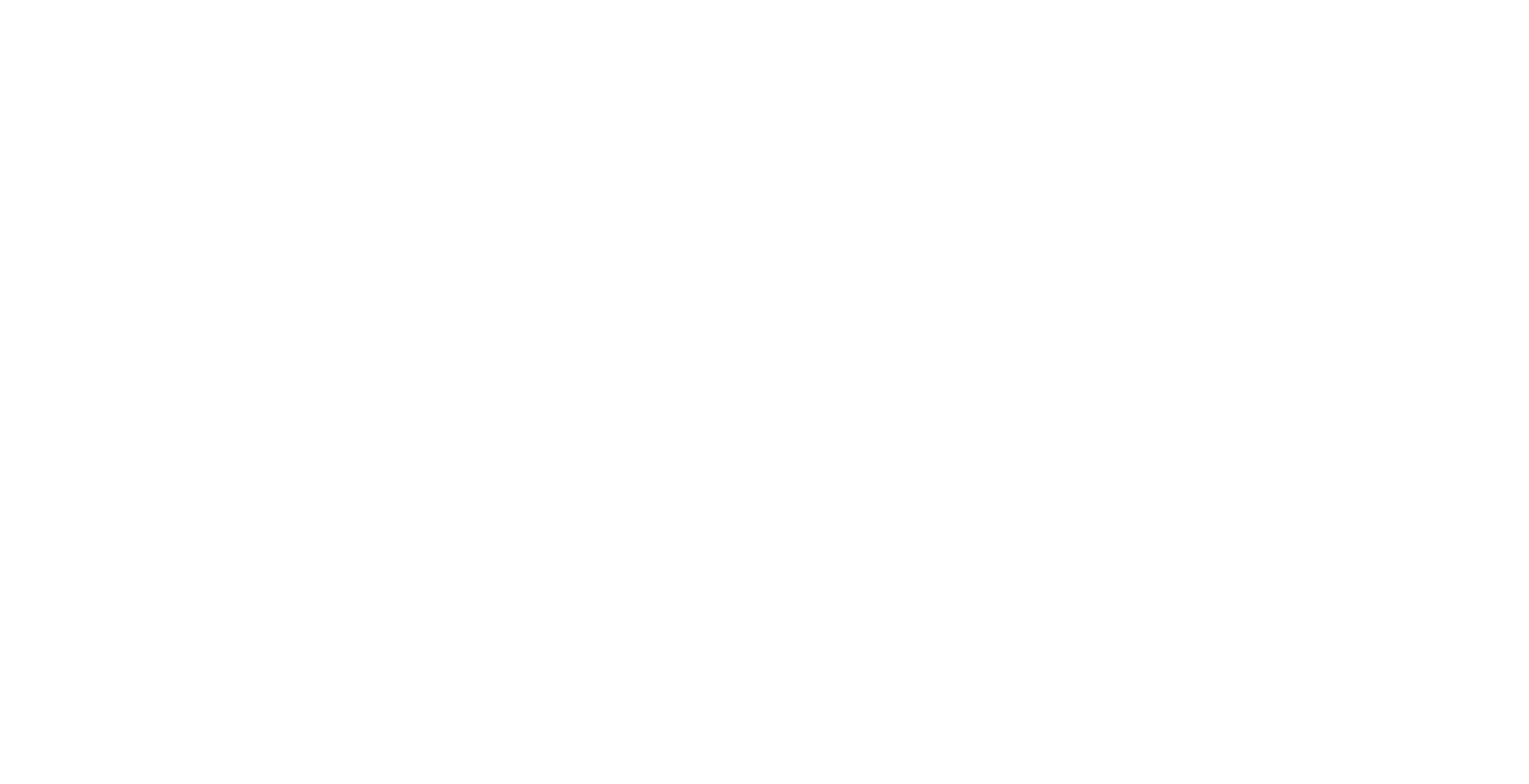 scroll, scrollTop: 0, scrollLeft: 0, axis: both 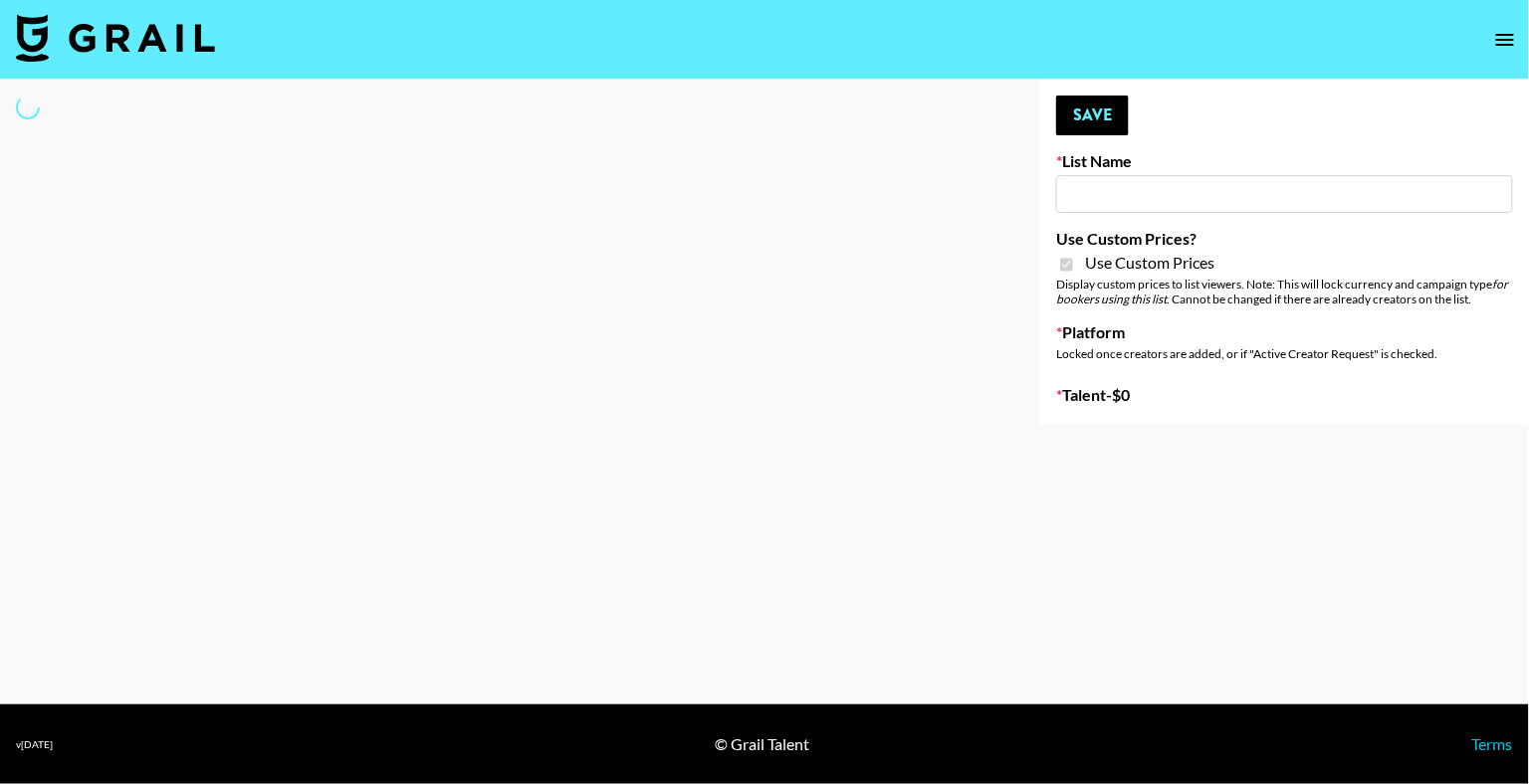 type on "Unhooked & Beam" 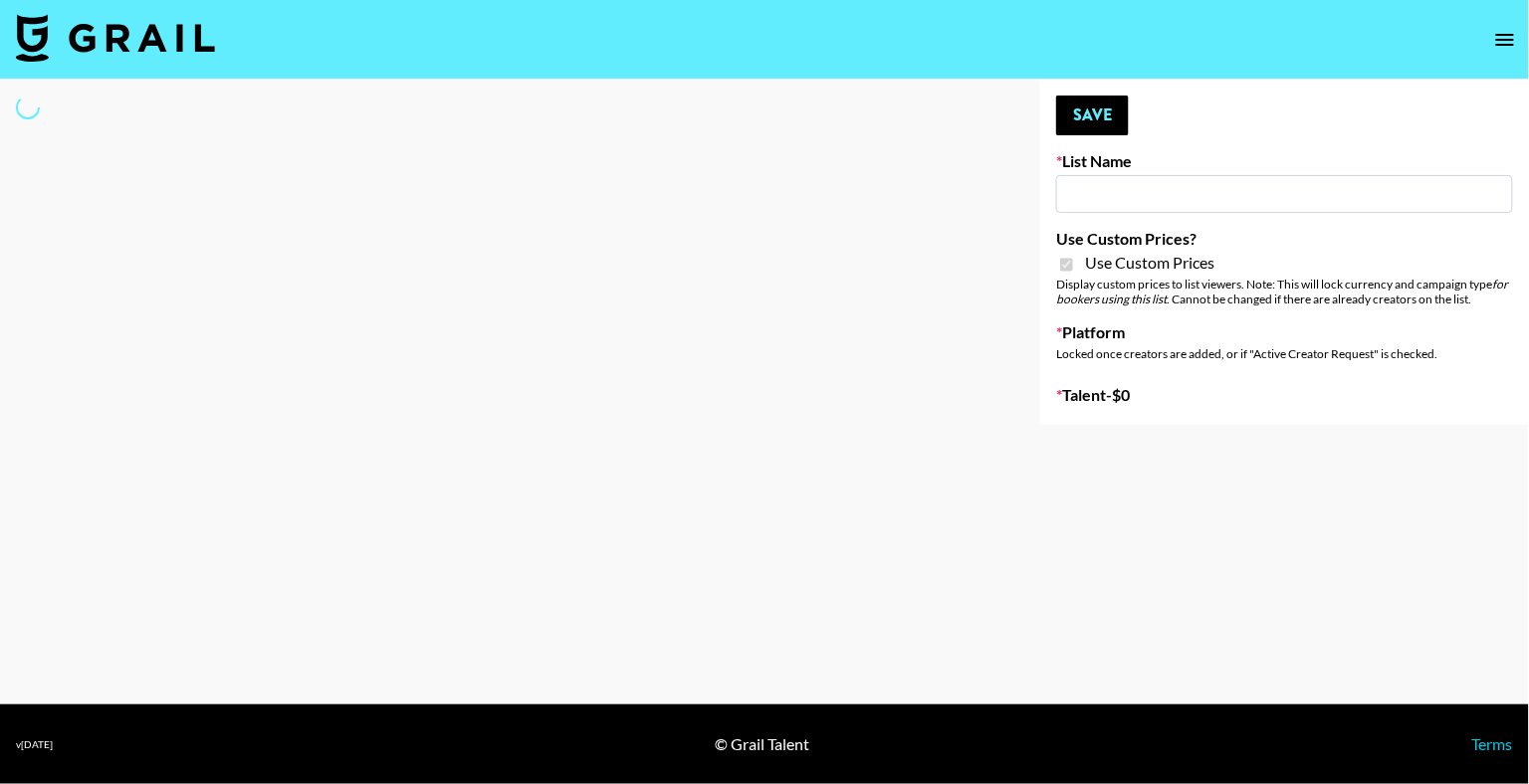 checkbox on "true" 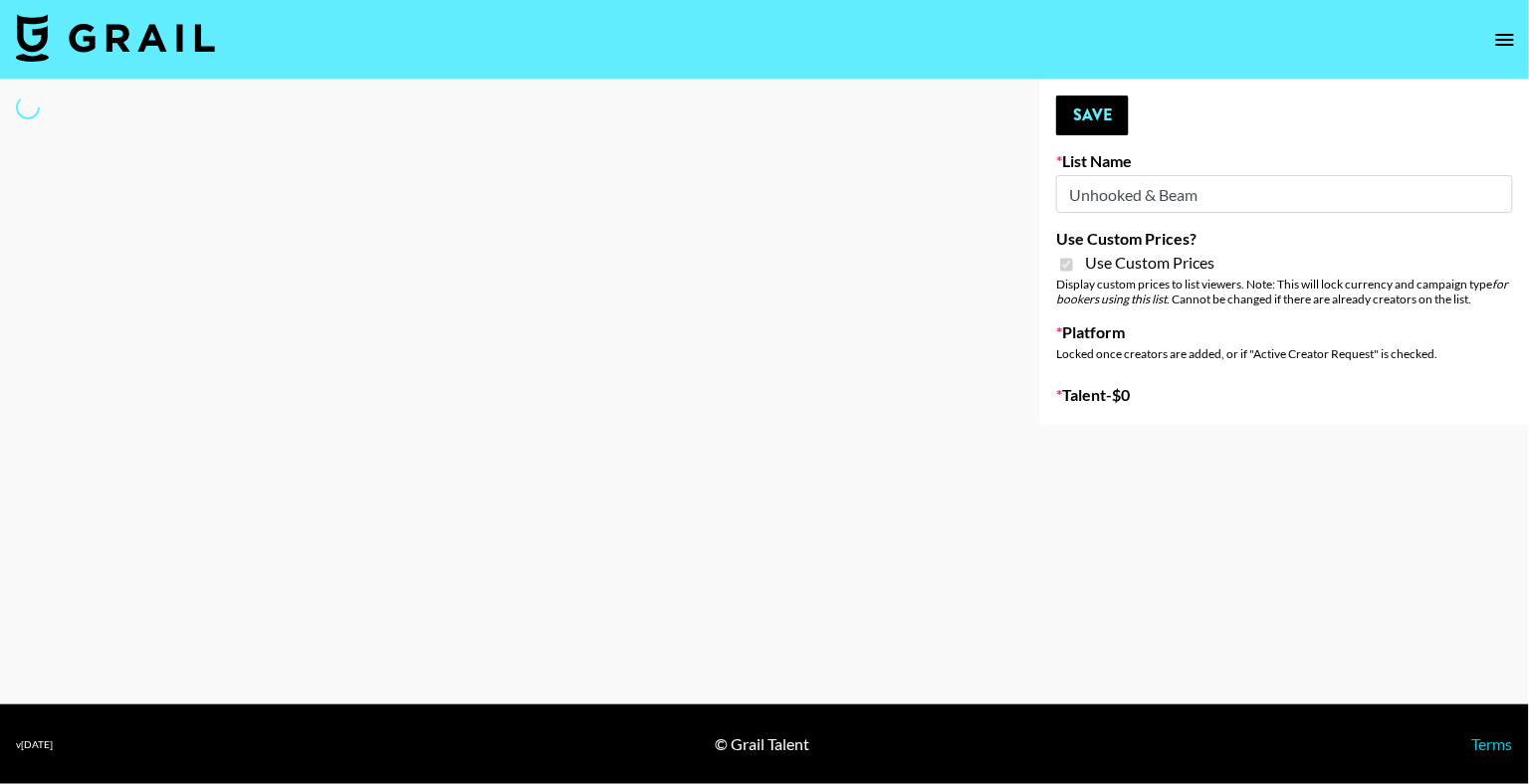 select on "Brand" 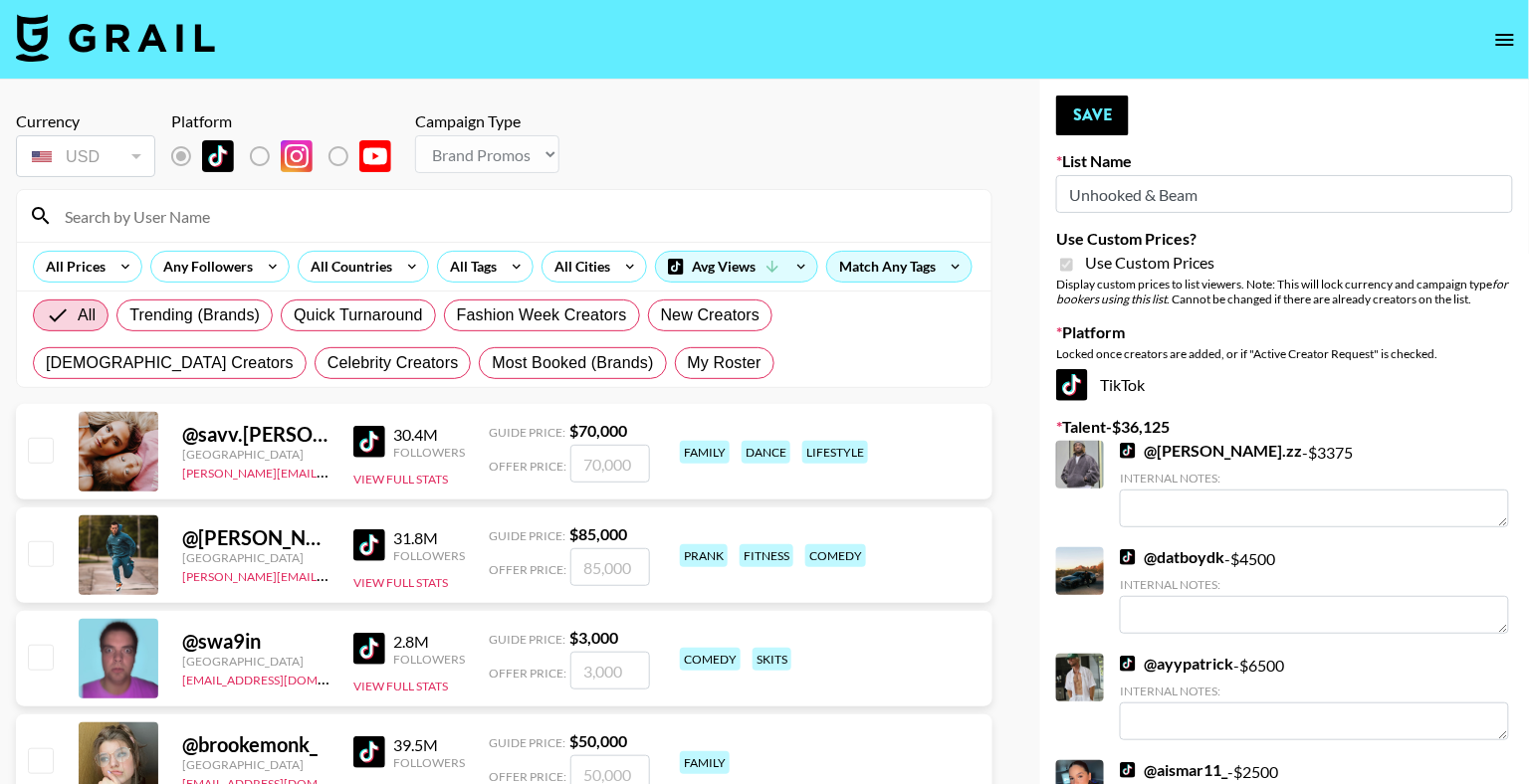 click at bounding box center (516, 216) 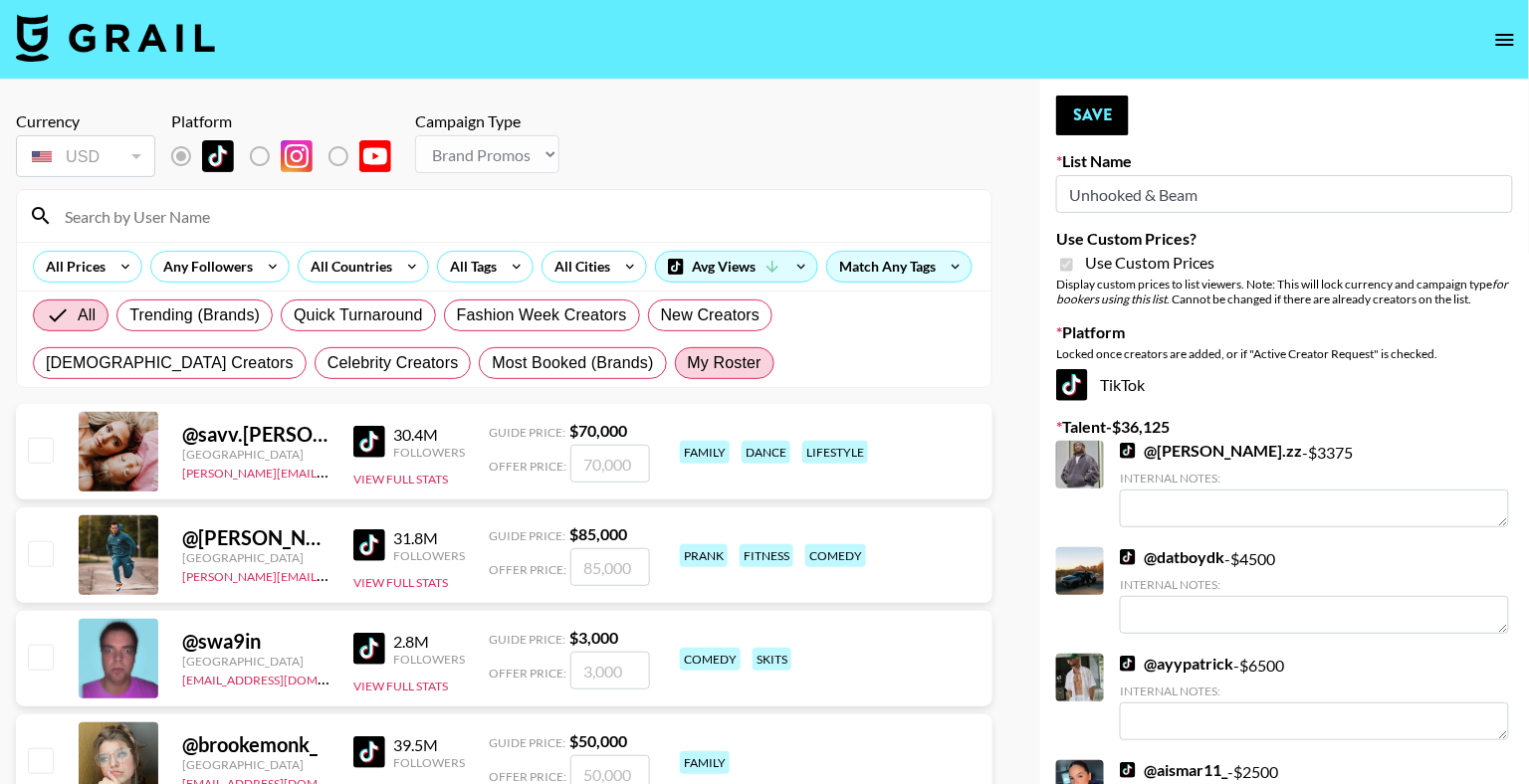 click on "My Roster" at bounding box center [725, 363] 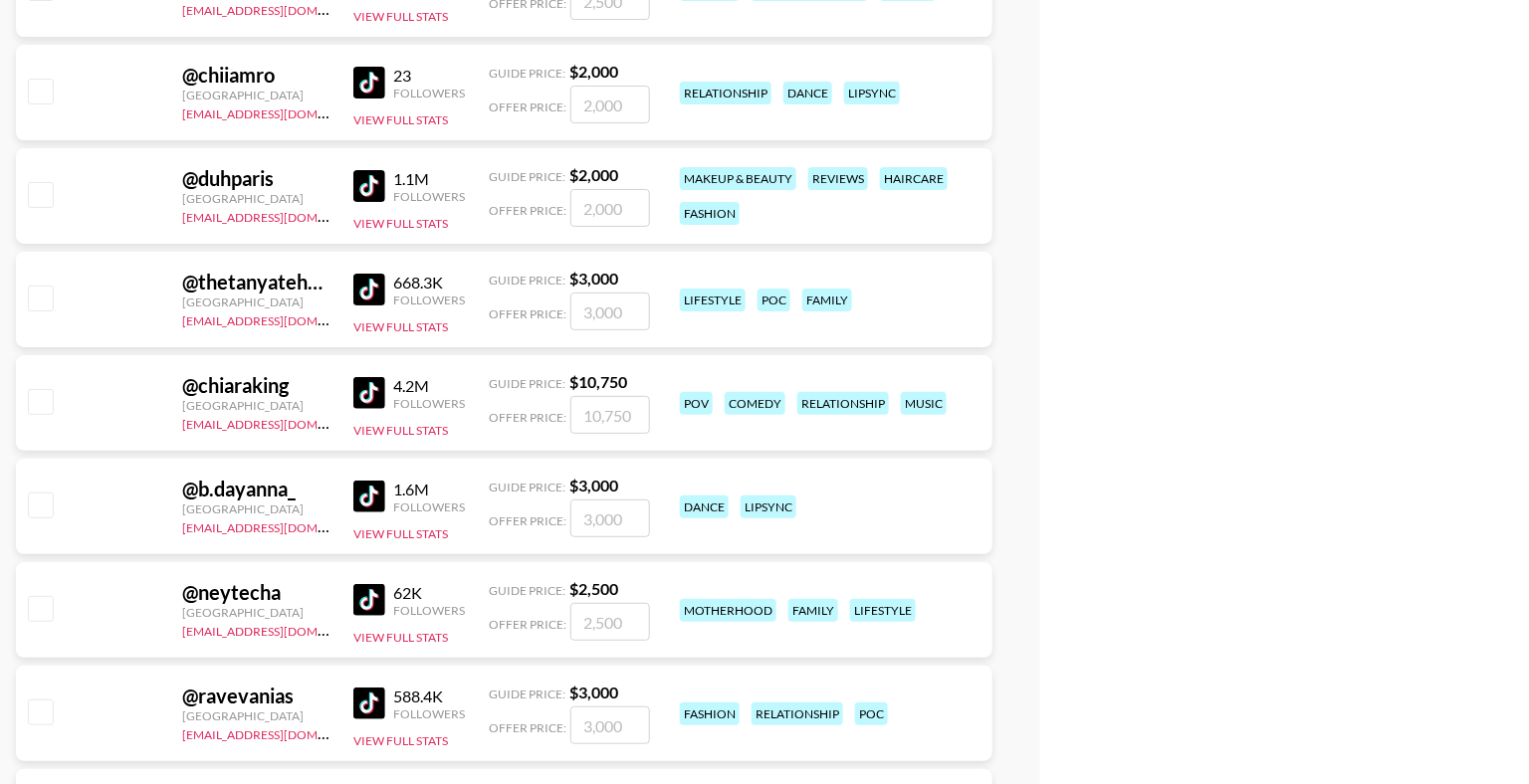 scroll, scrollTop: 2185, scrollLeft: 0, axis: vertical 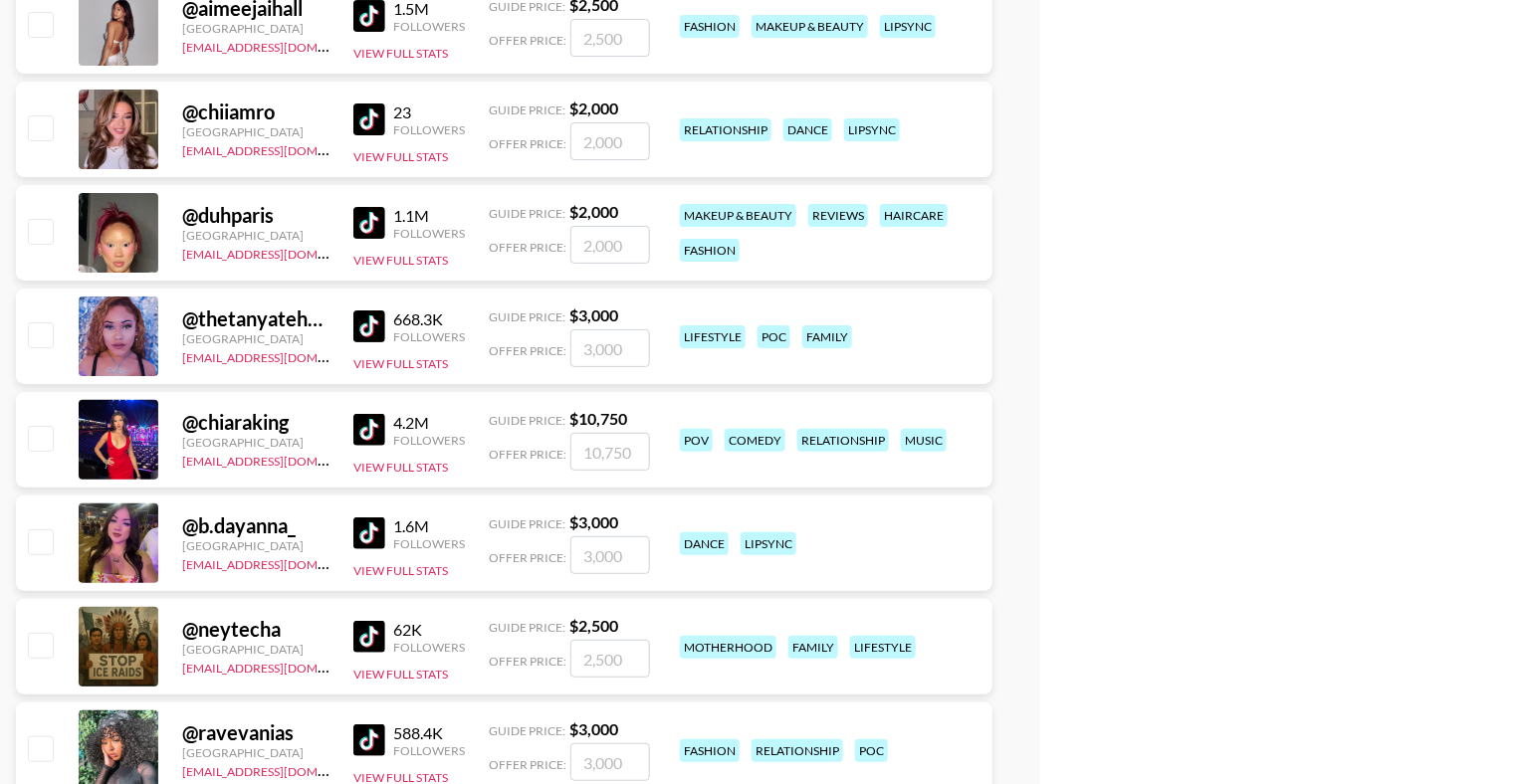 click at bounding box center [40, 24] 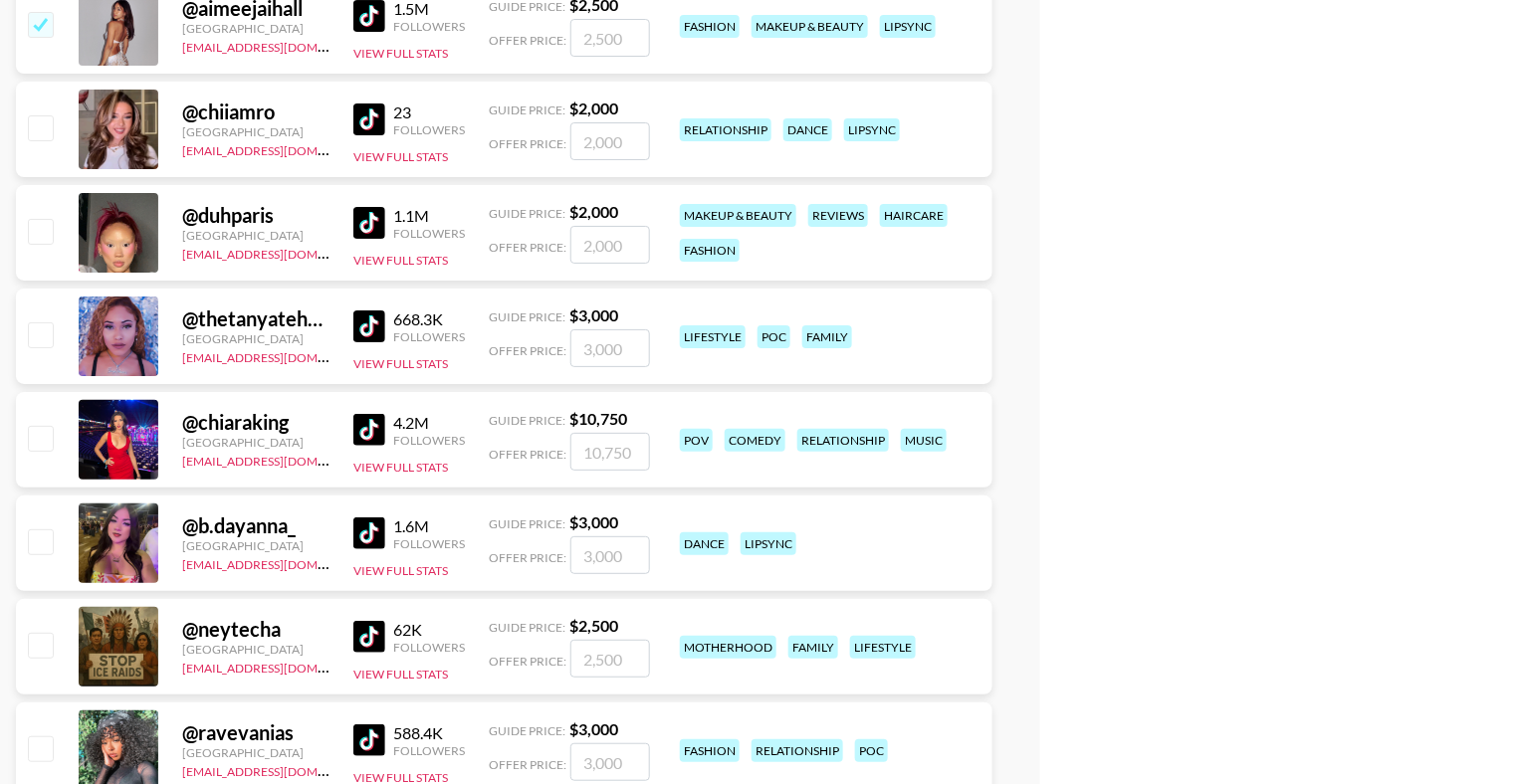 checkbox on "true" 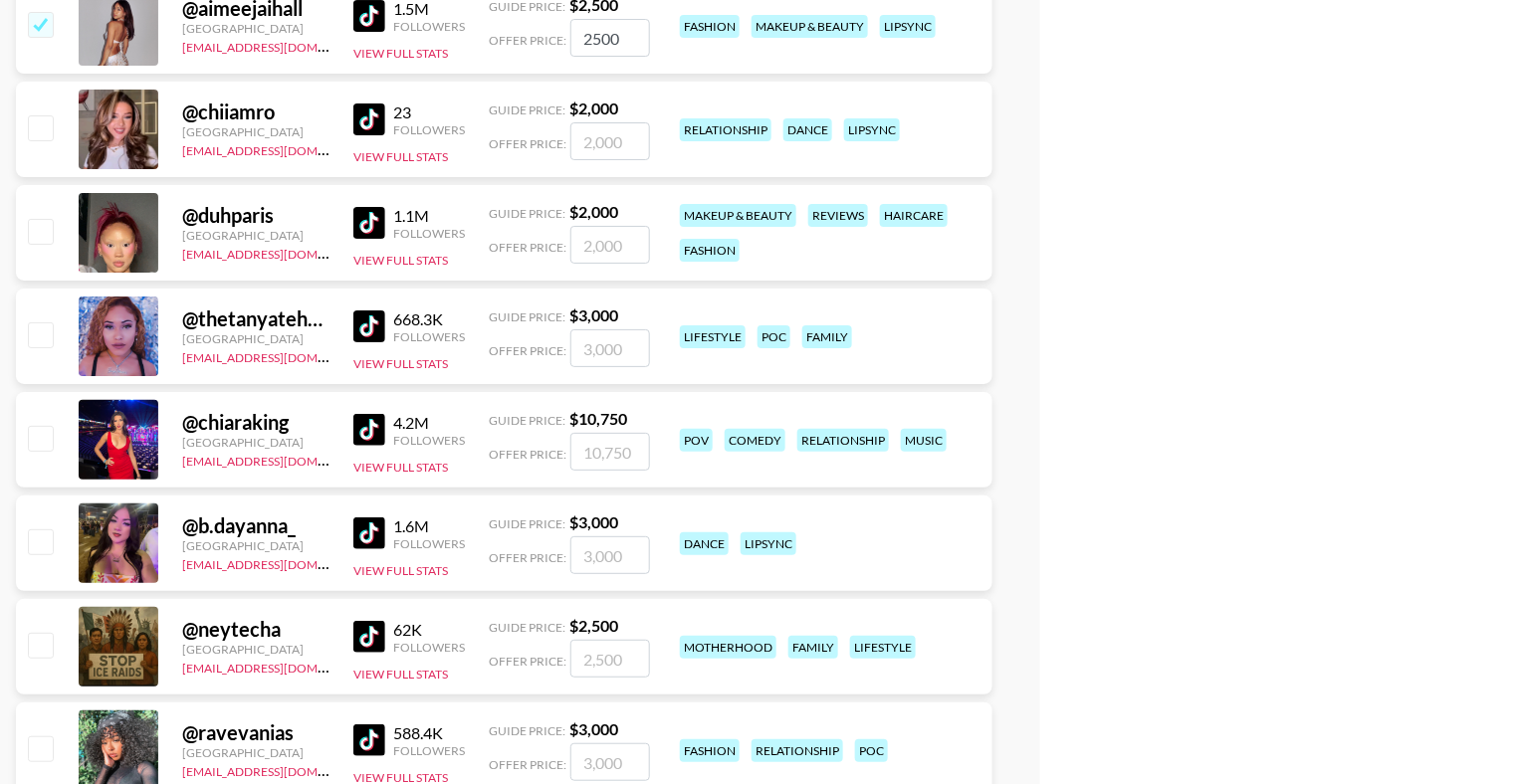 drag, startPoint x: 623, startPoint y: 41, endPoint x: 568, endPoint y: 36, distance: 55.226805 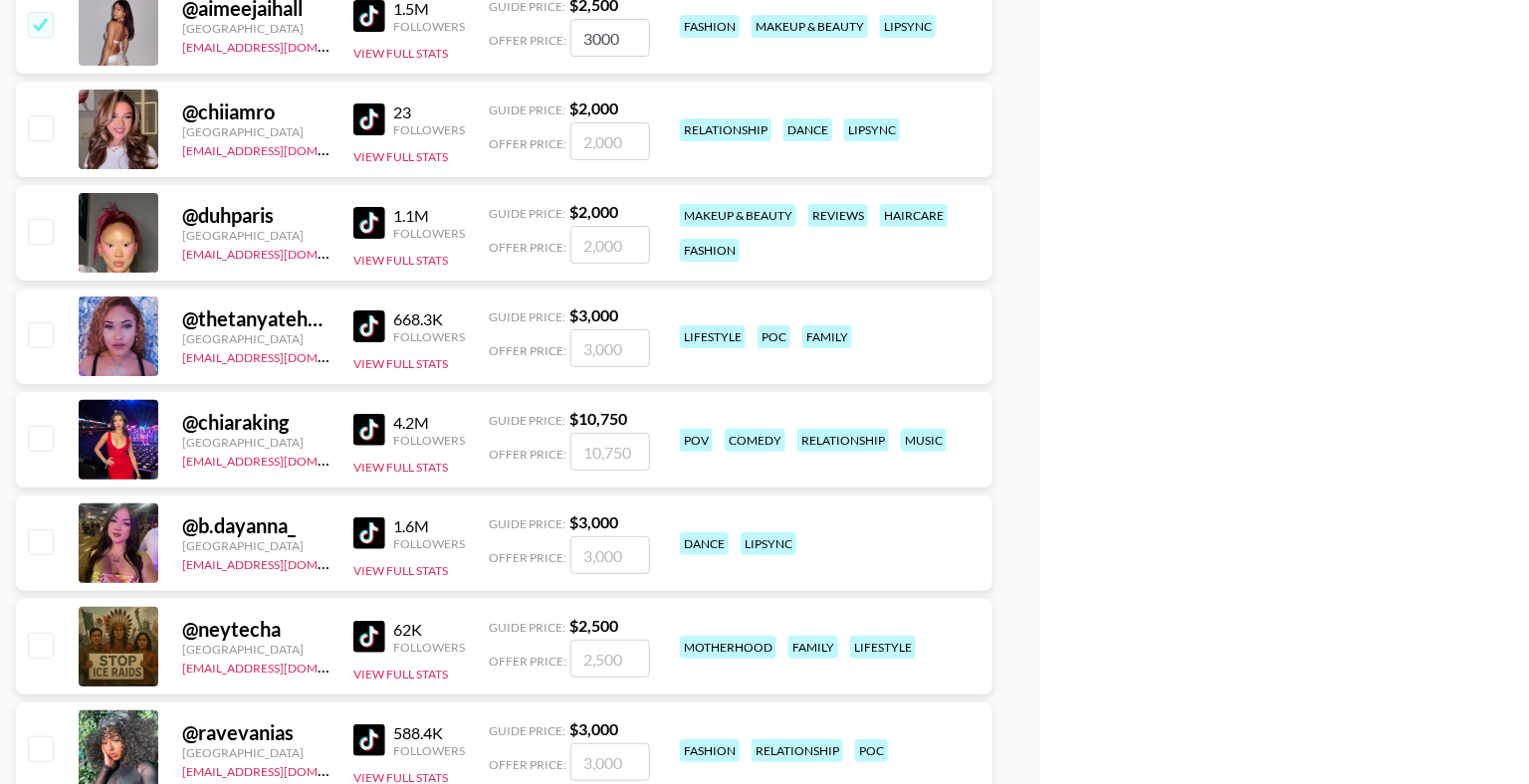 type on "3000" 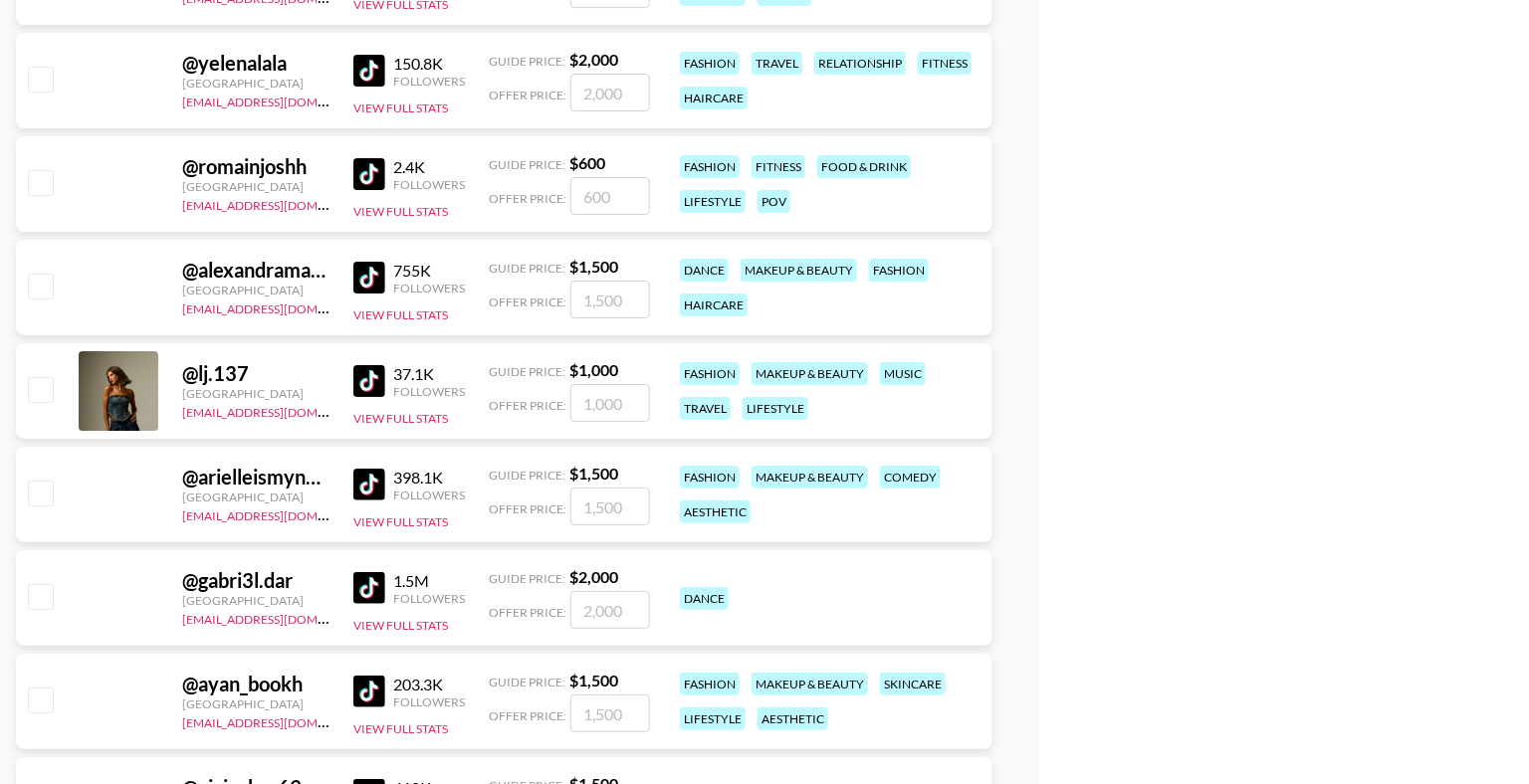 scroll, scrollTop: 6719, scrollLeft: 0, axis: vertical 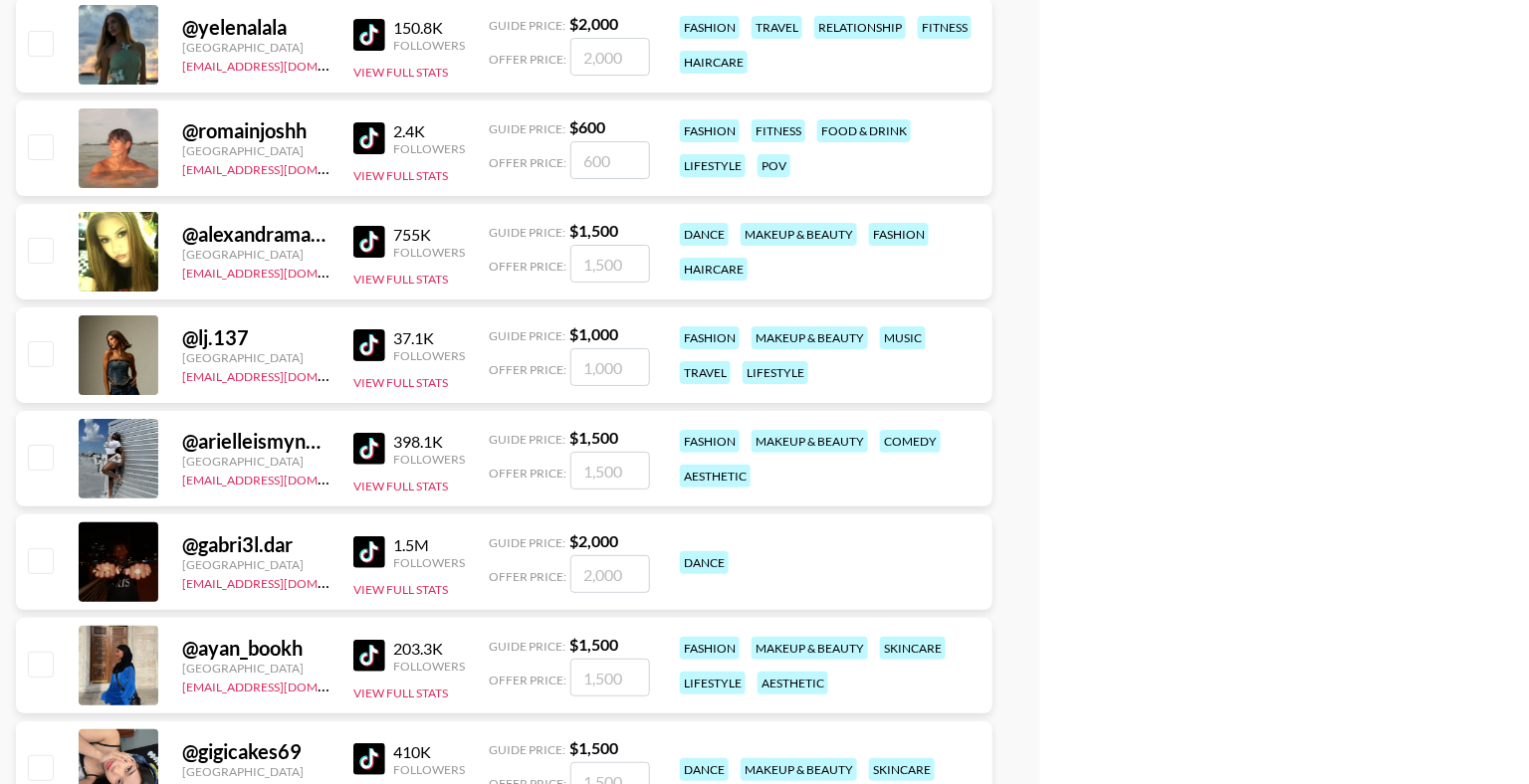 click at bounding box center (40, 353) 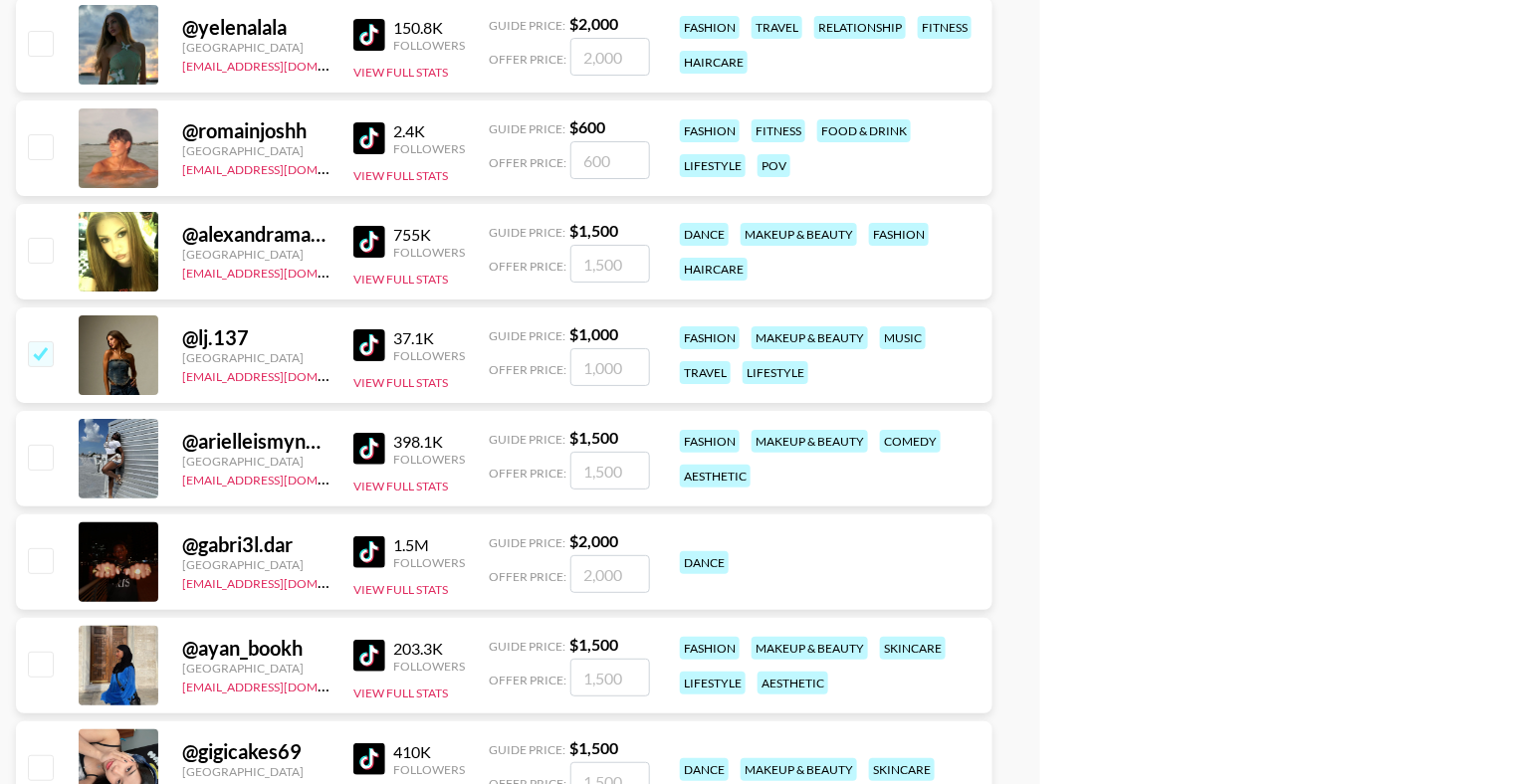 checkbox on "true" 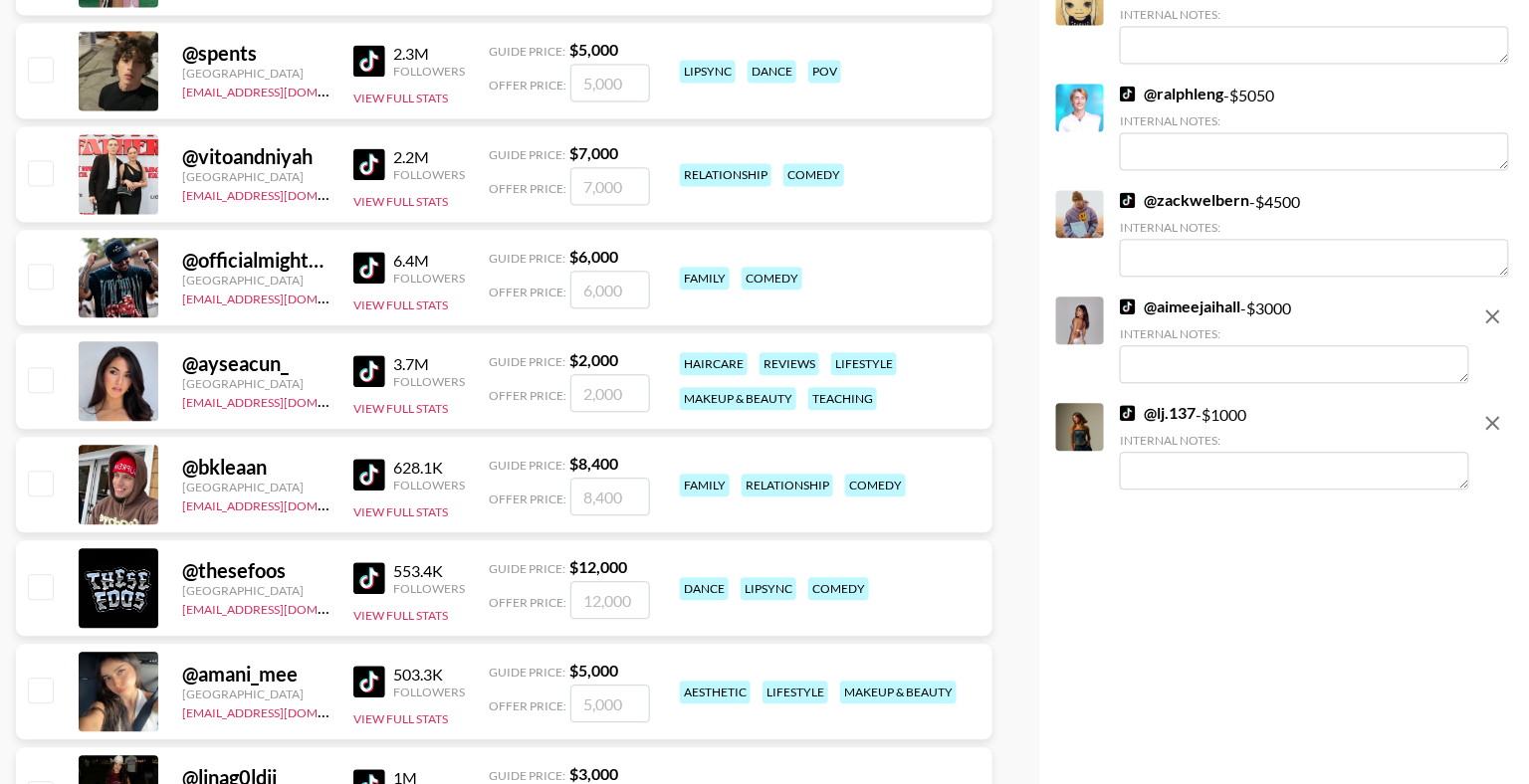 scroll, scrollTop: 1199, scrollLeft: 0, axis: vertical 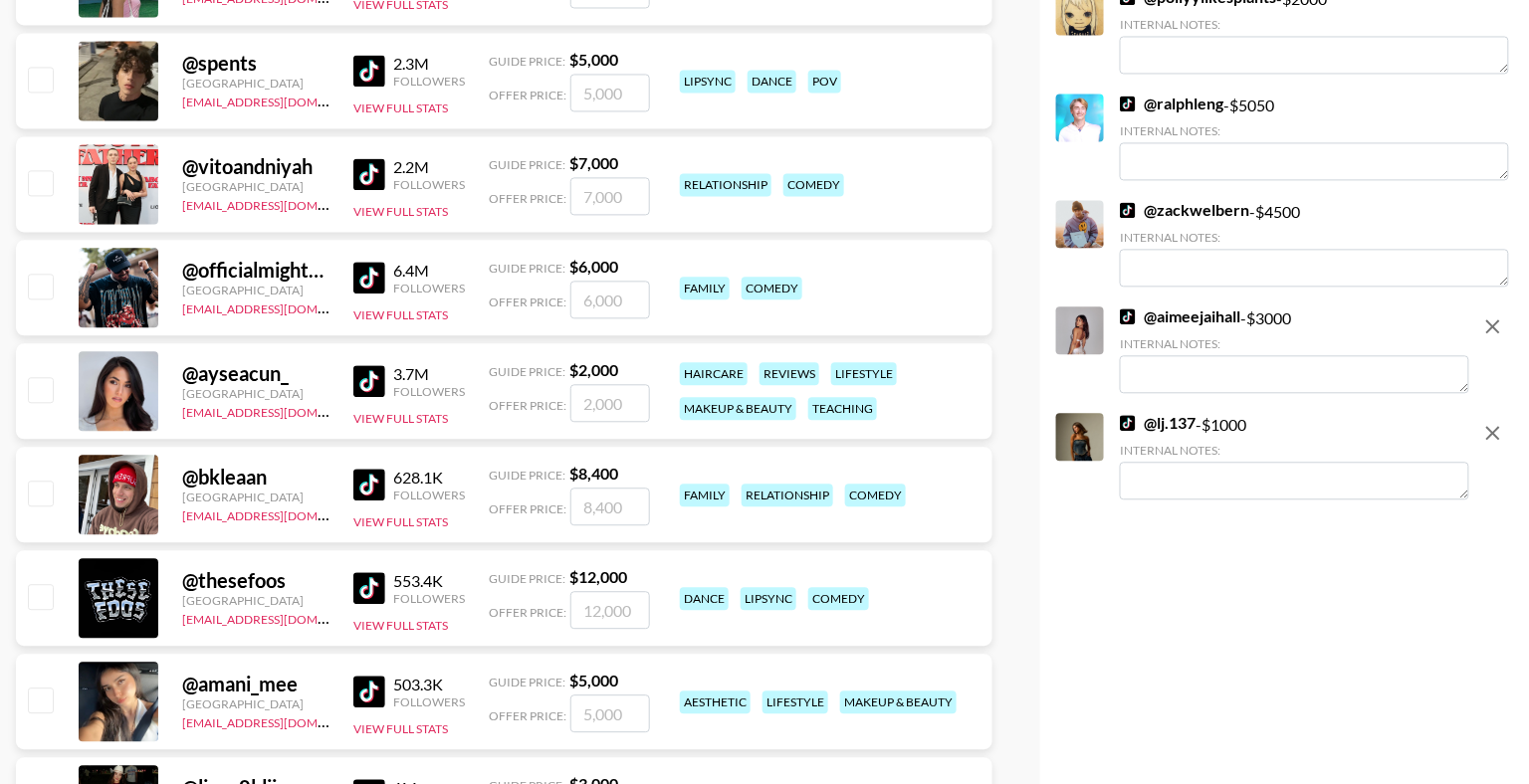 click at bounding box center (1294, 481) 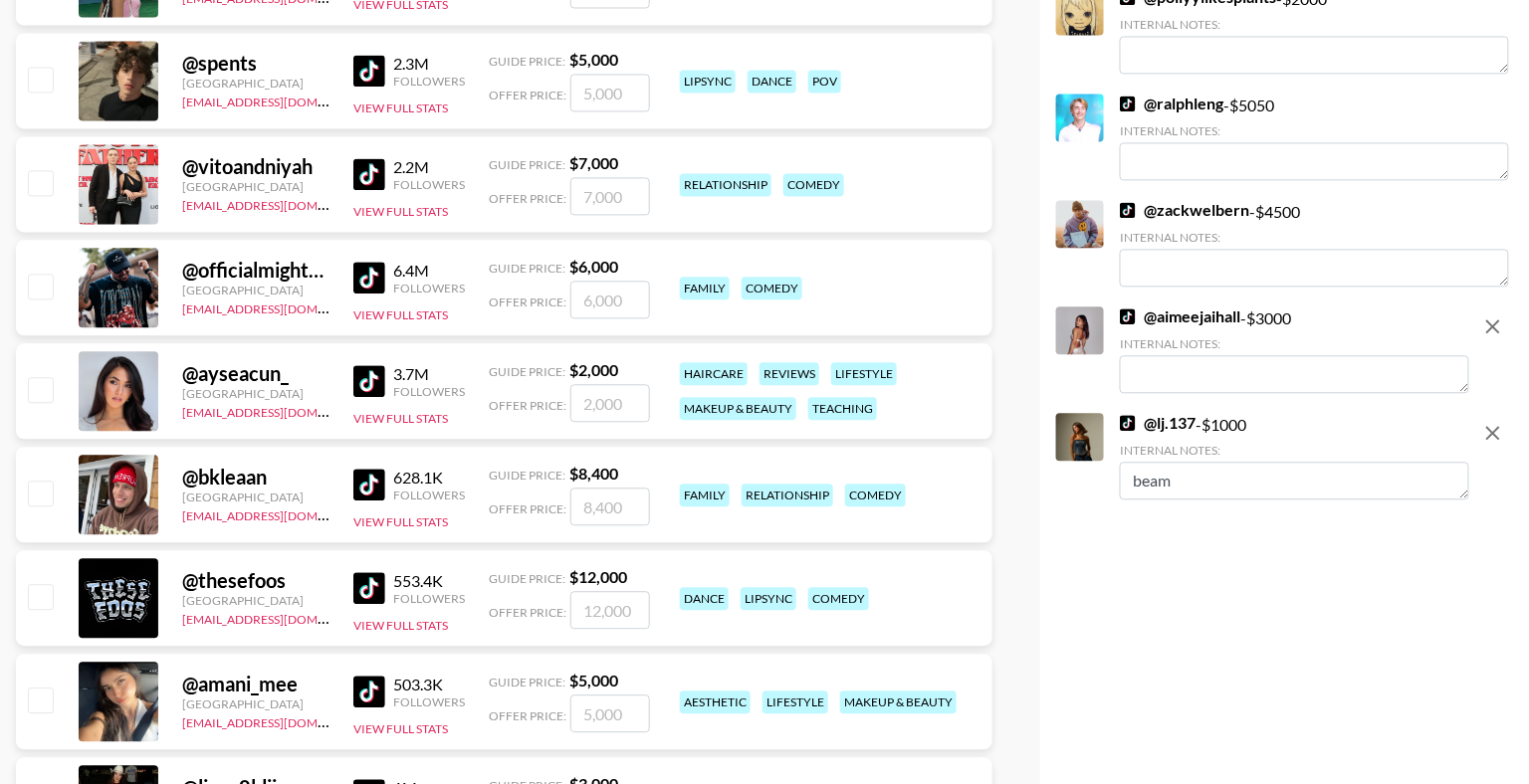 type on "beam" 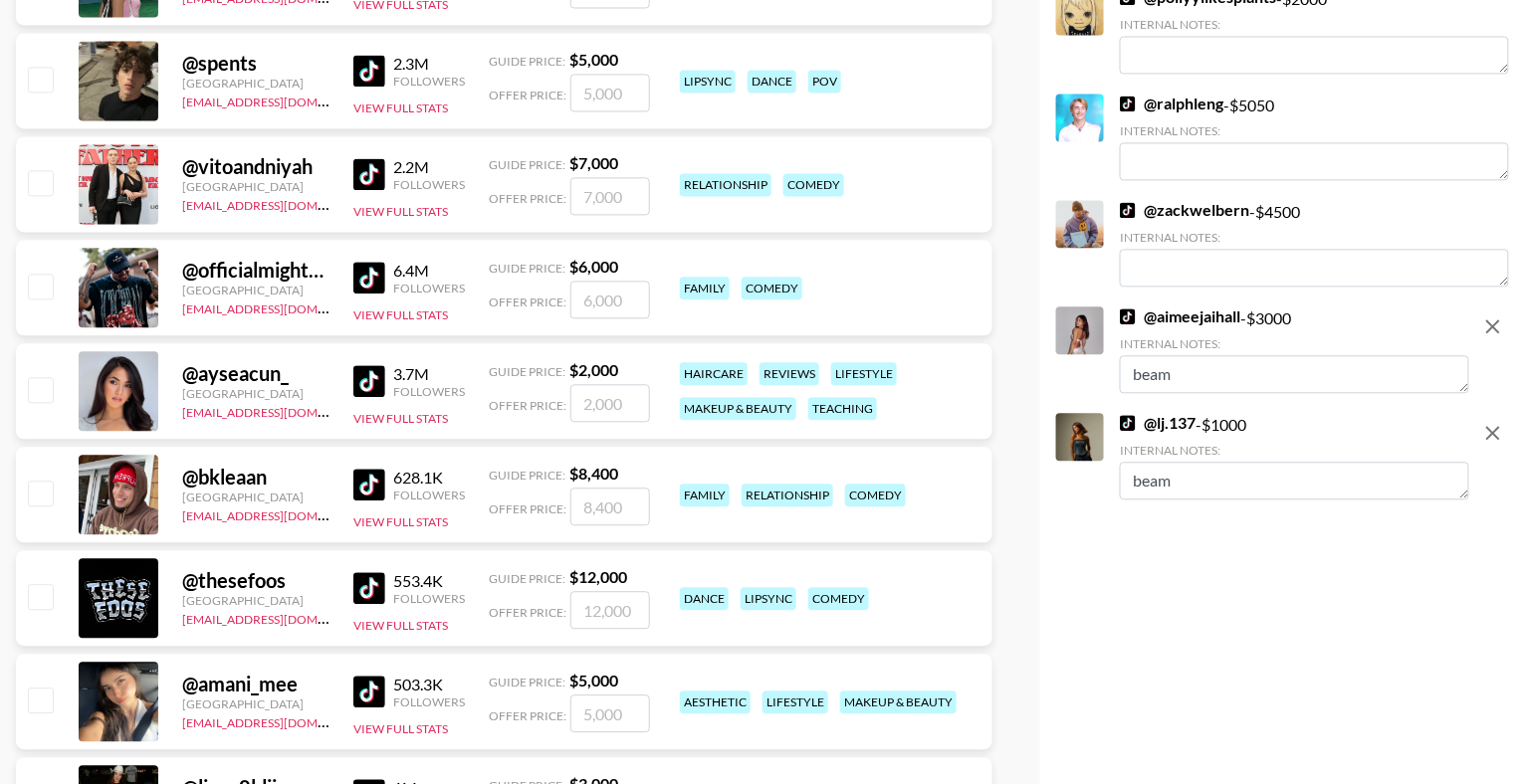 type on "beam" 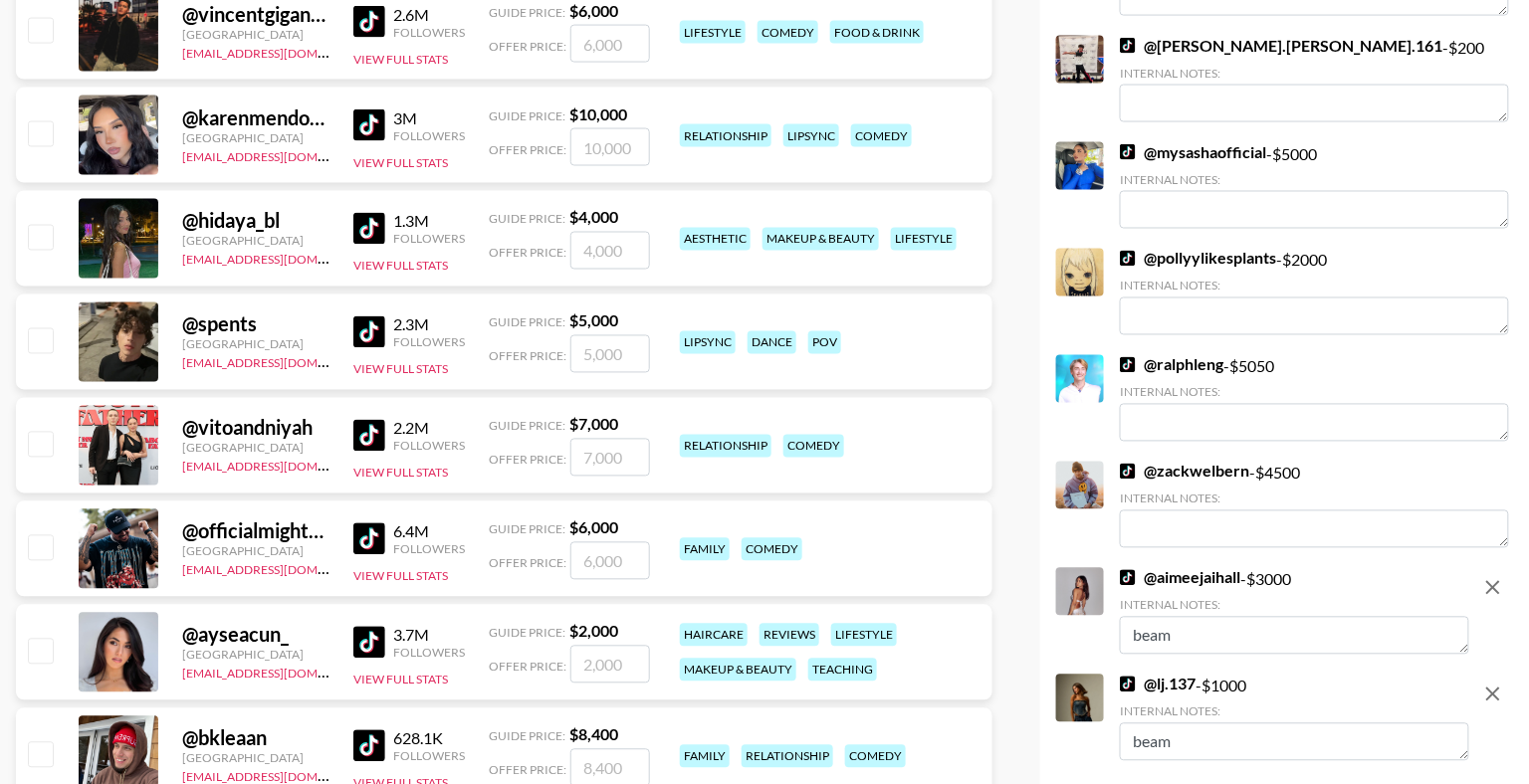 scroll, scrollTop: 0, scrollLeft: 0, axis: both 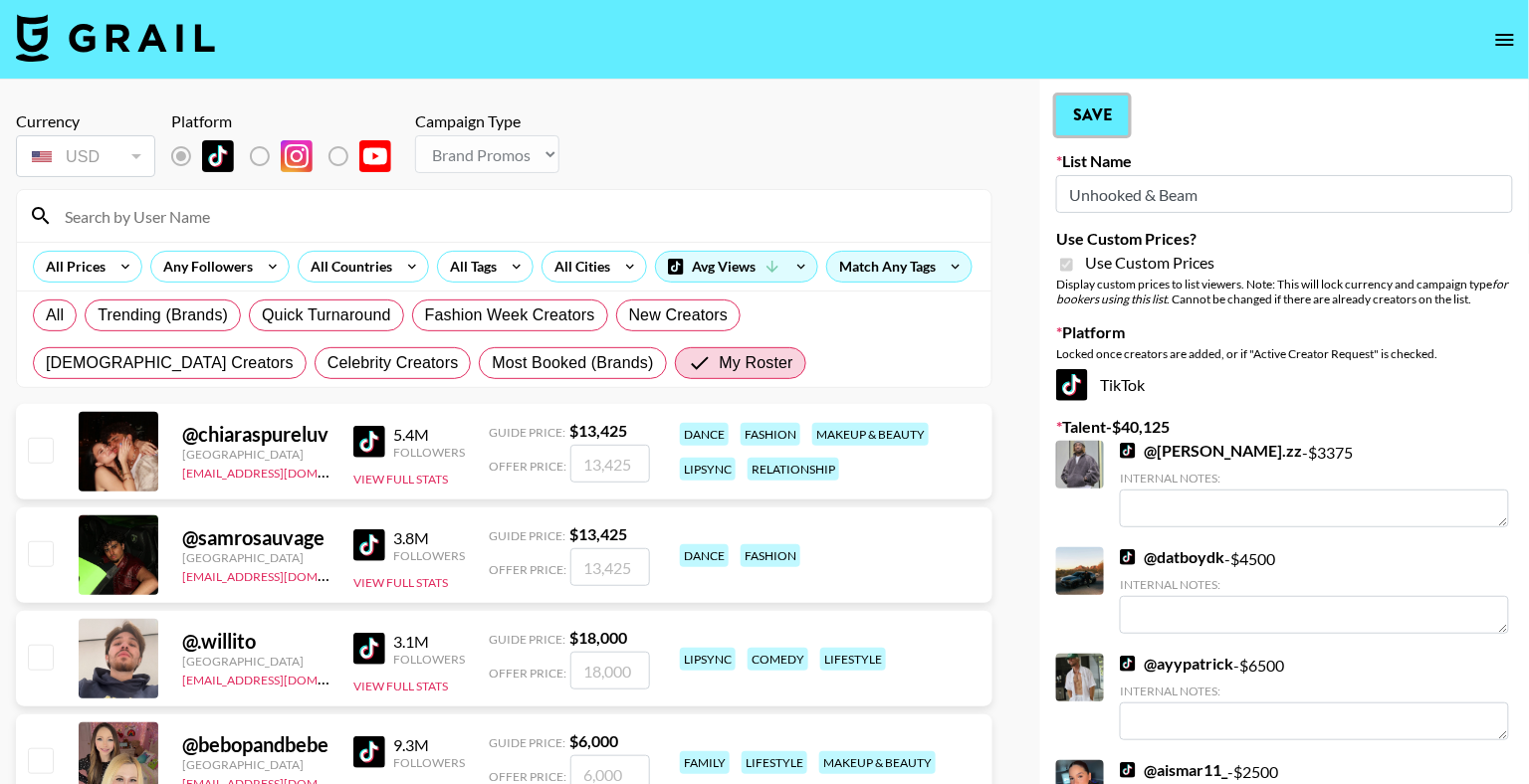 click on "Save" at bounding box center (1092, 115) 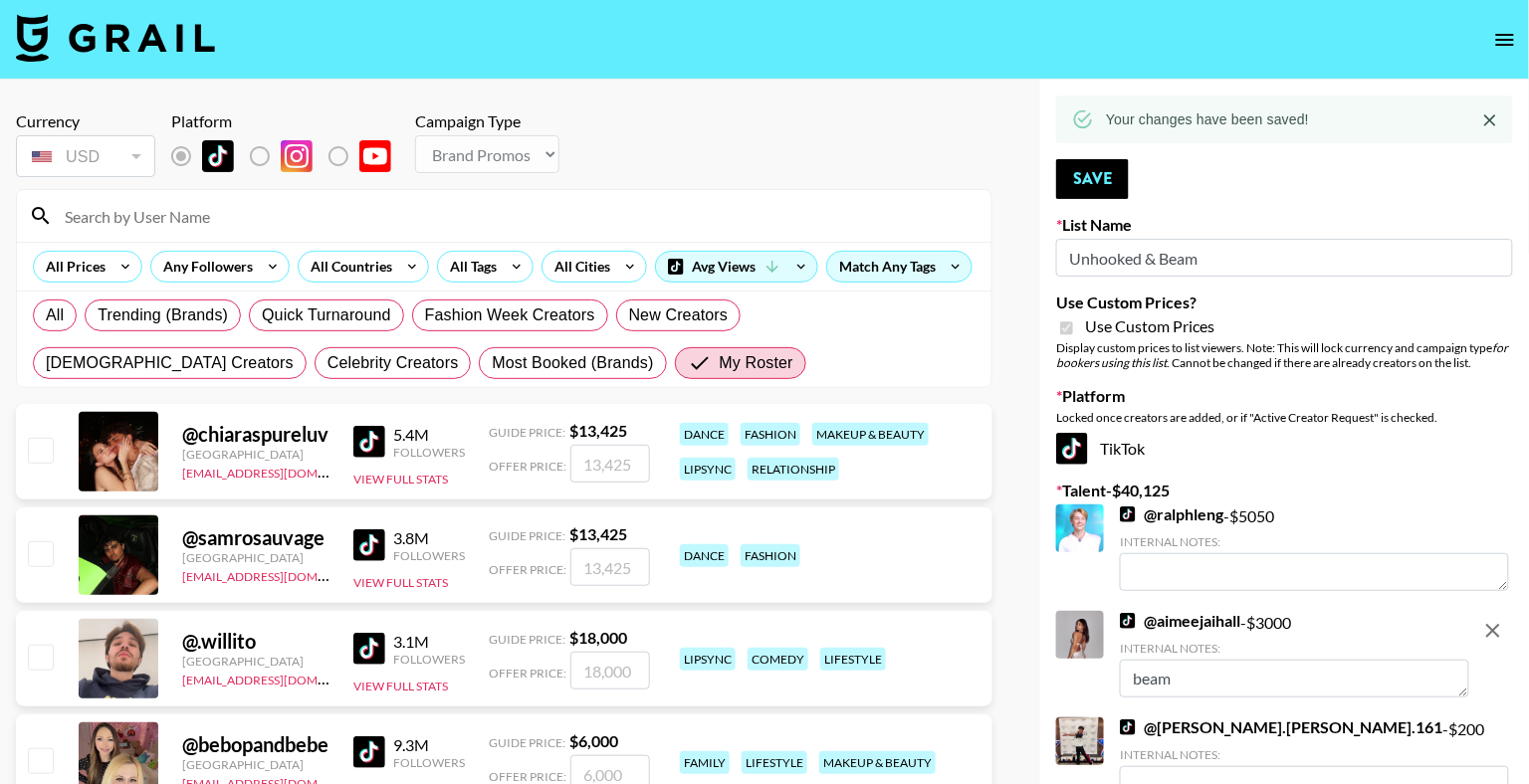 click at bounding box center (516, 216) 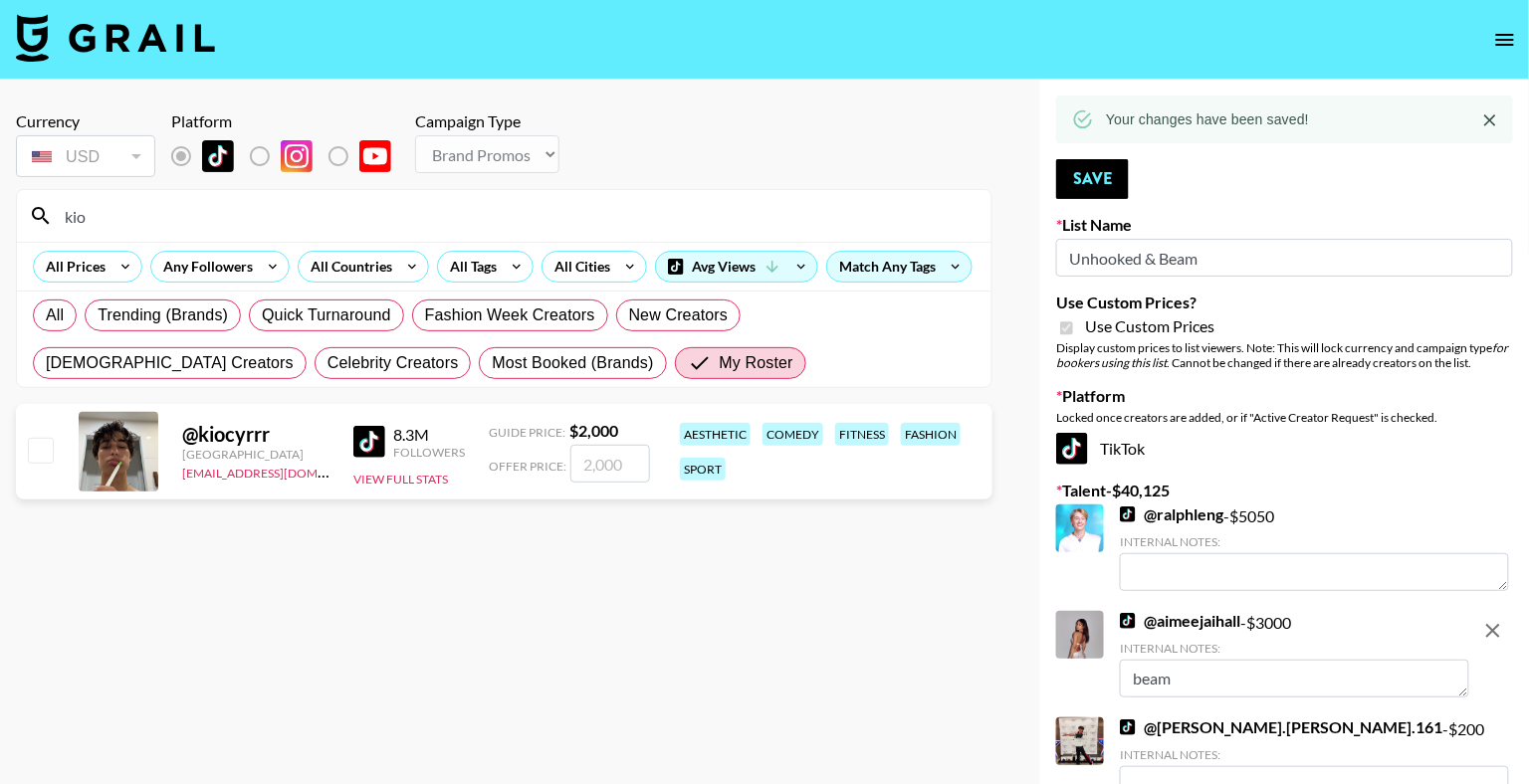 type on "kio" 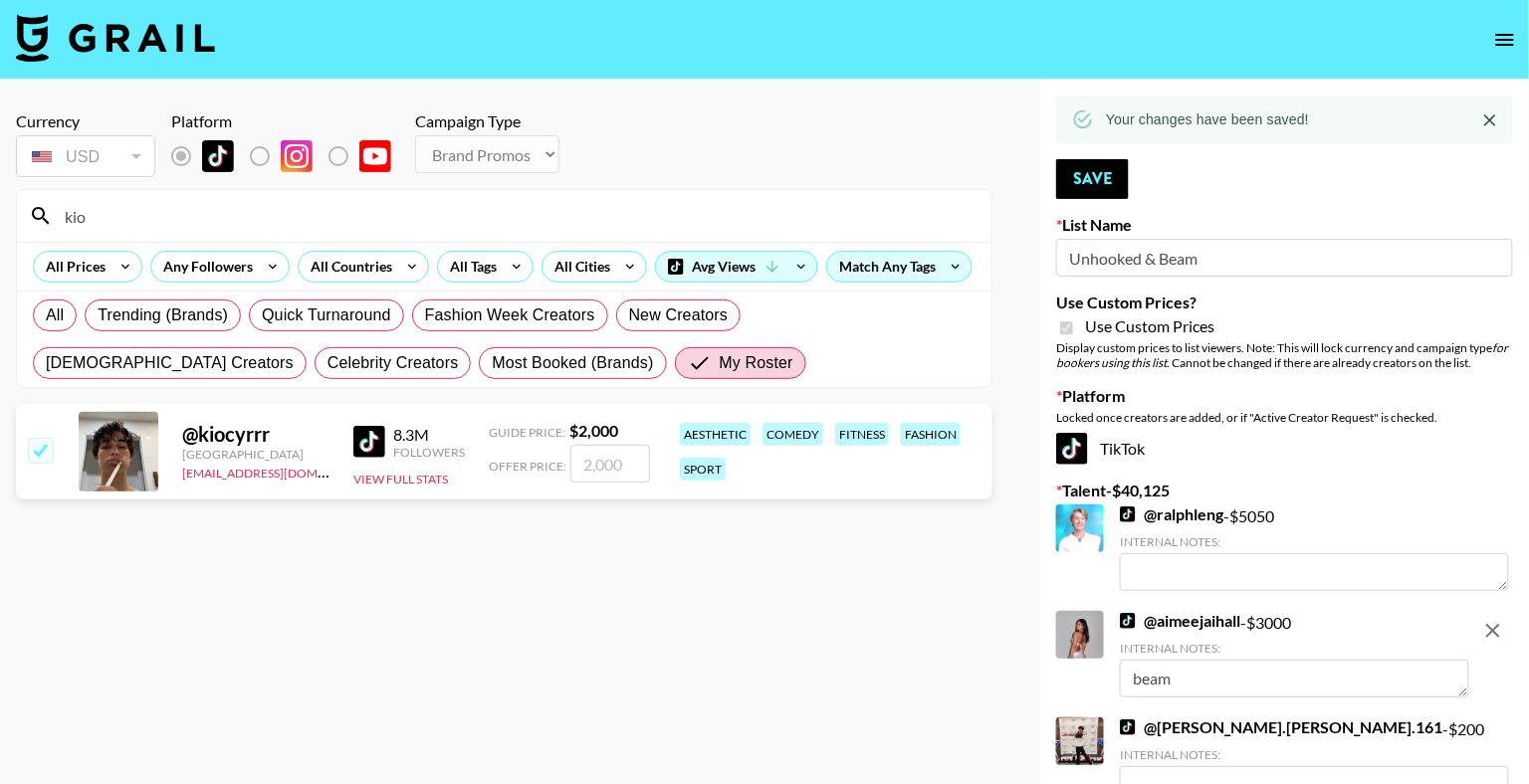 checkbox on "true" 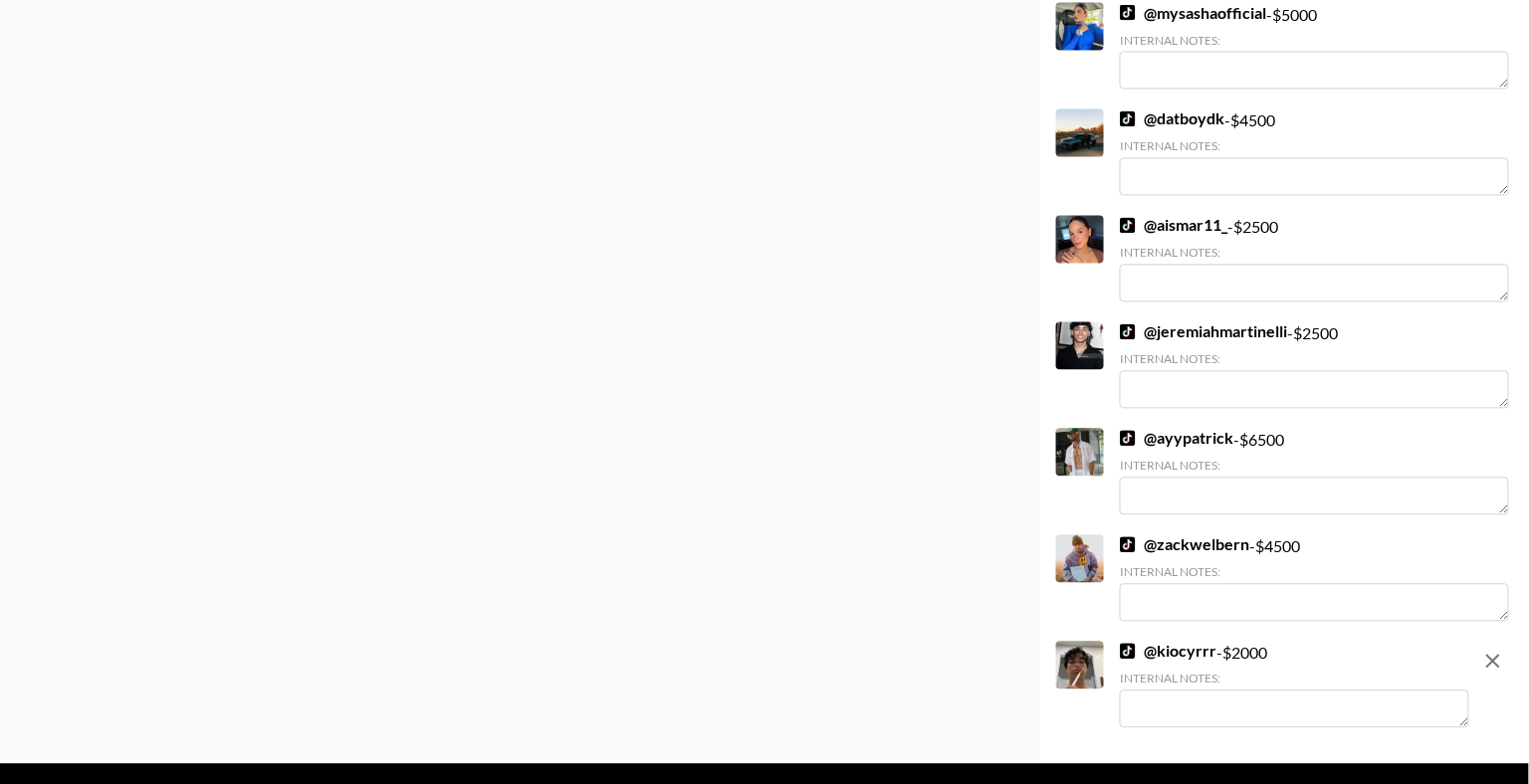 scroll, scrollTop: 1096, scrollLeft: 0, axis: vertical 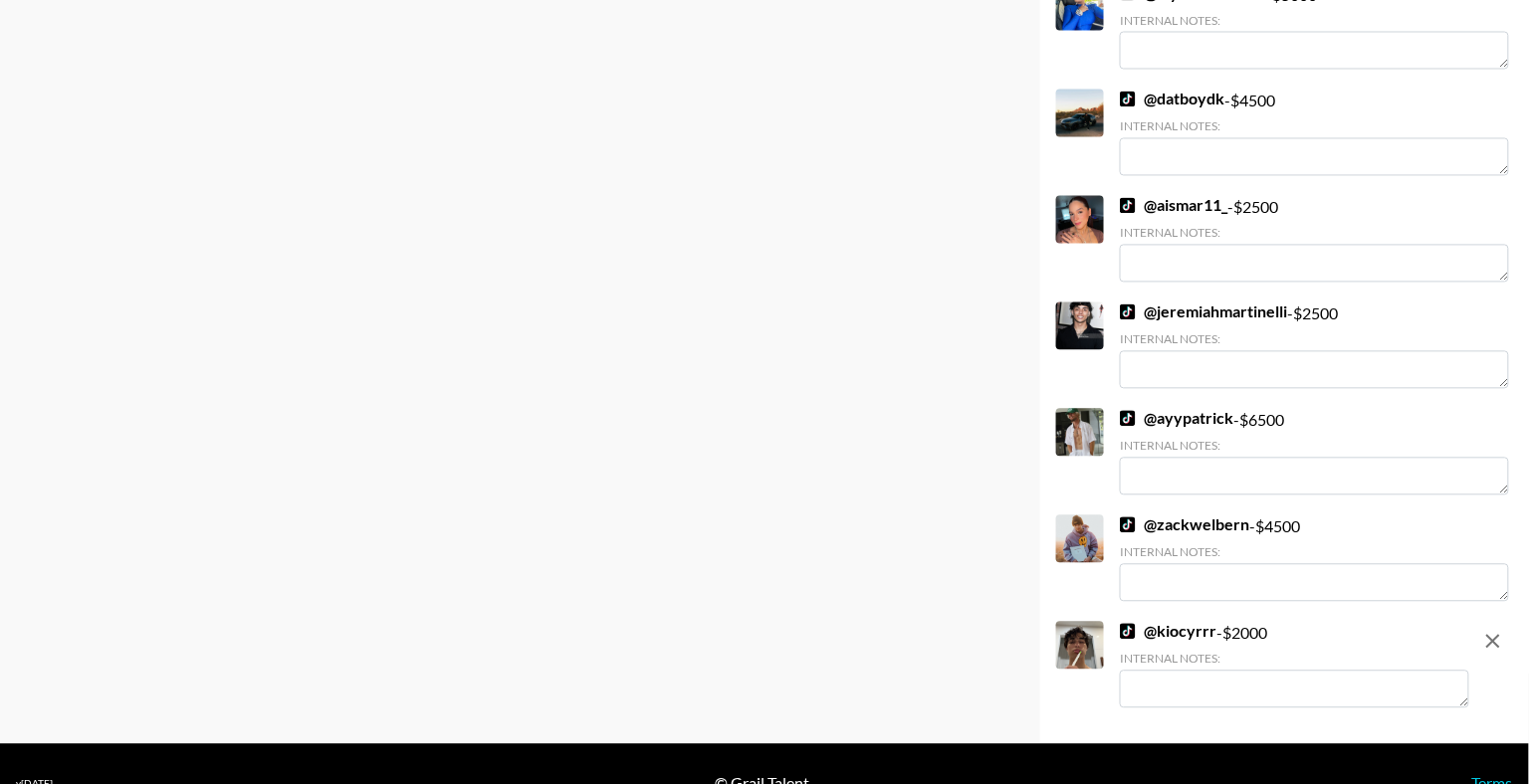 click at bounding box center (1294, 689) 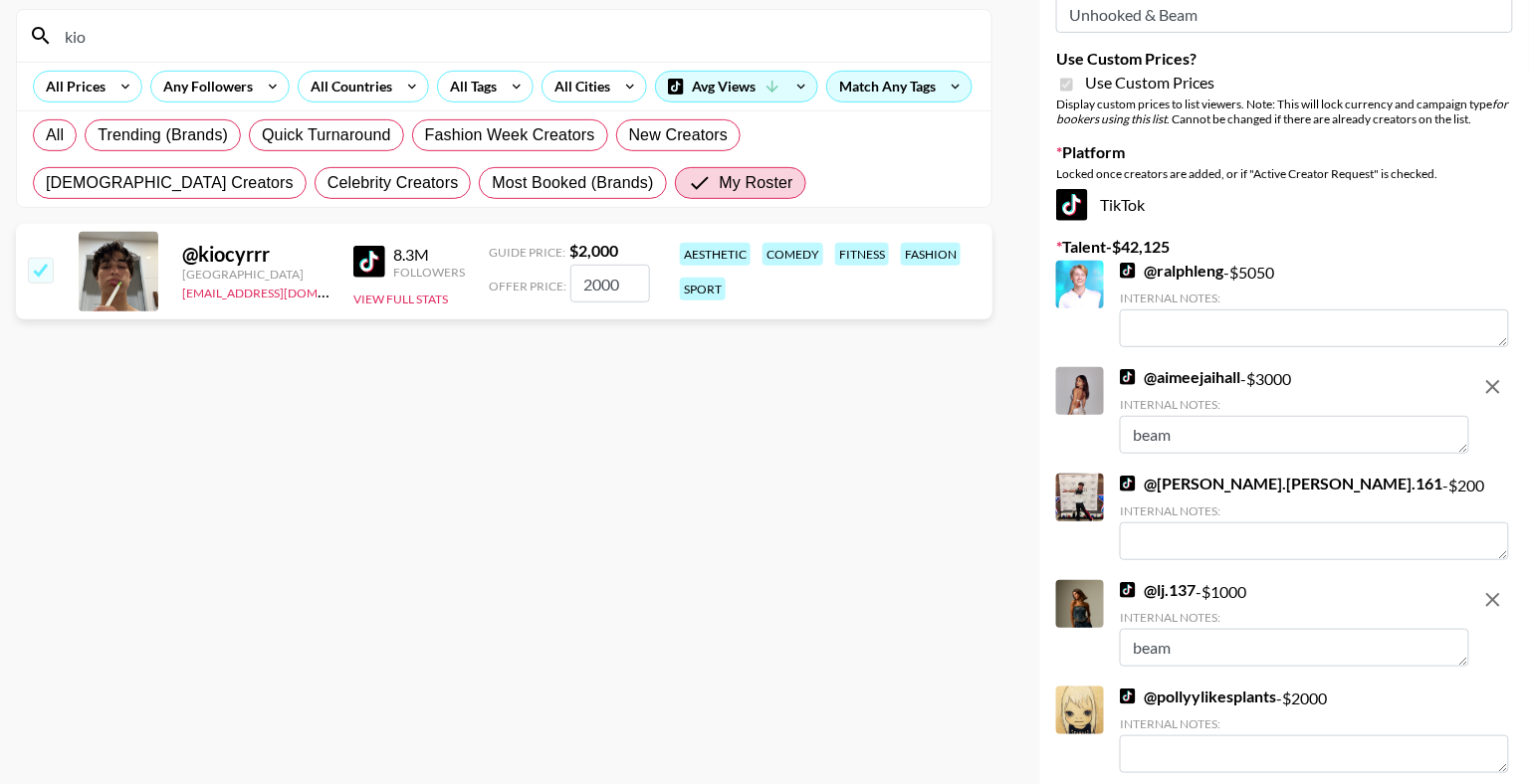 scroll, scrollTop: 0, scrollLeft: 0, axis: both 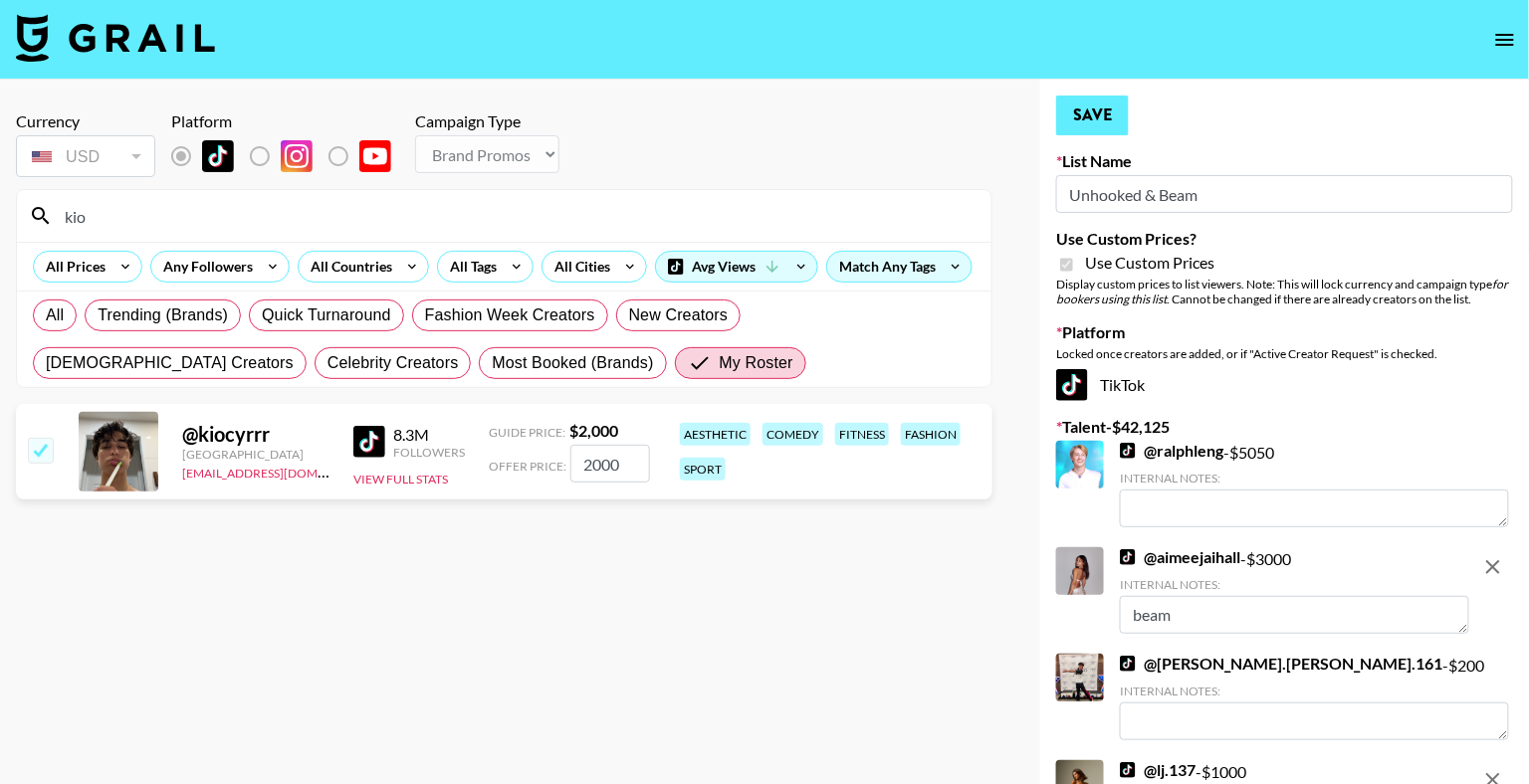 type on "beam" 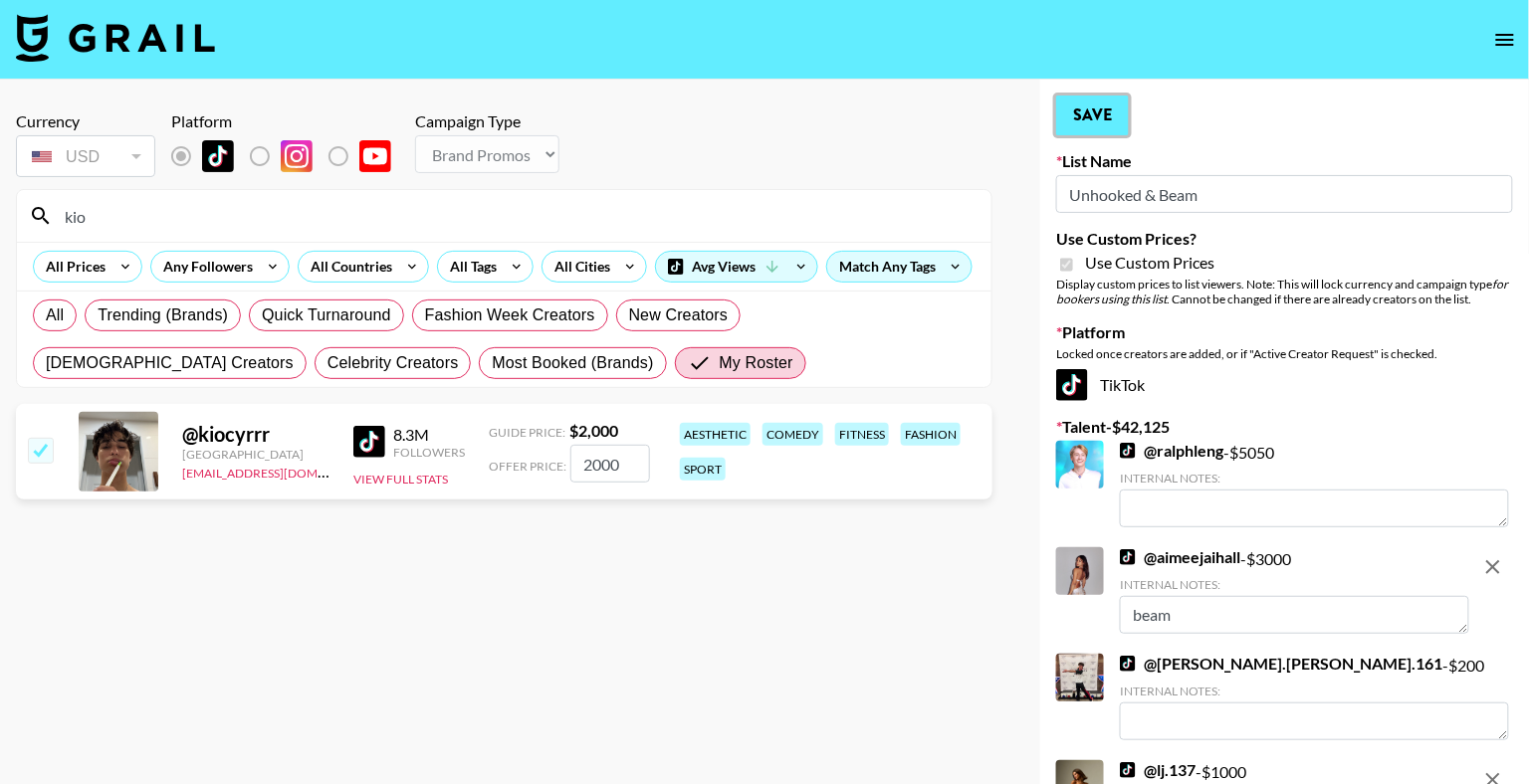 click on "Save" at bounding box center (1092, 115) 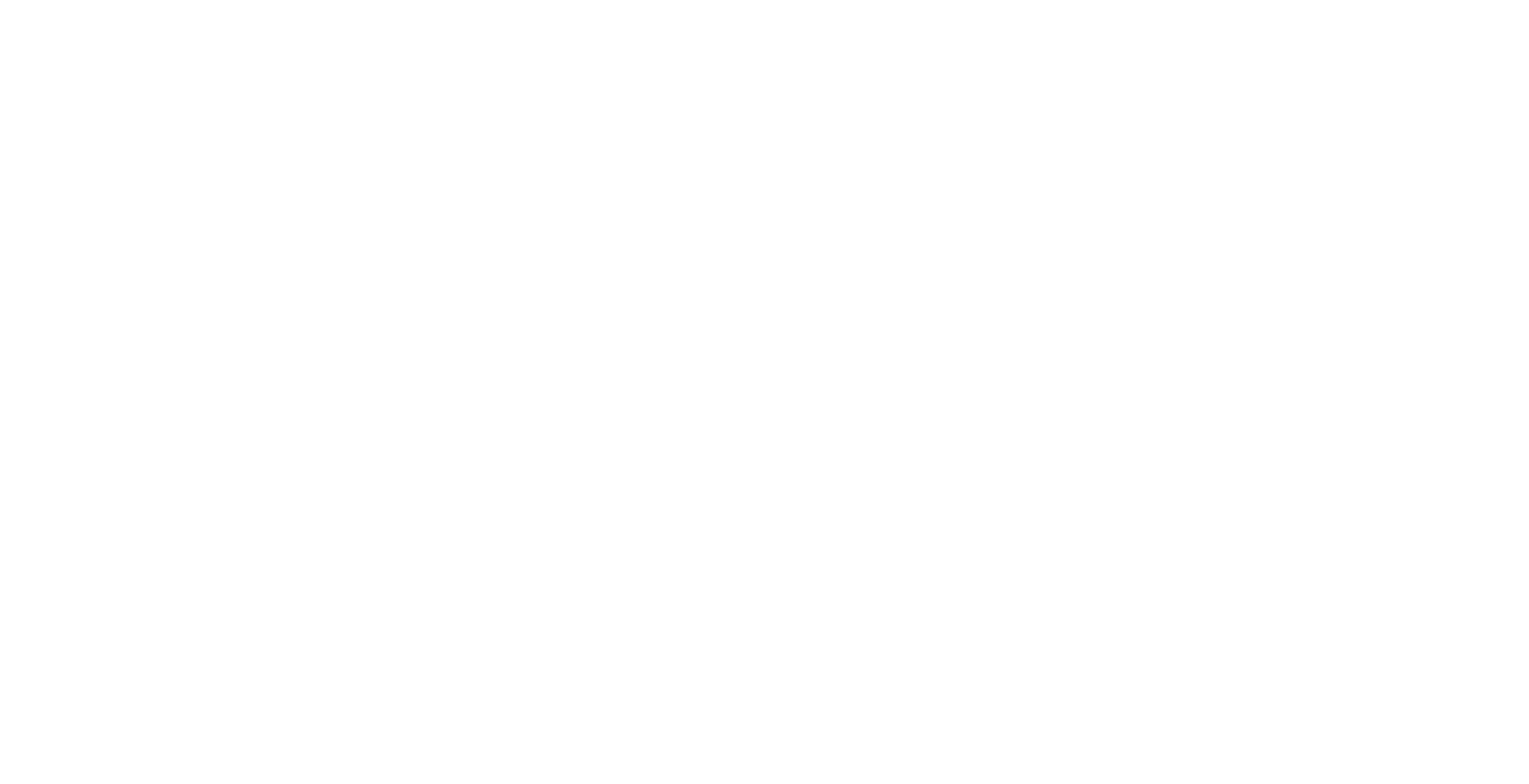 scroll, scrollTop: 0, scrollLeft: 0, axis: both 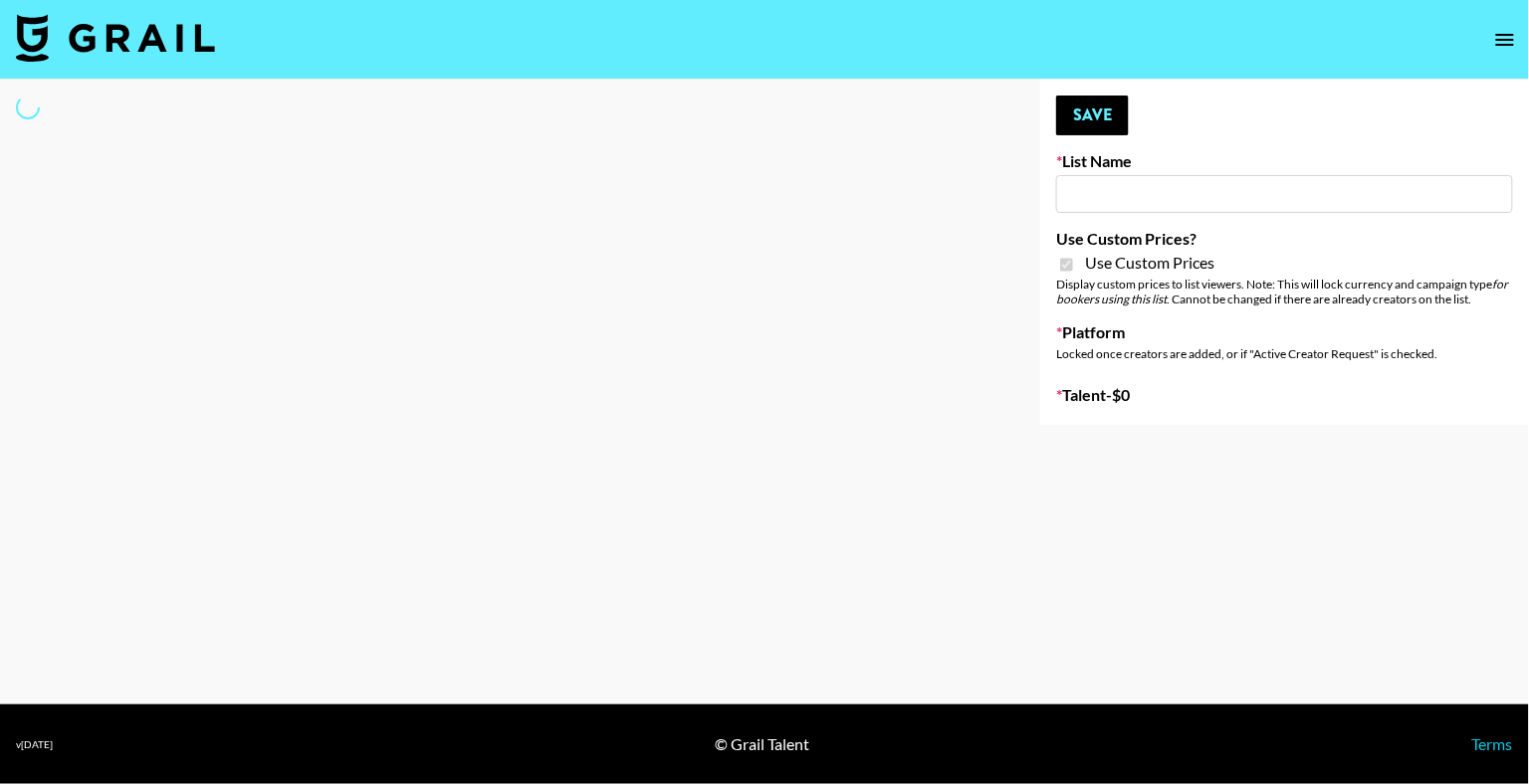 type on "Unhooked & Beam" 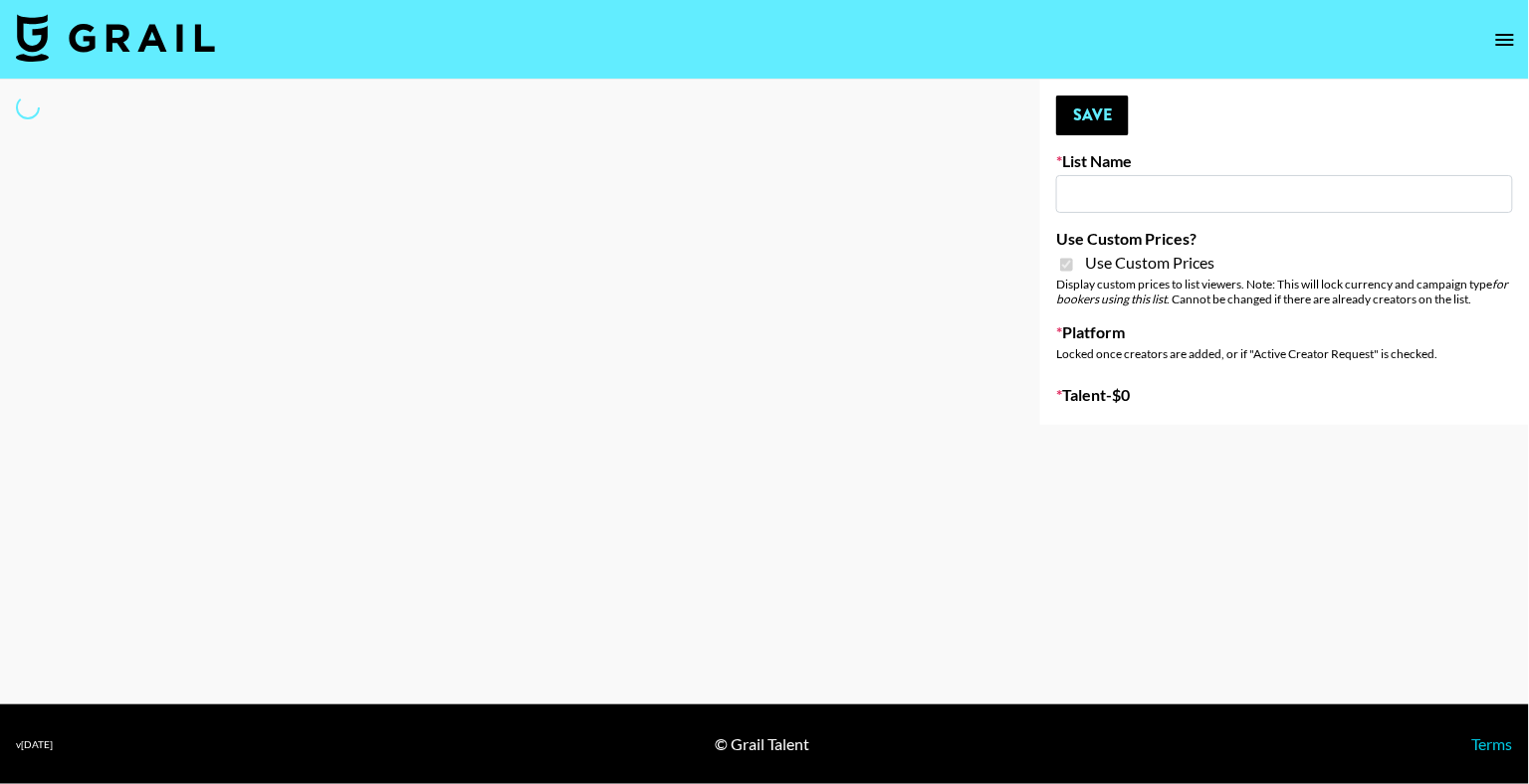 checkbox on "true" 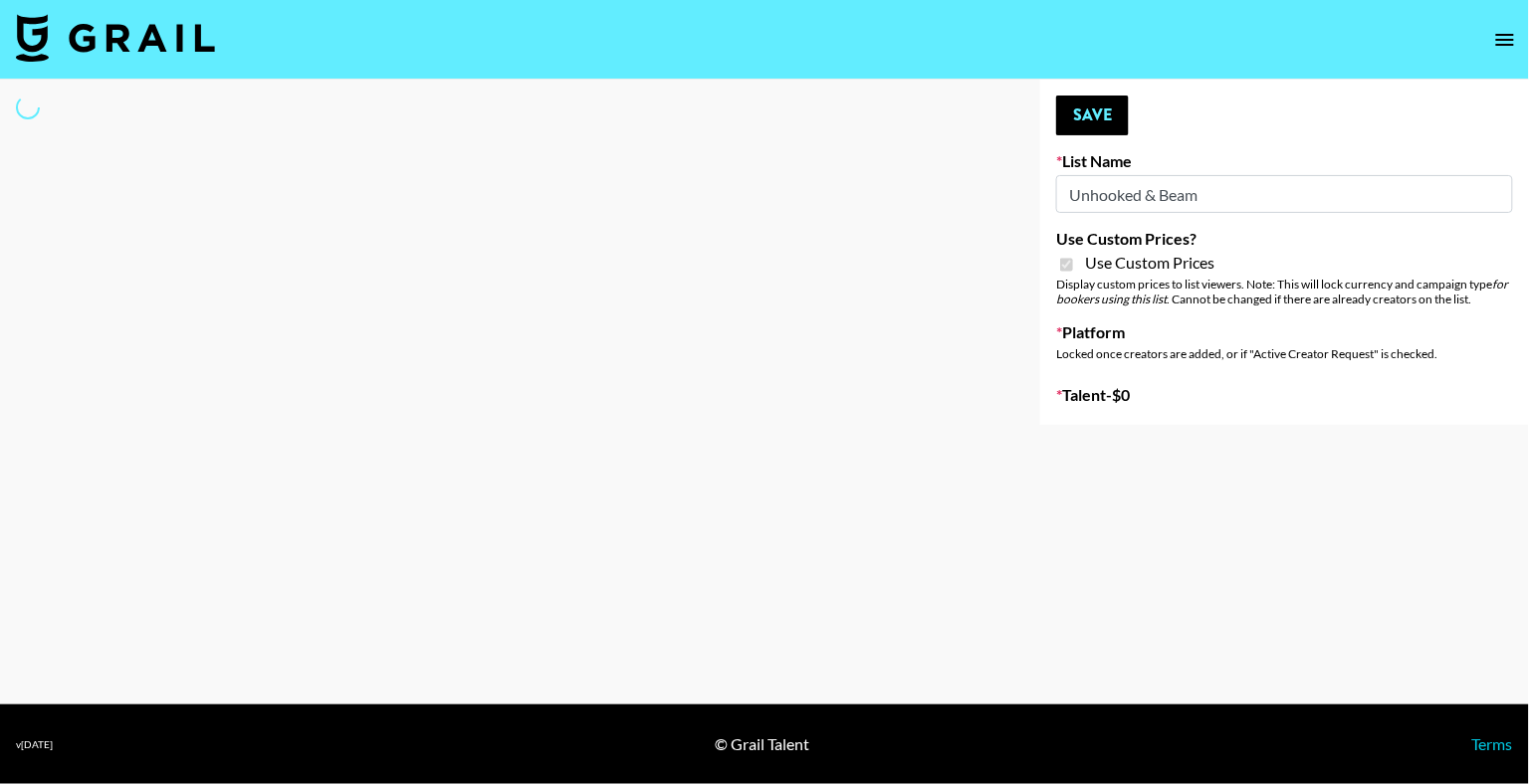 select on "Brand" 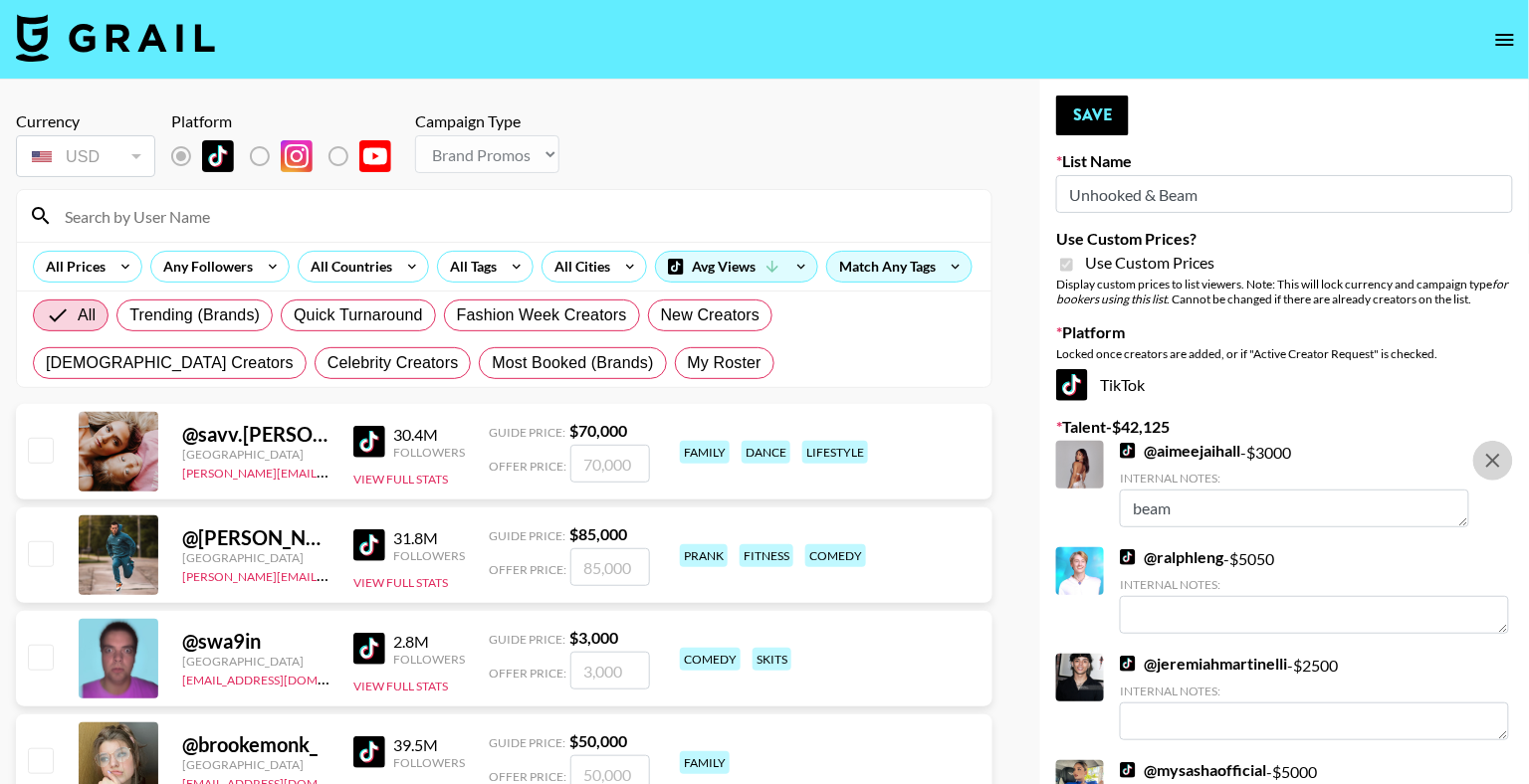 click 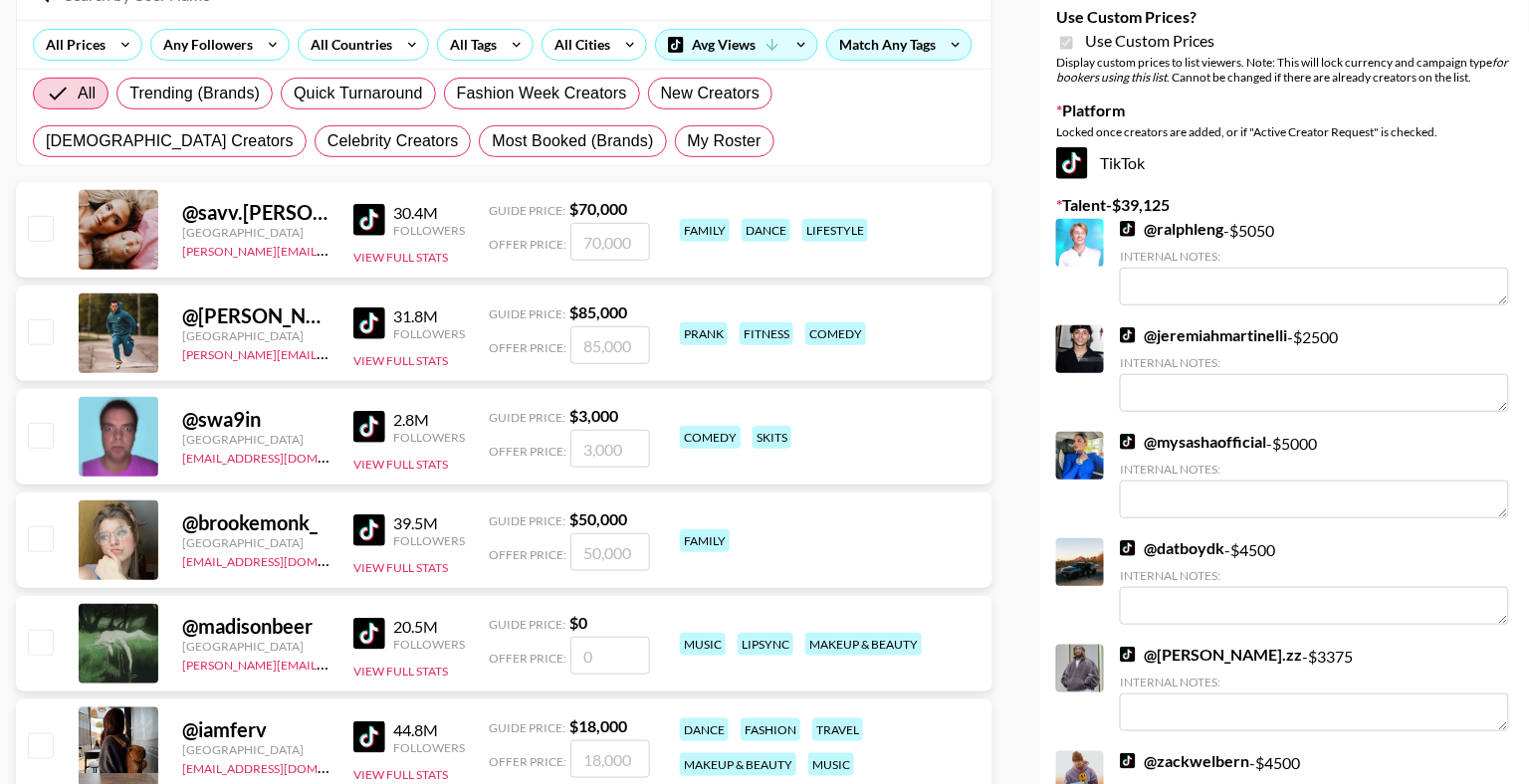 scroll, scrollTop: 0, scrollLeft: 0, axis: both 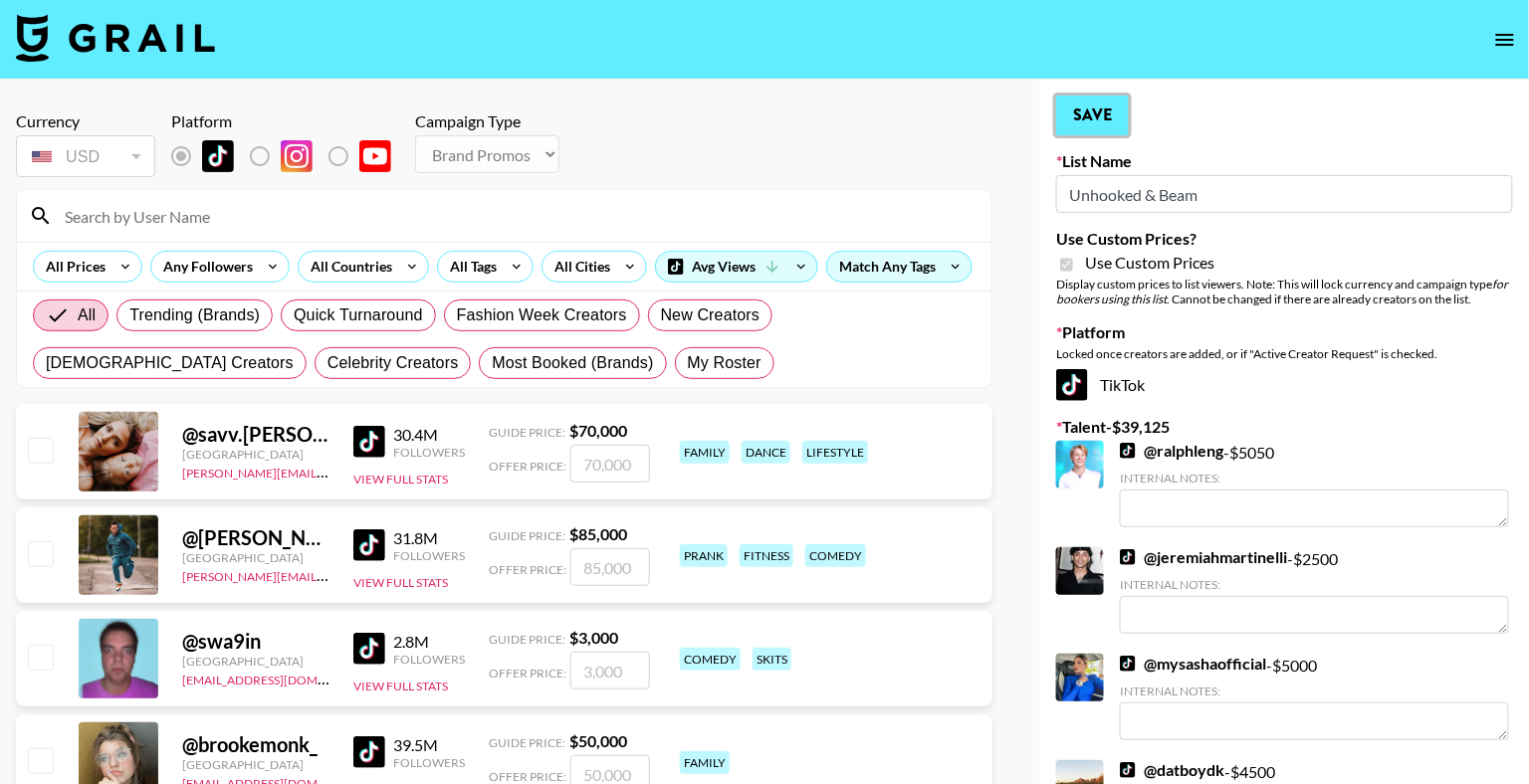 click on "Save" at bounding box center (1092, 115) 